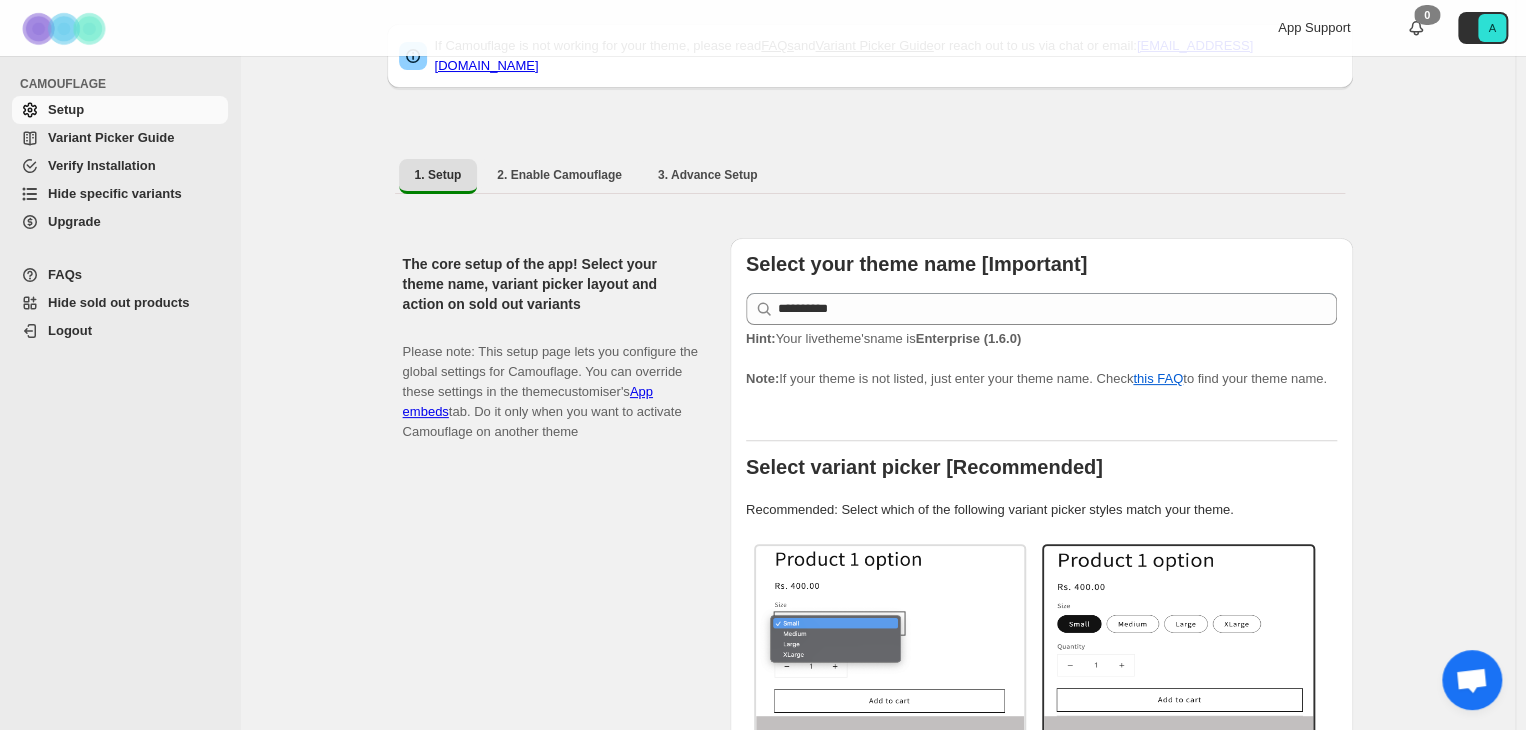 scroll, scrollTop: 100, scrollLeft: 0, axis: vertical 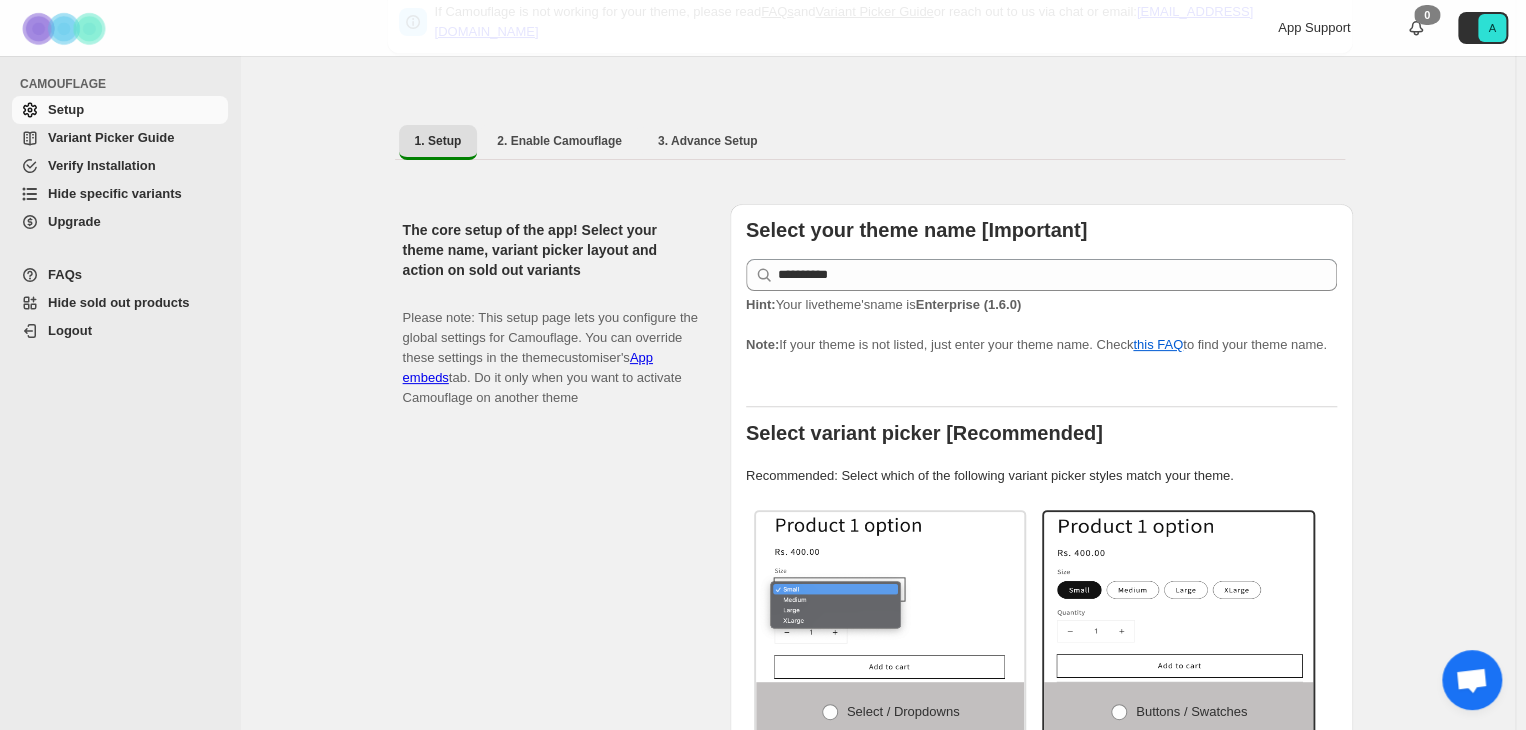 click on "Variant Picker Guide" at bounding box center [111, 137] 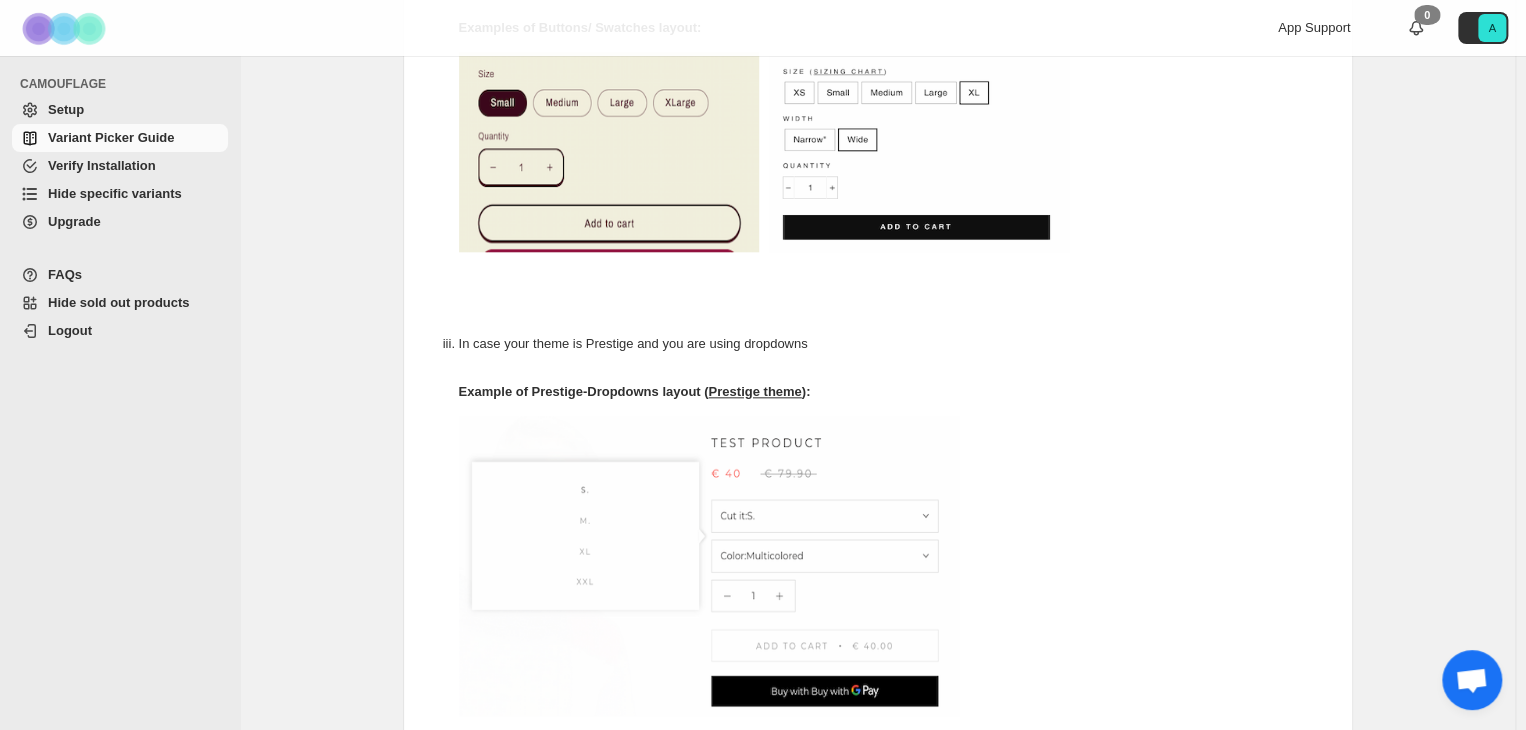 scroll, scrollTop: 900, scrollLeft: 0, axis: vertical 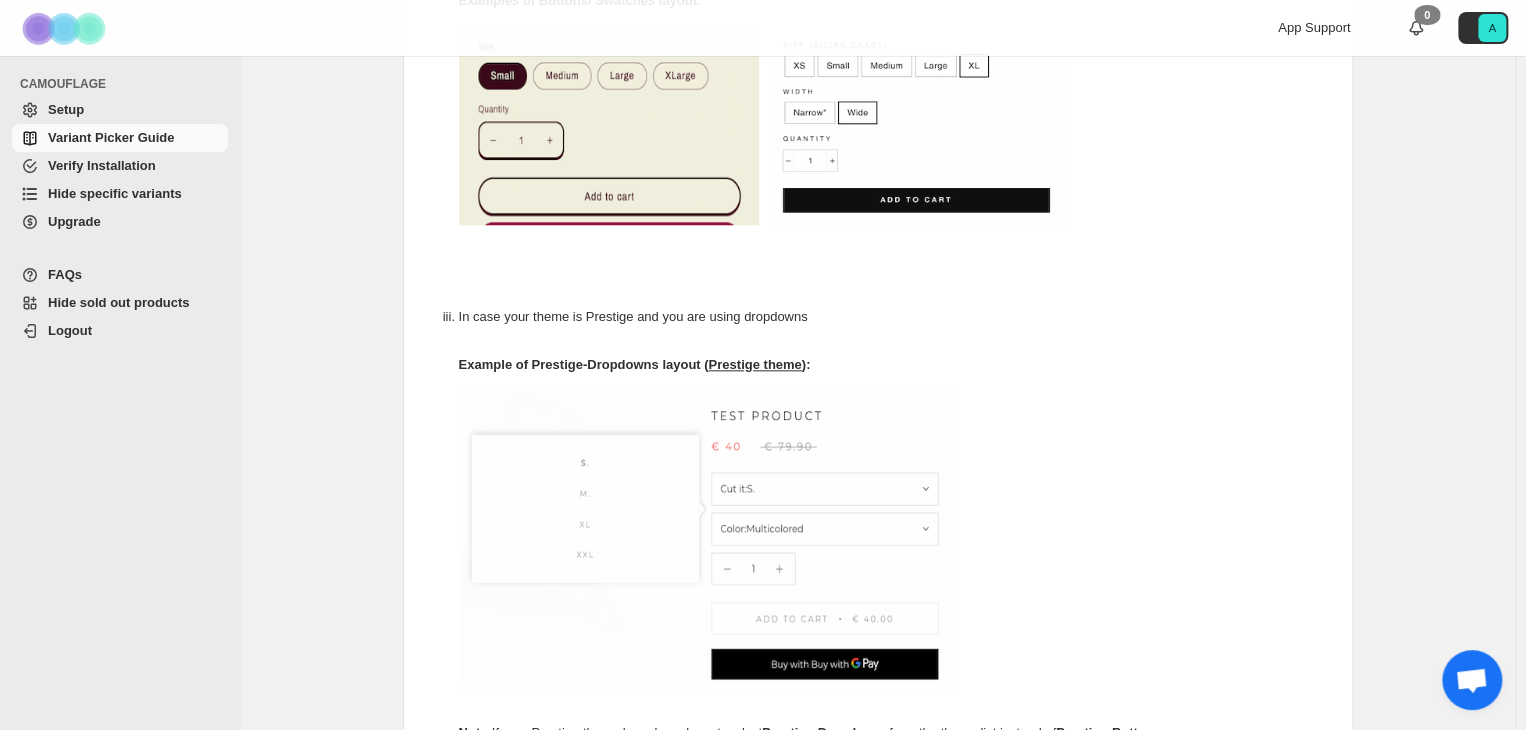 click on "Hide specific variants" at bounding box center (115, 193) 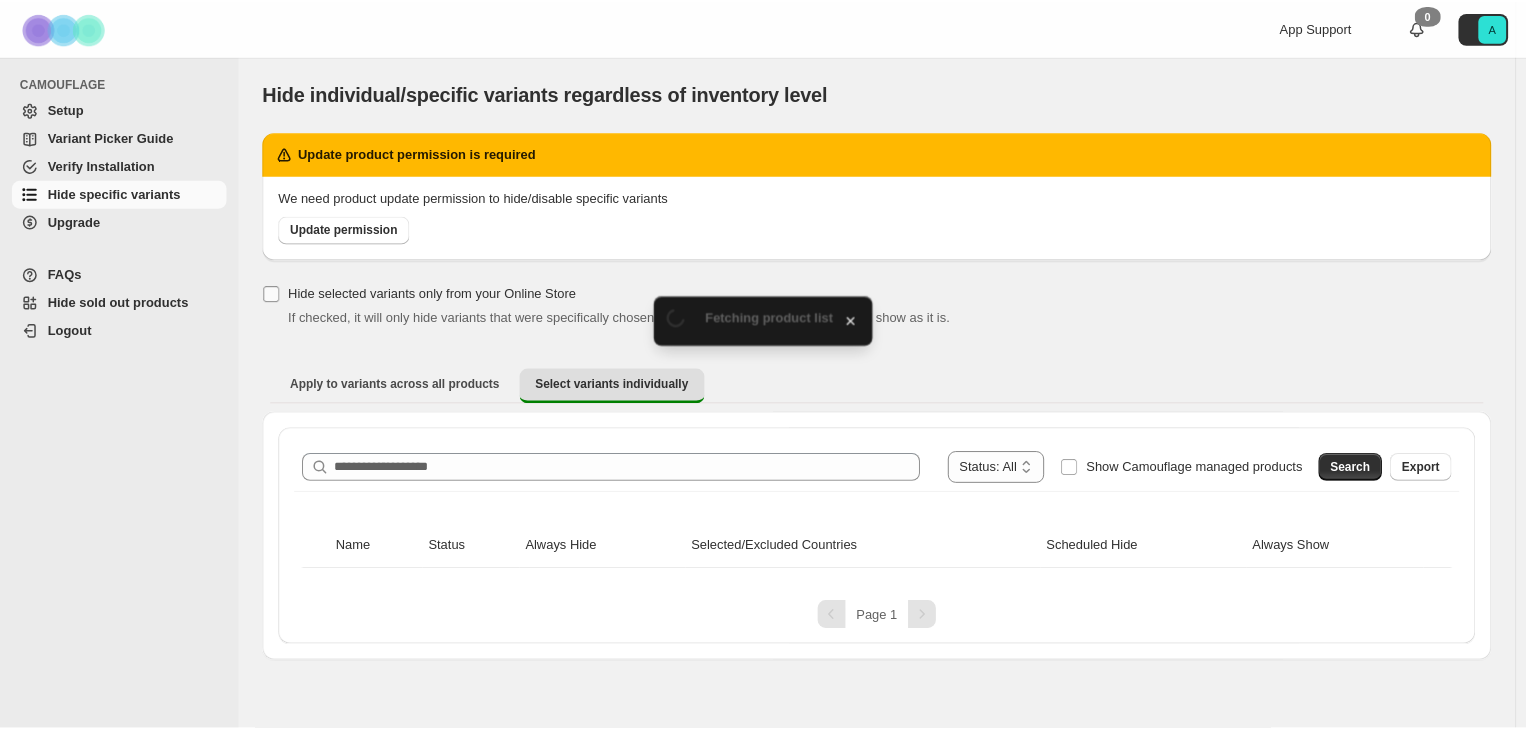 scroll, scrollTop: 0, scrollLeft: 0, axis: both 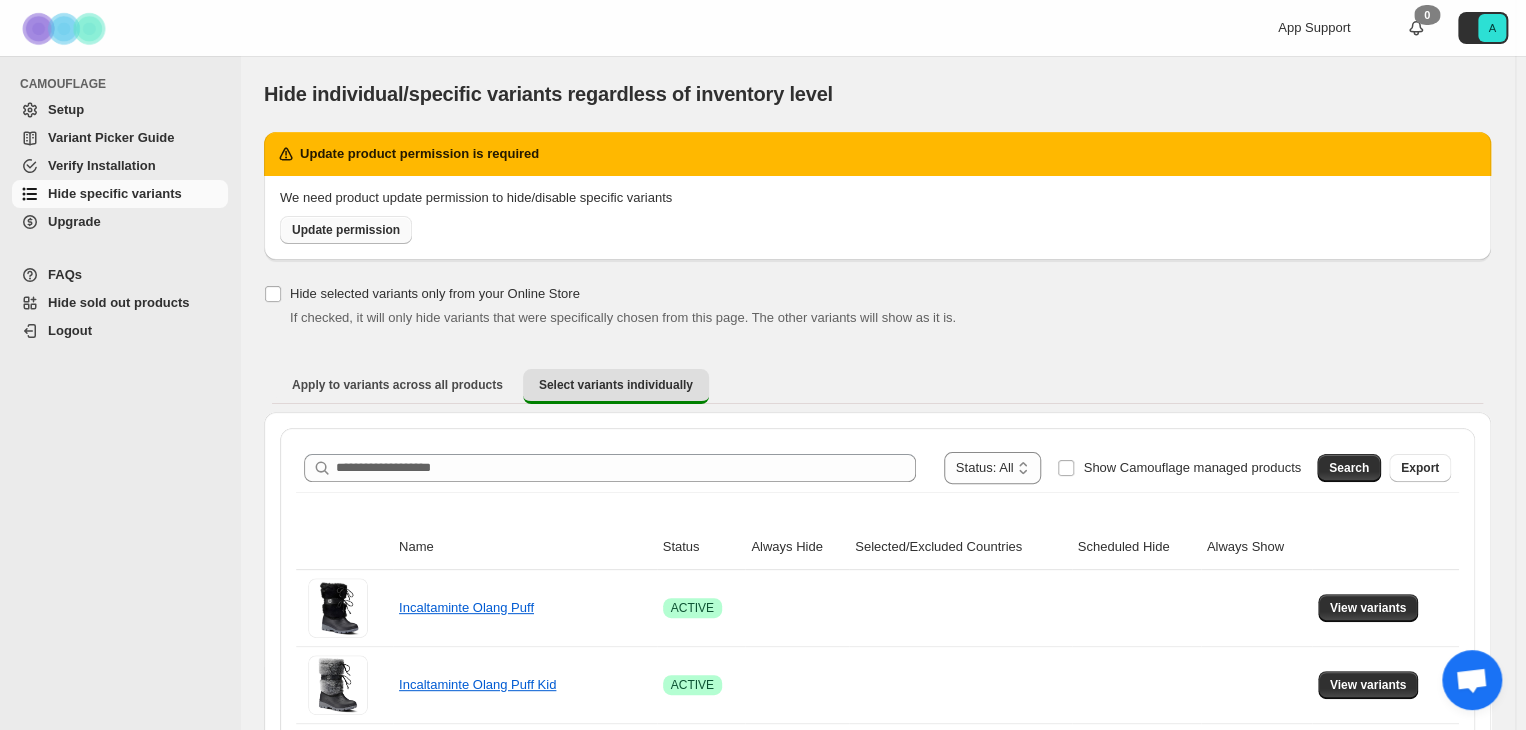 click on "Update permission" at bounding box center (346, 230) 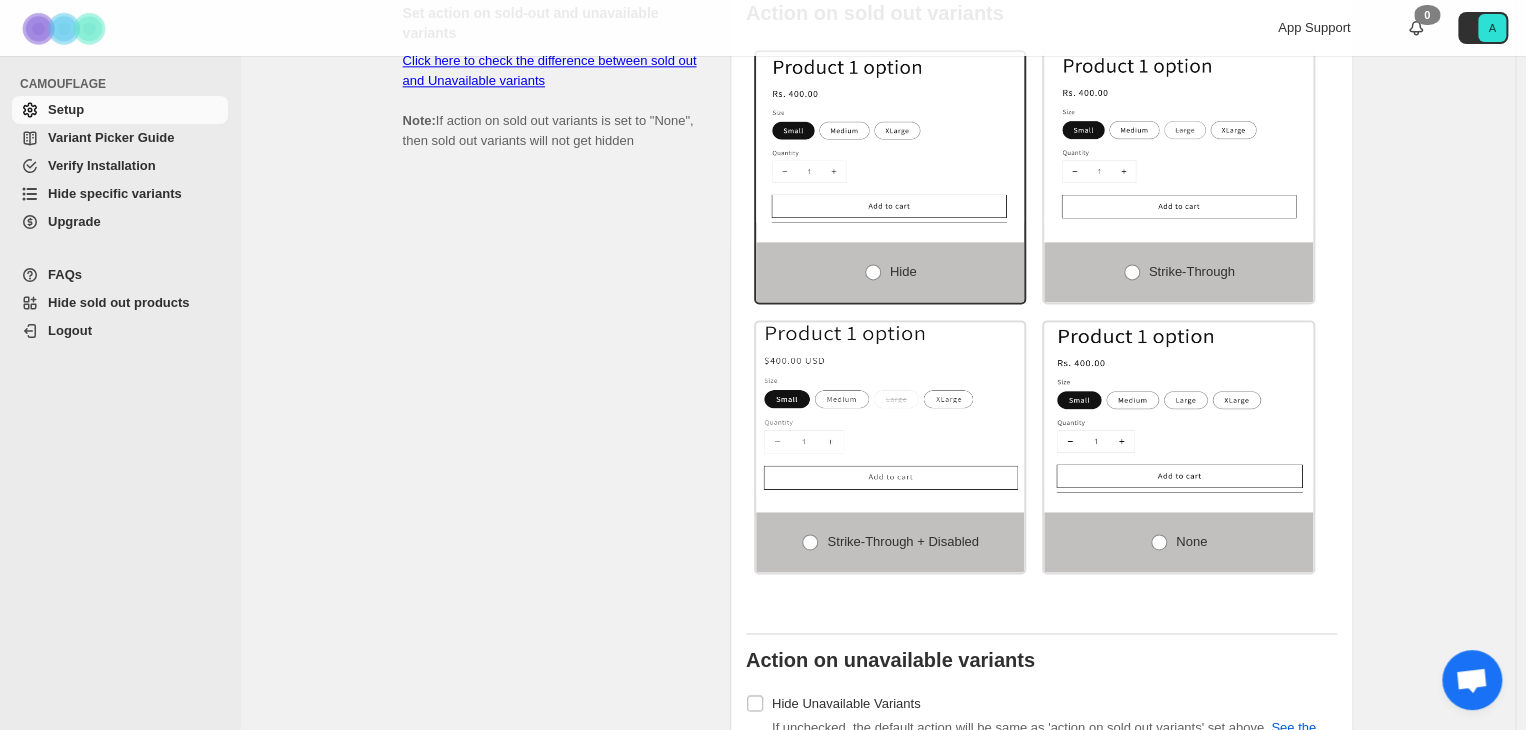 scroll, scrollTop: 1576, scrollLeft: 0, axis: vertical 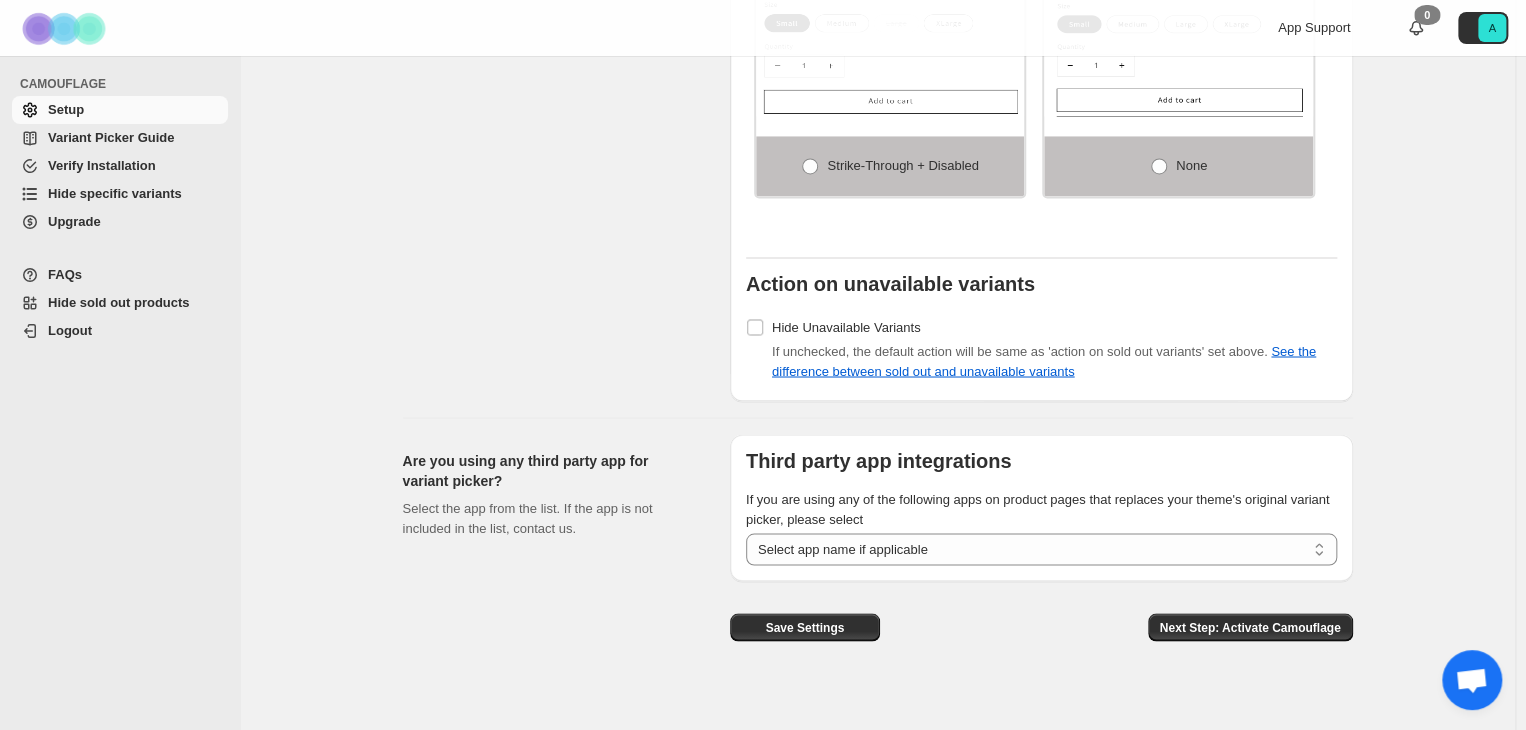 click on "Hide specific variants" at bounding box center [115, 193] 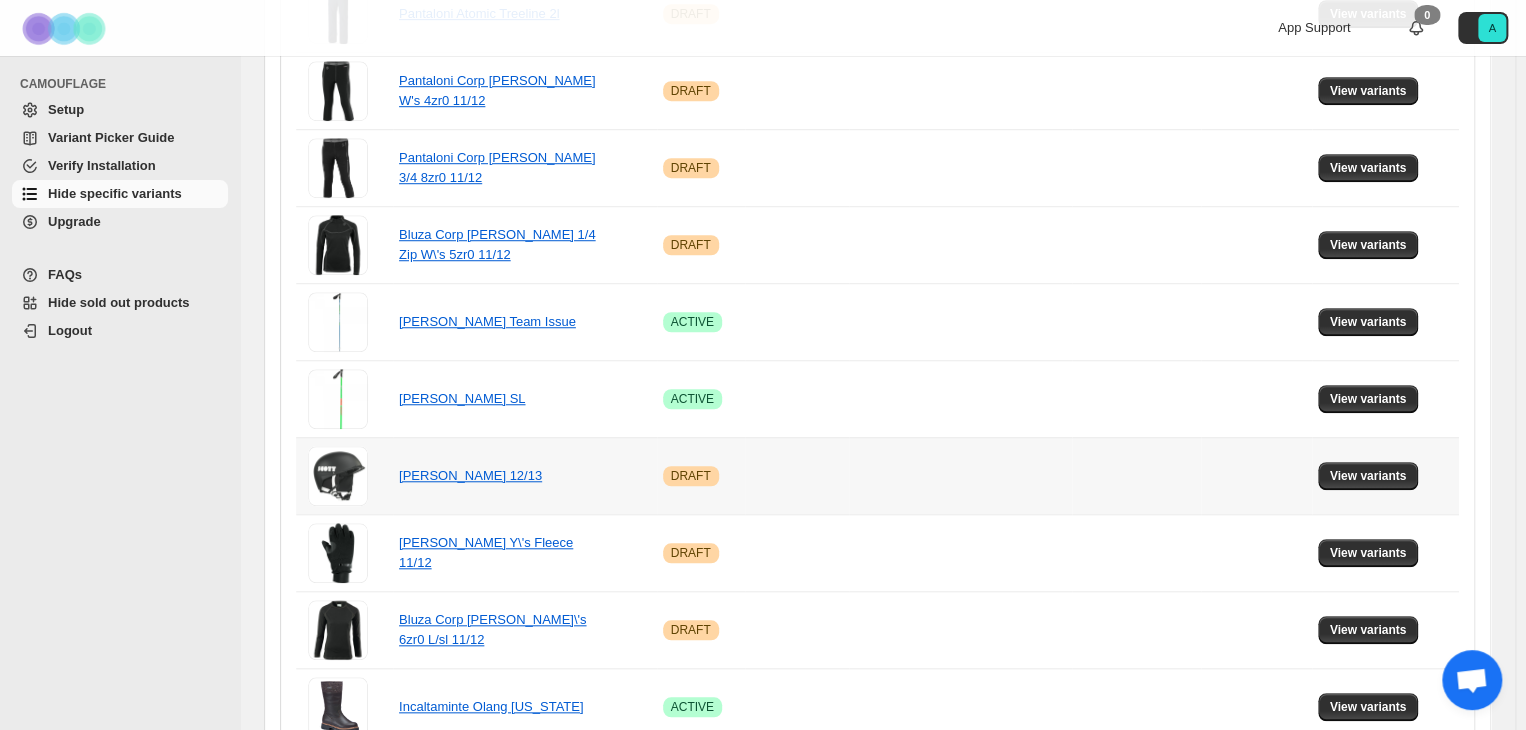 scroll, scrollTop: 0, scrollLeft: 0, axis: both 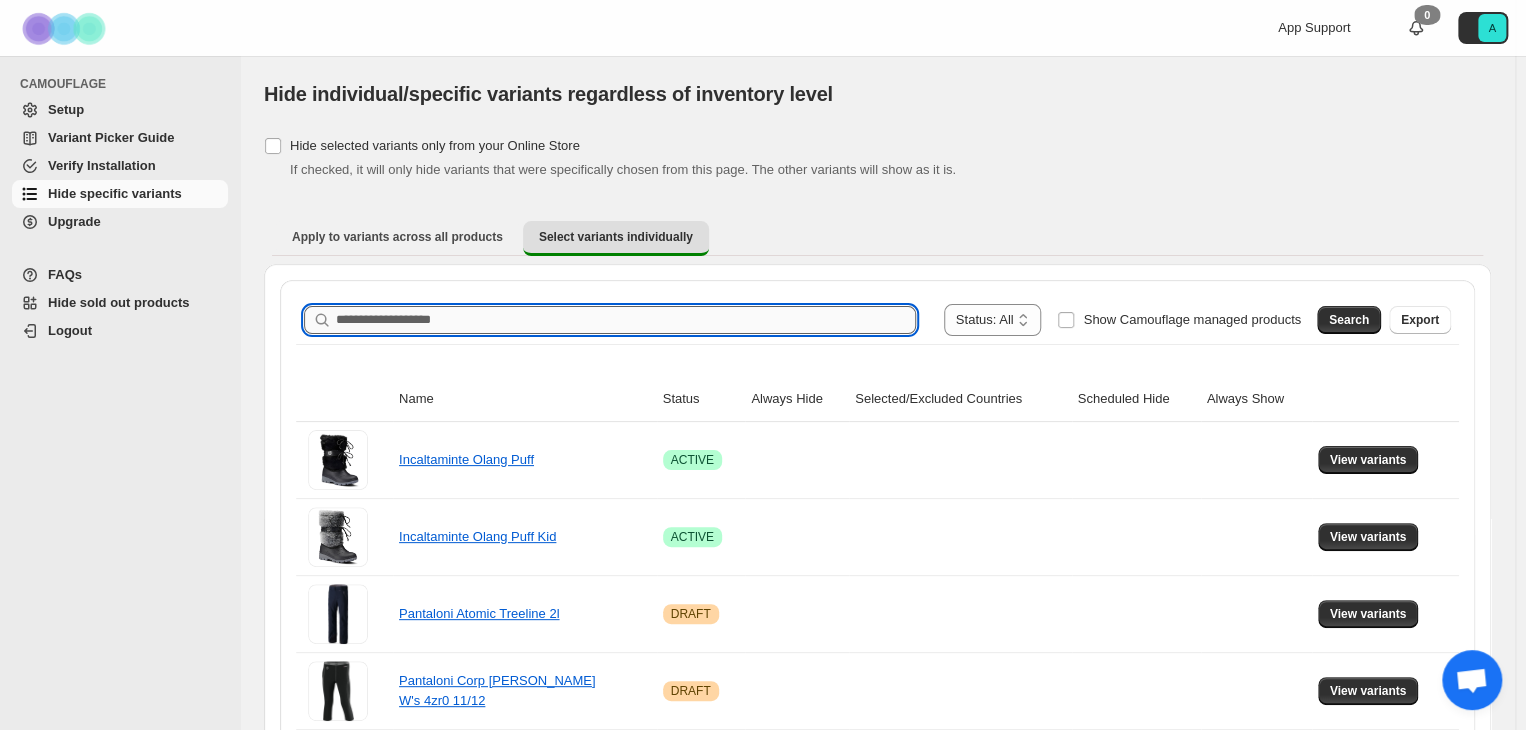 click on "Search product name" at bounding box center [626, 320] 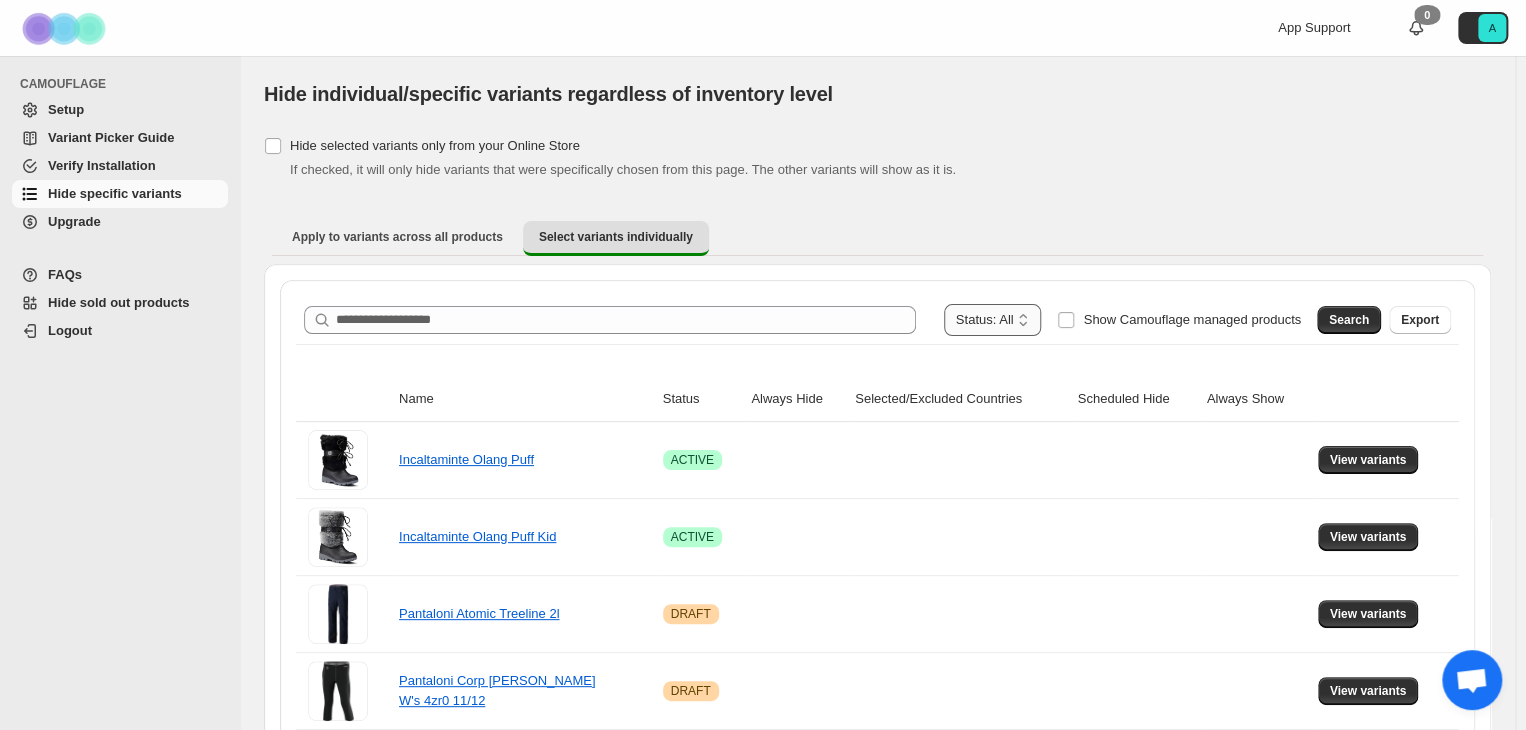 click on "**********" at bounding box center (993, 320) 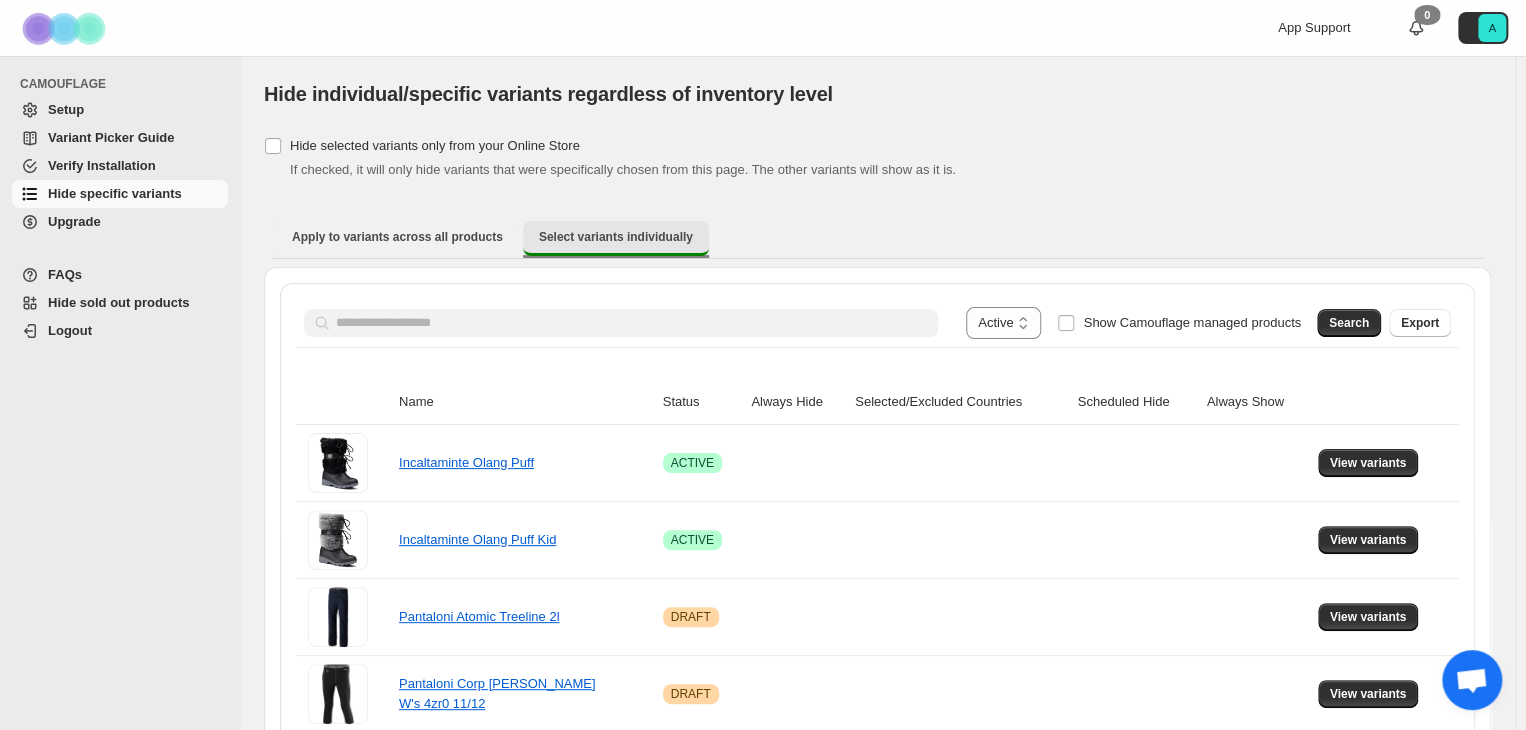 click on "Select variants individually" at bounding box center [616, 237] 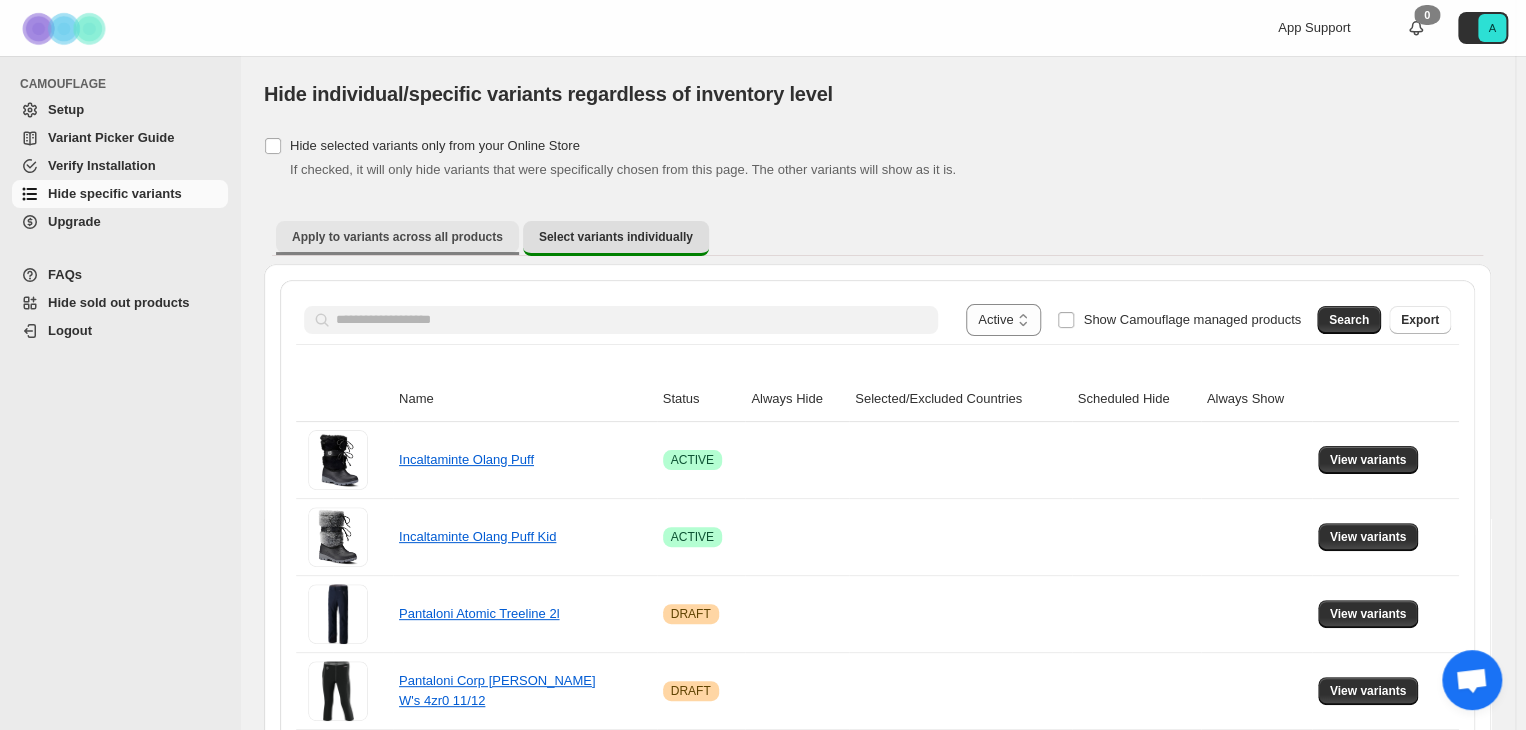 click on "Apply to variants across all products" at bounding box center (397, 237) 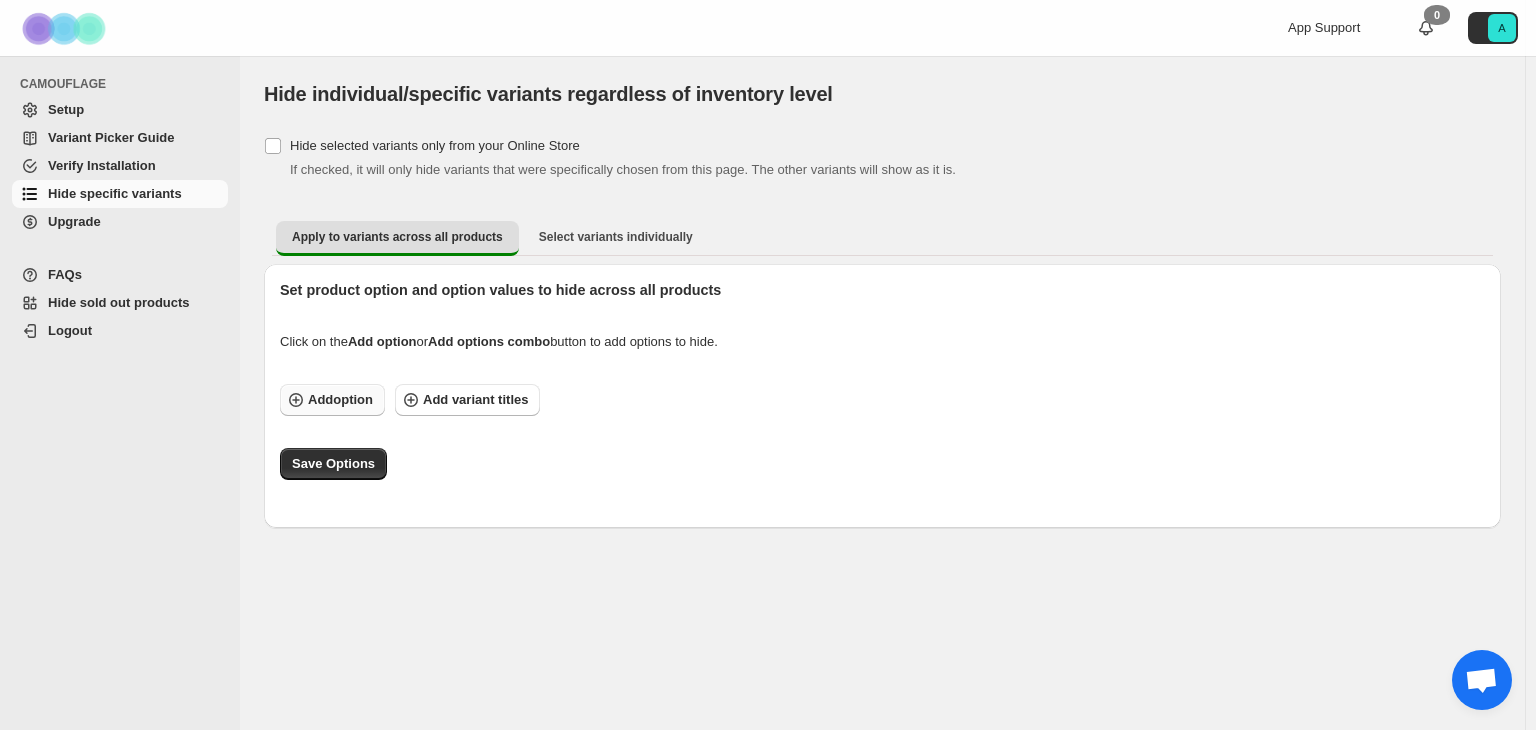click on "Add   option" at bounding box center (340, 400) 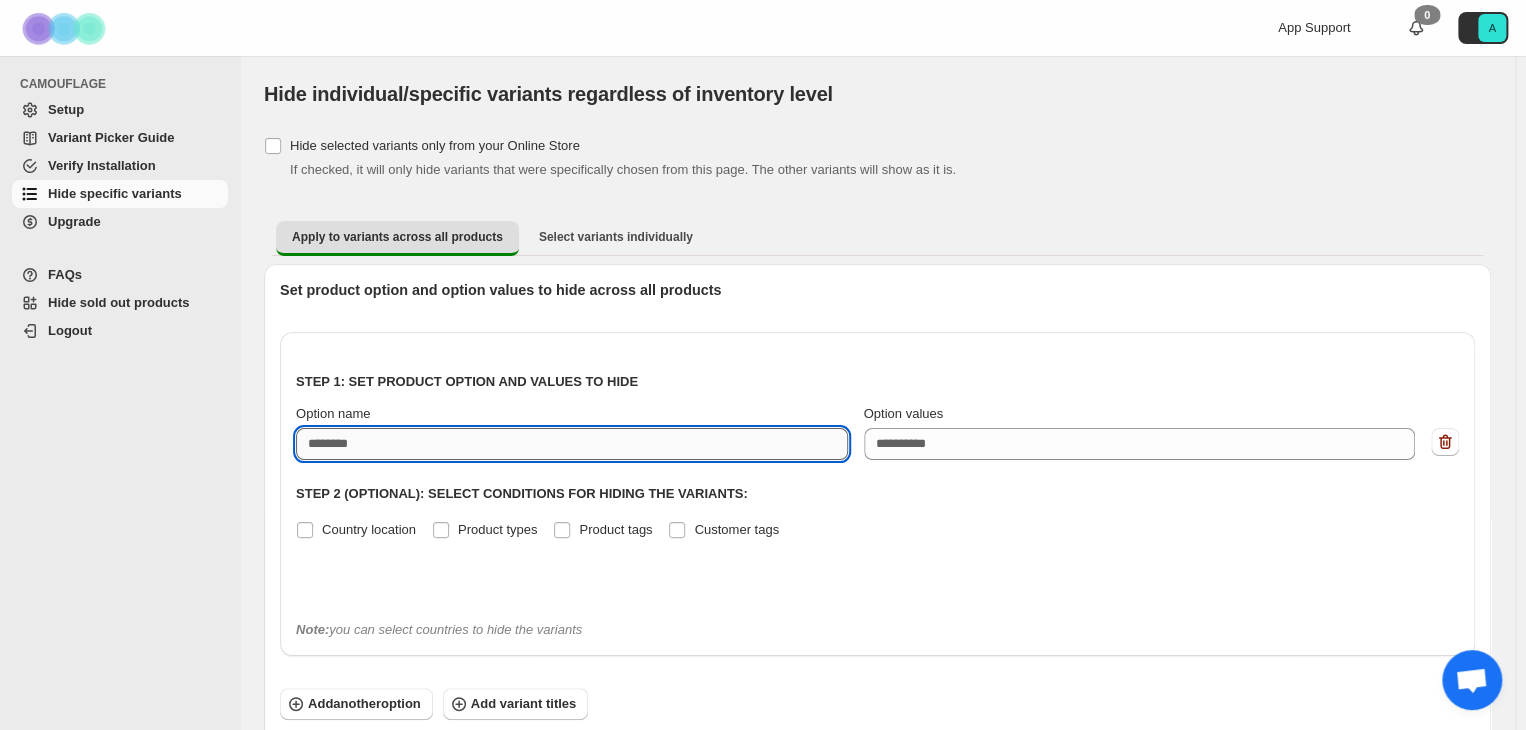 click on "Option name" at bounding box center [572, 444] 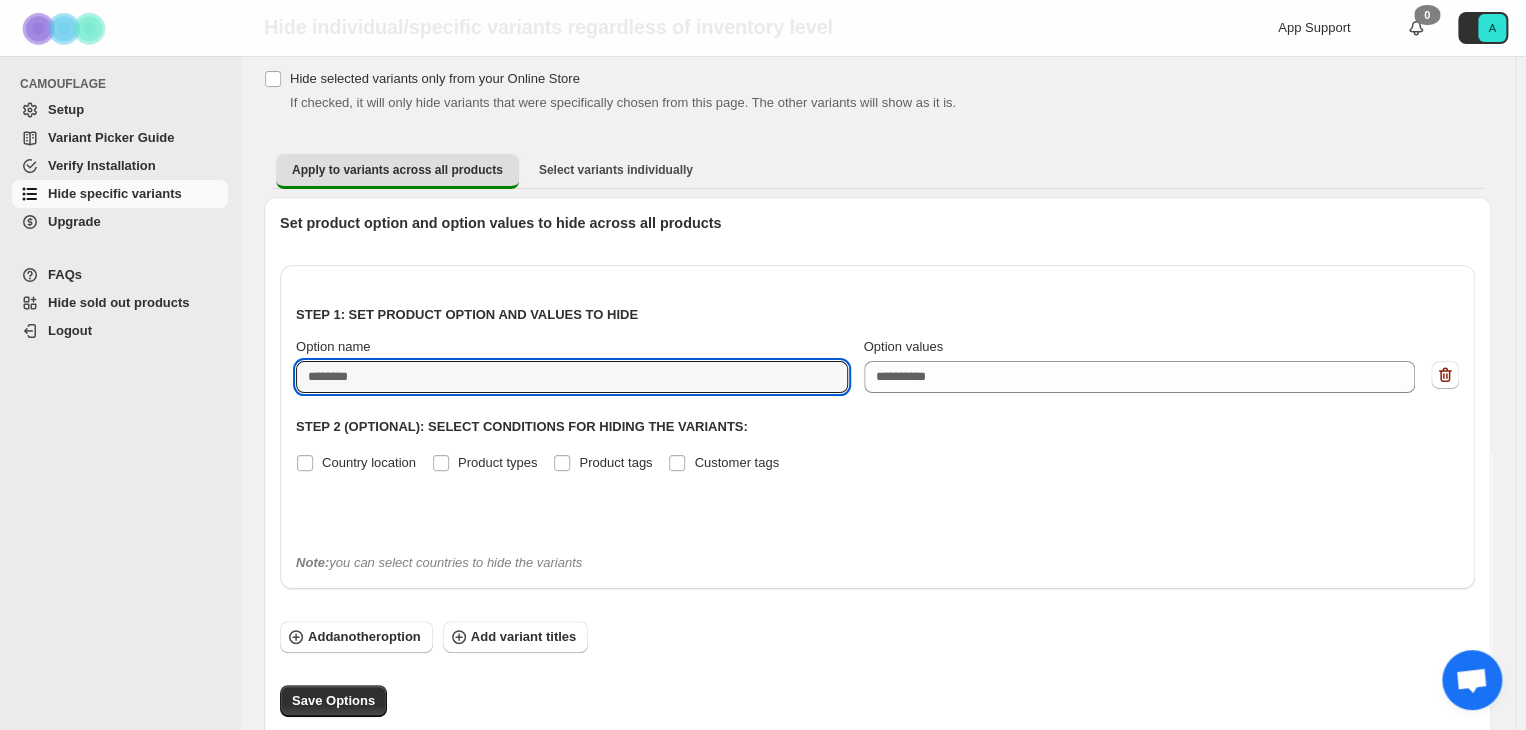 scroll, scrollTop: 101, scrollLeft: 0, axis: vertical 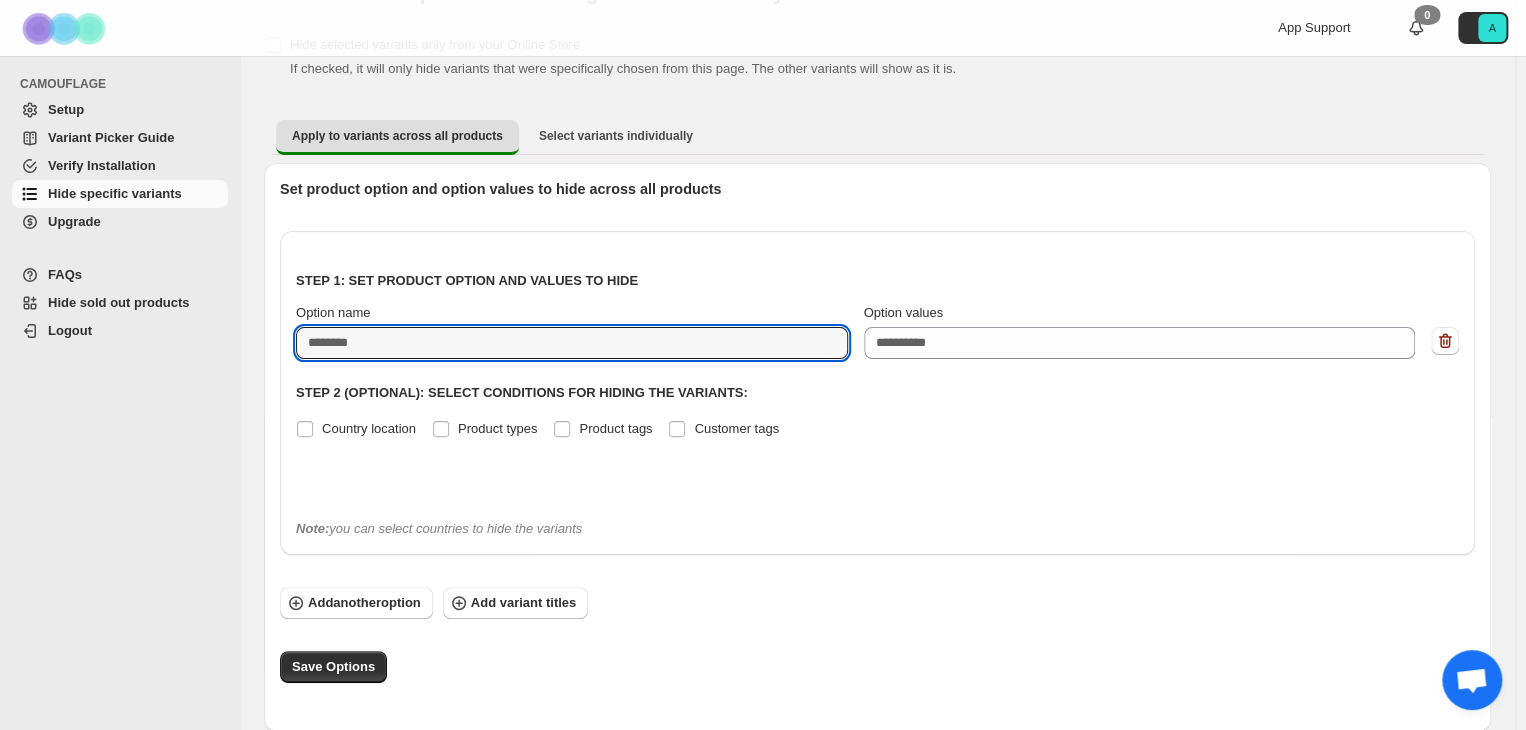 click on "Upgrade" at bounding box center [74, 221] 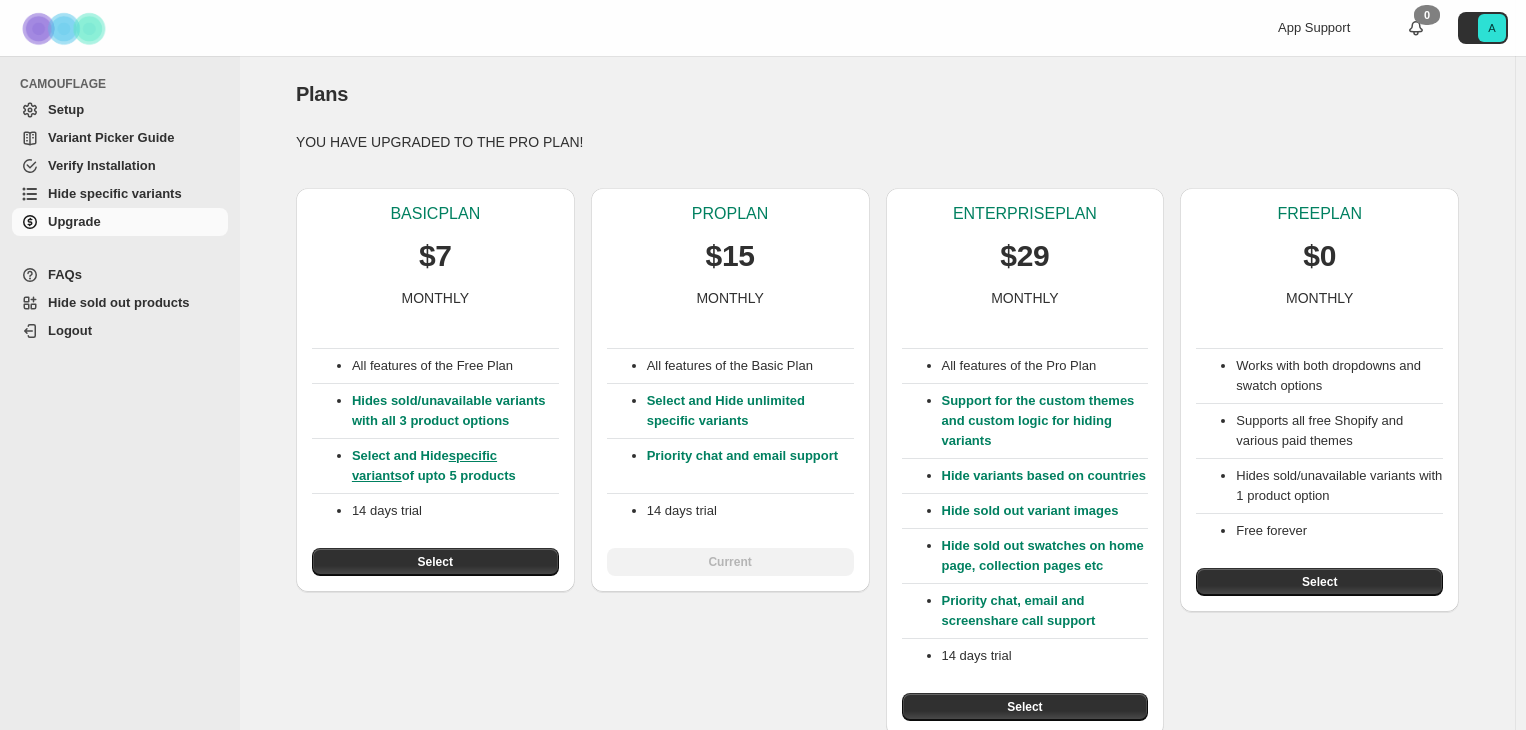 scroll, scrollTop: 0, scrollLeft: 0, axis: both 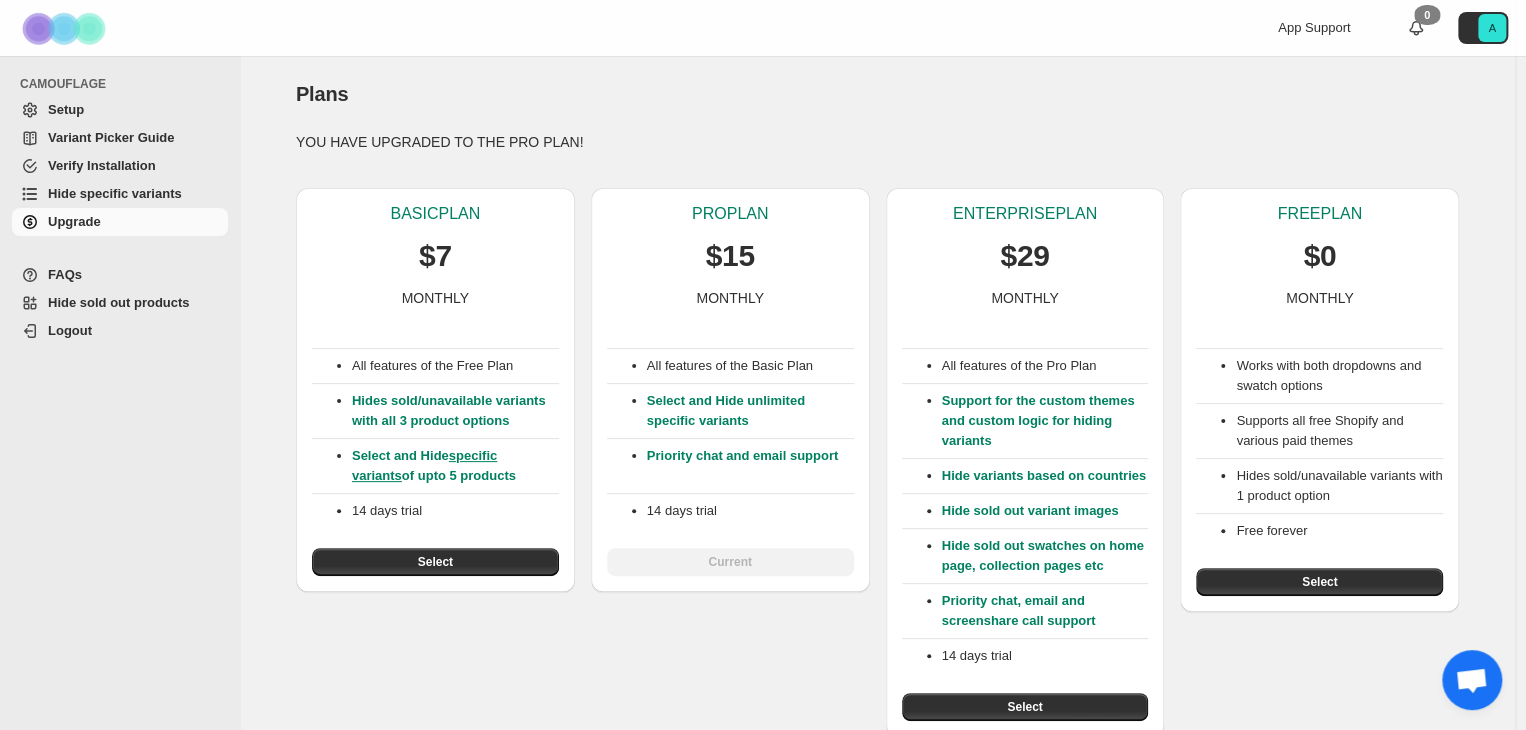 click on "Setup" at bounding box center (66, 109) 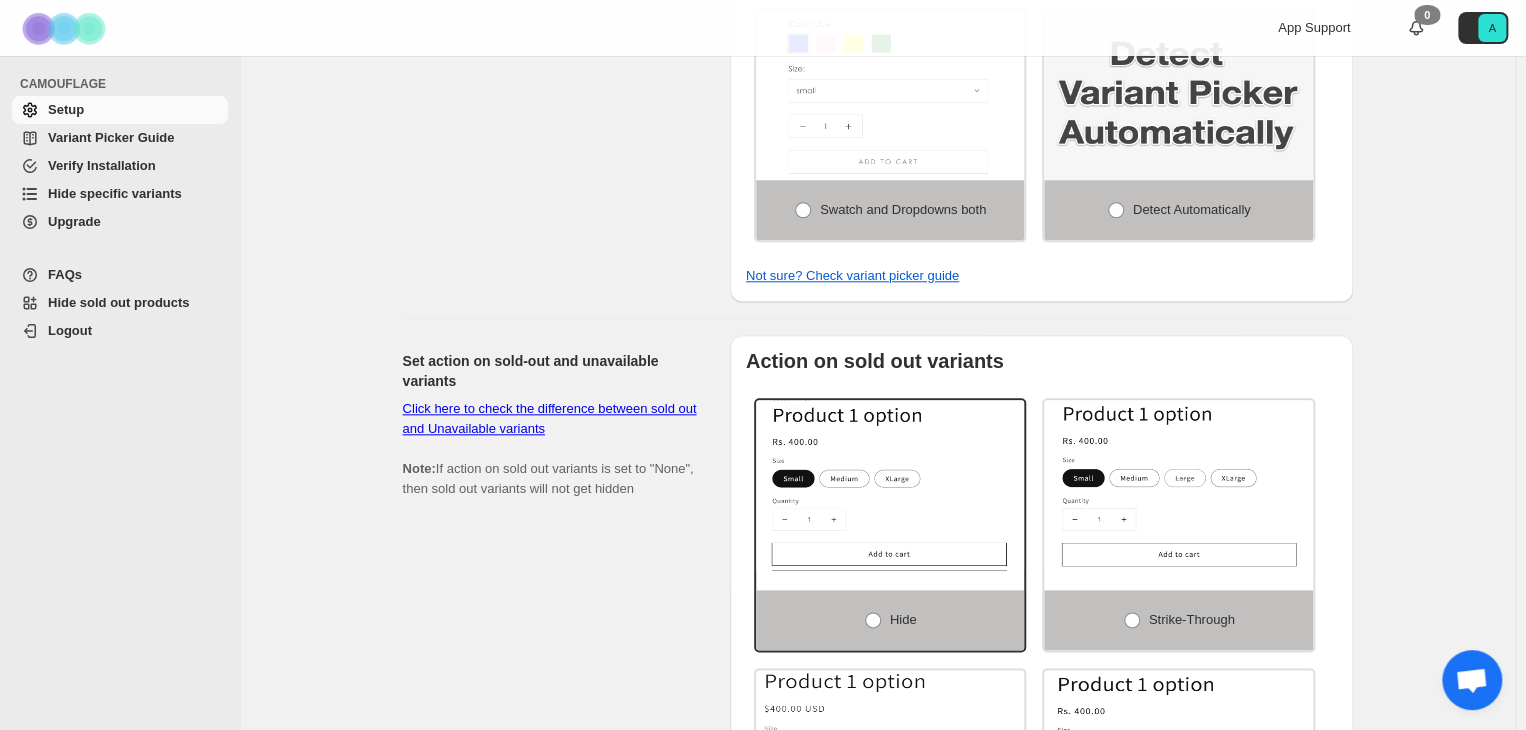 scroll, scrollTop: 900, scrollLeft: 0, axis: vertical 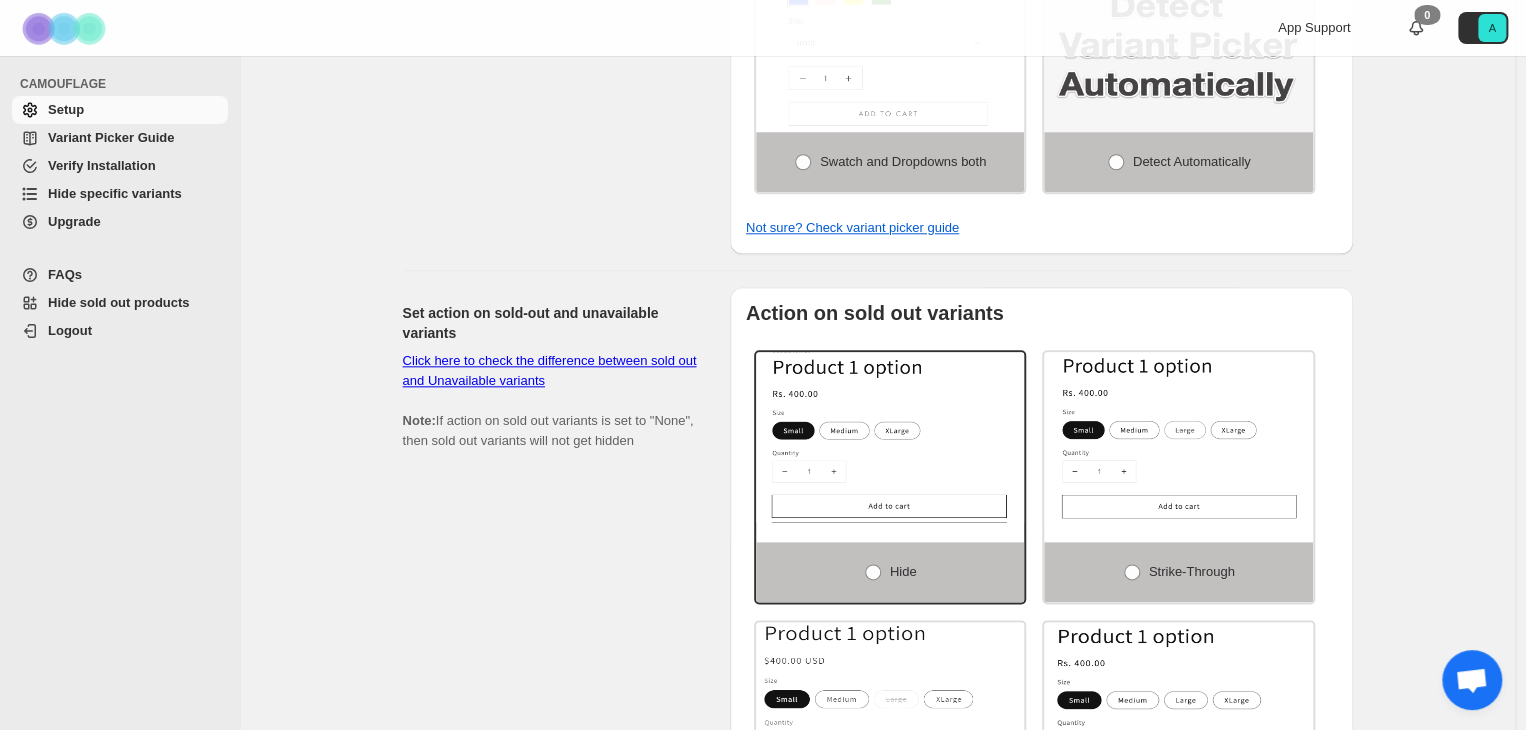 click on "Click here to check the difference between sold out and Unavailable variants" at bounding box center [550, 370] 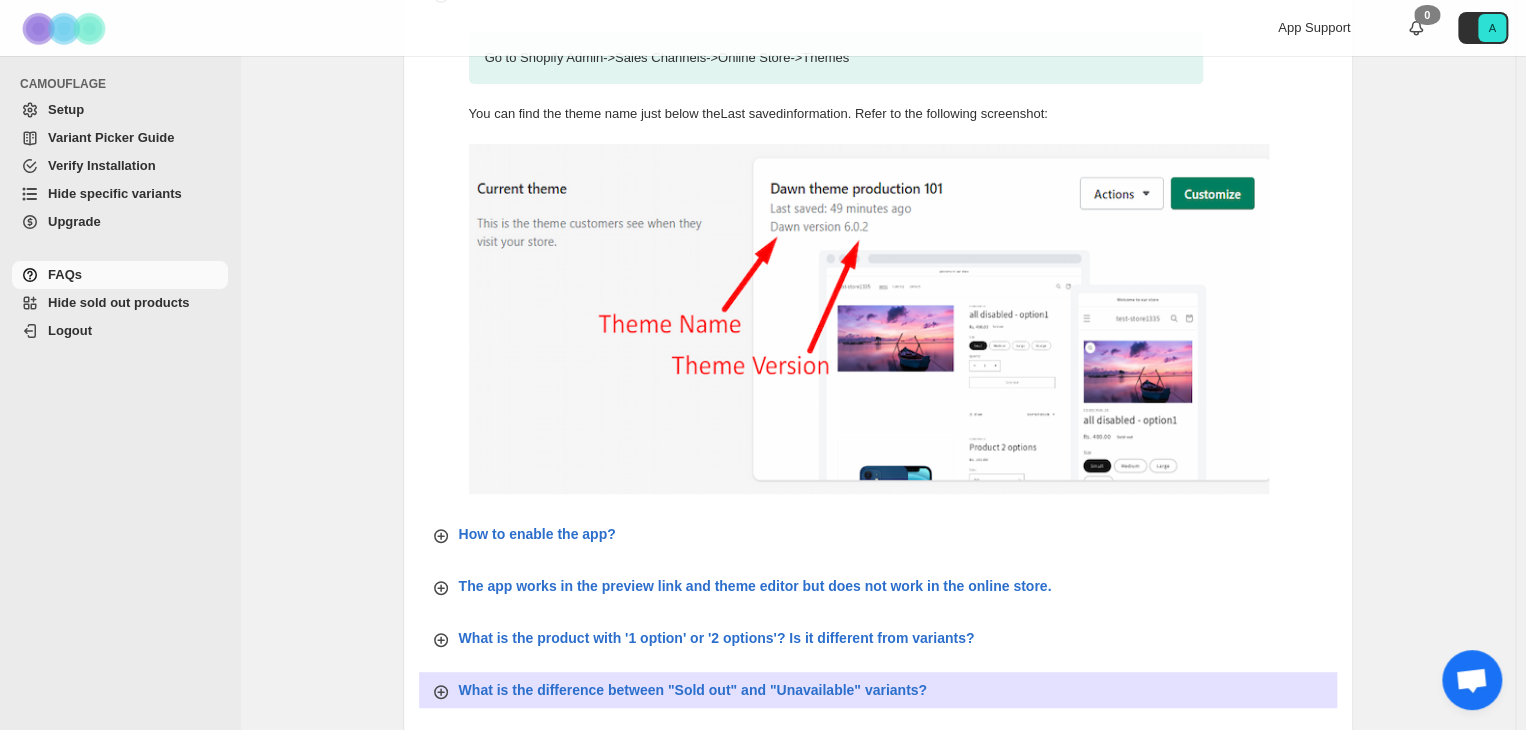 scroll, scrollTop: 500, scrollLeft: 0, axis: vertical 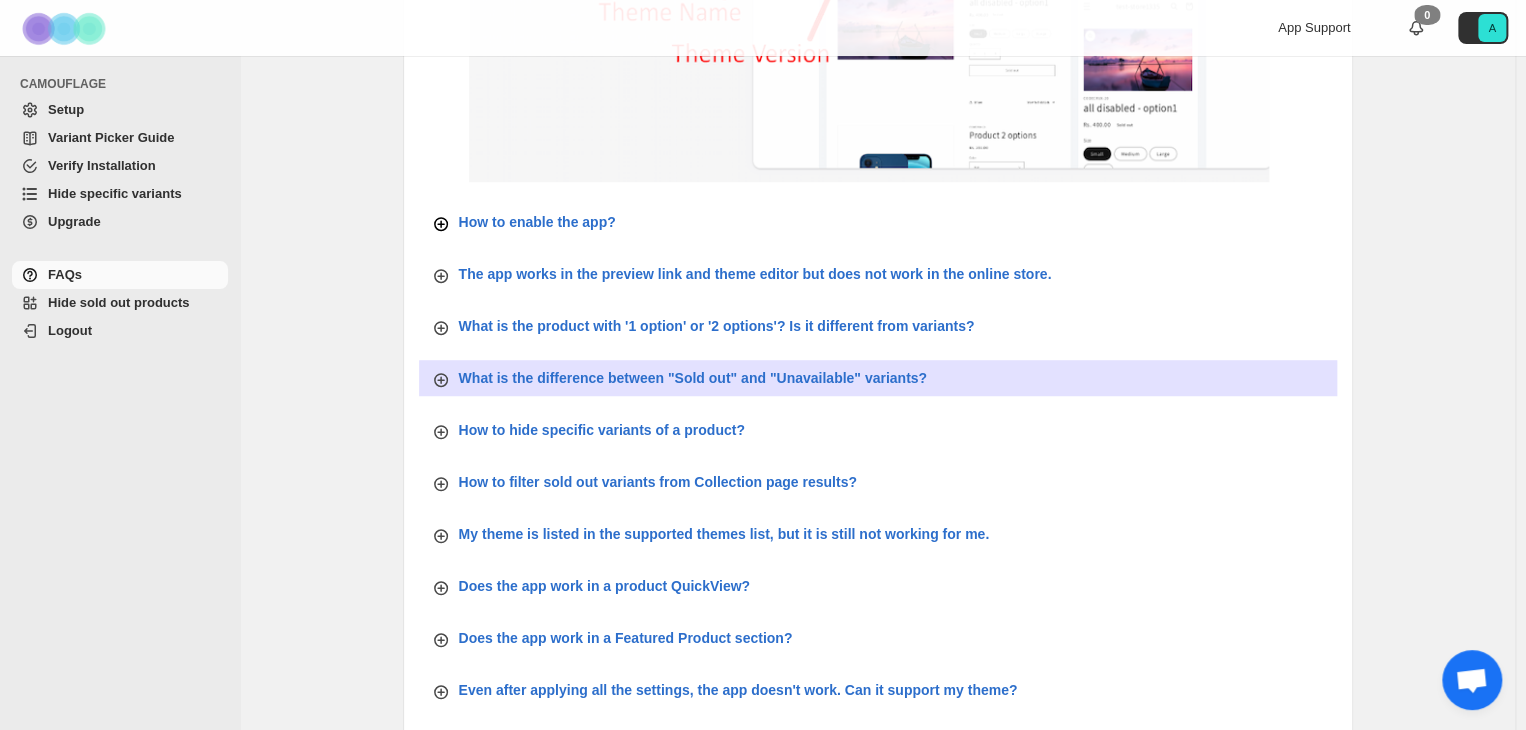 click on "How to enable the app?" at bounding box center [537, 222] 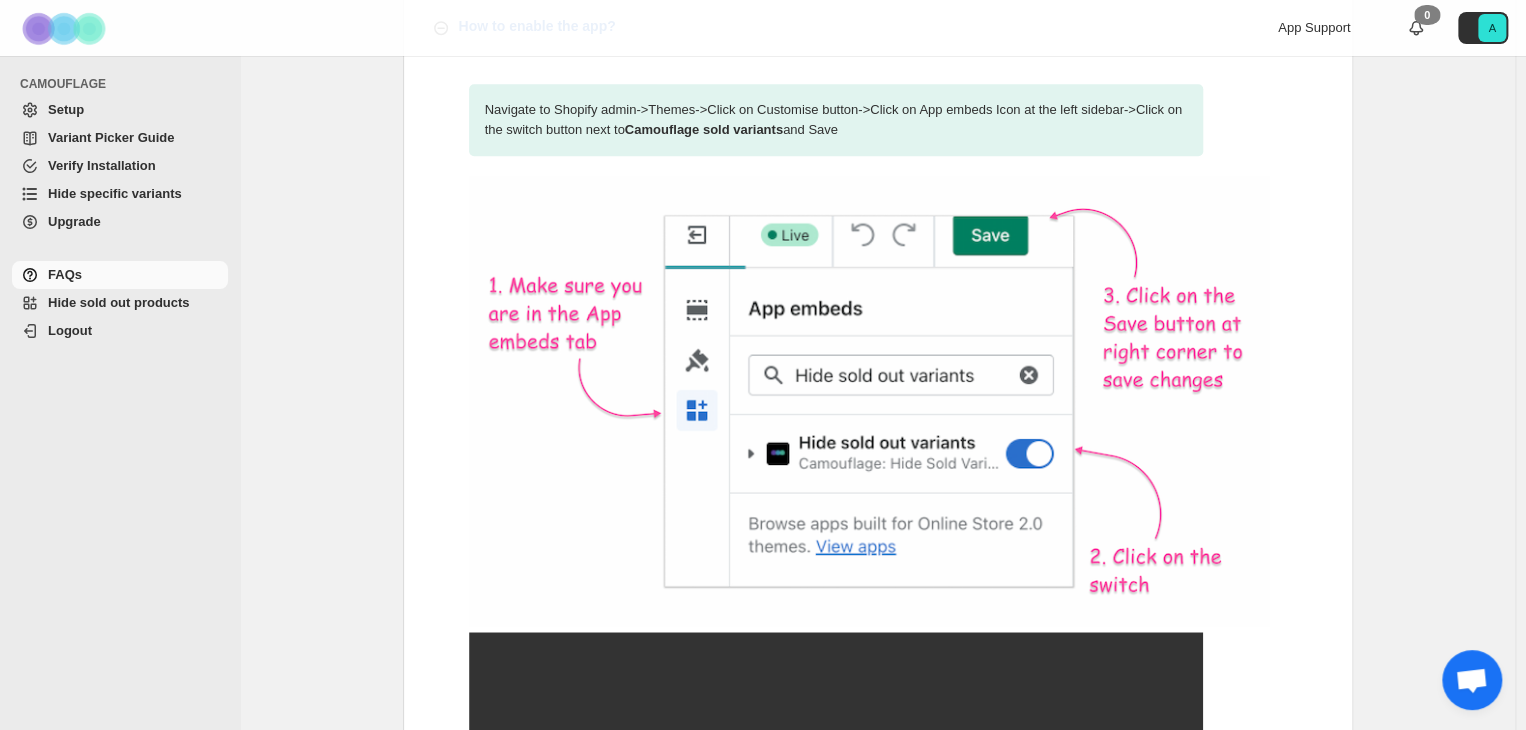 scroll, scrollTop: 700, scrollLeft: 0, axis: vertical 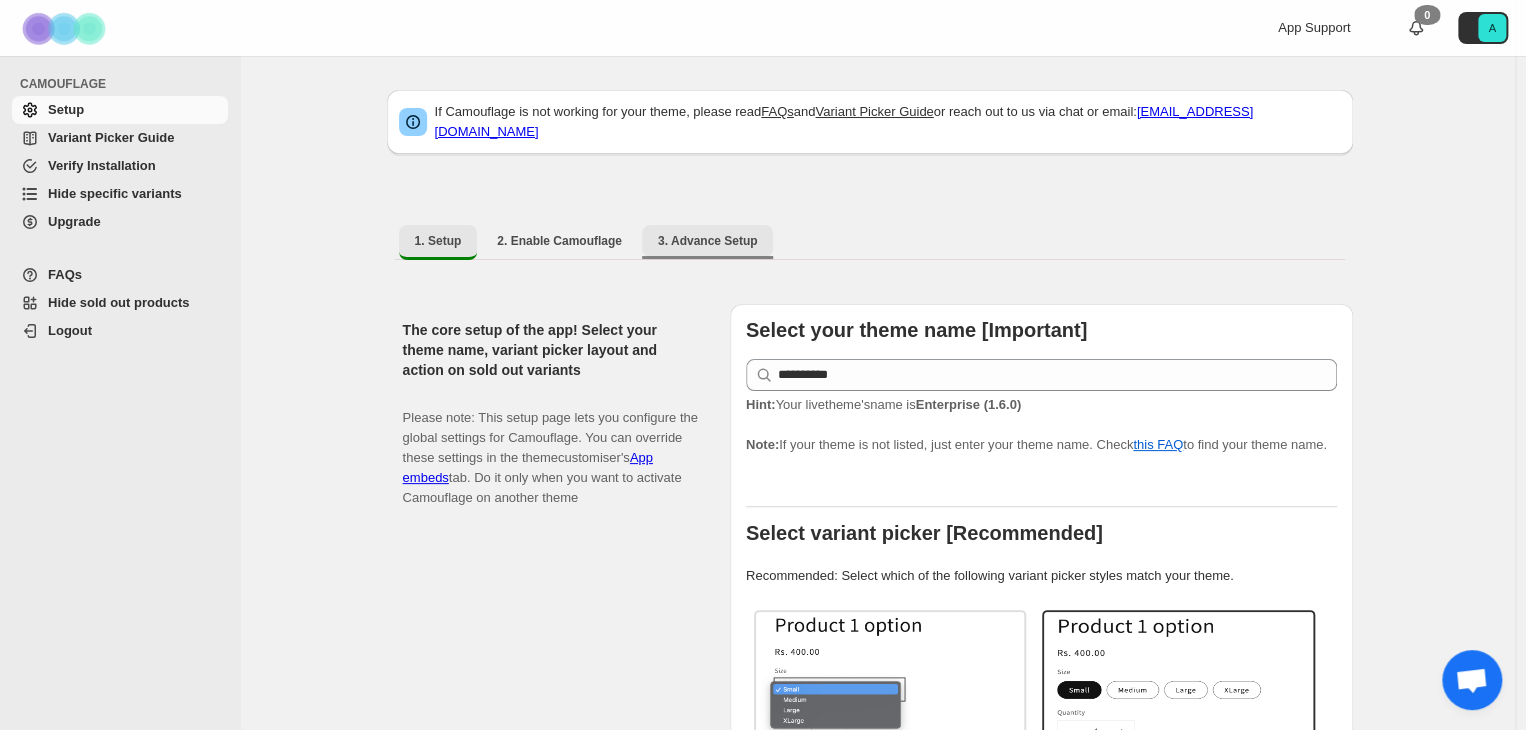 click on "3. Advance Setup" at bounding box center (708, 241) 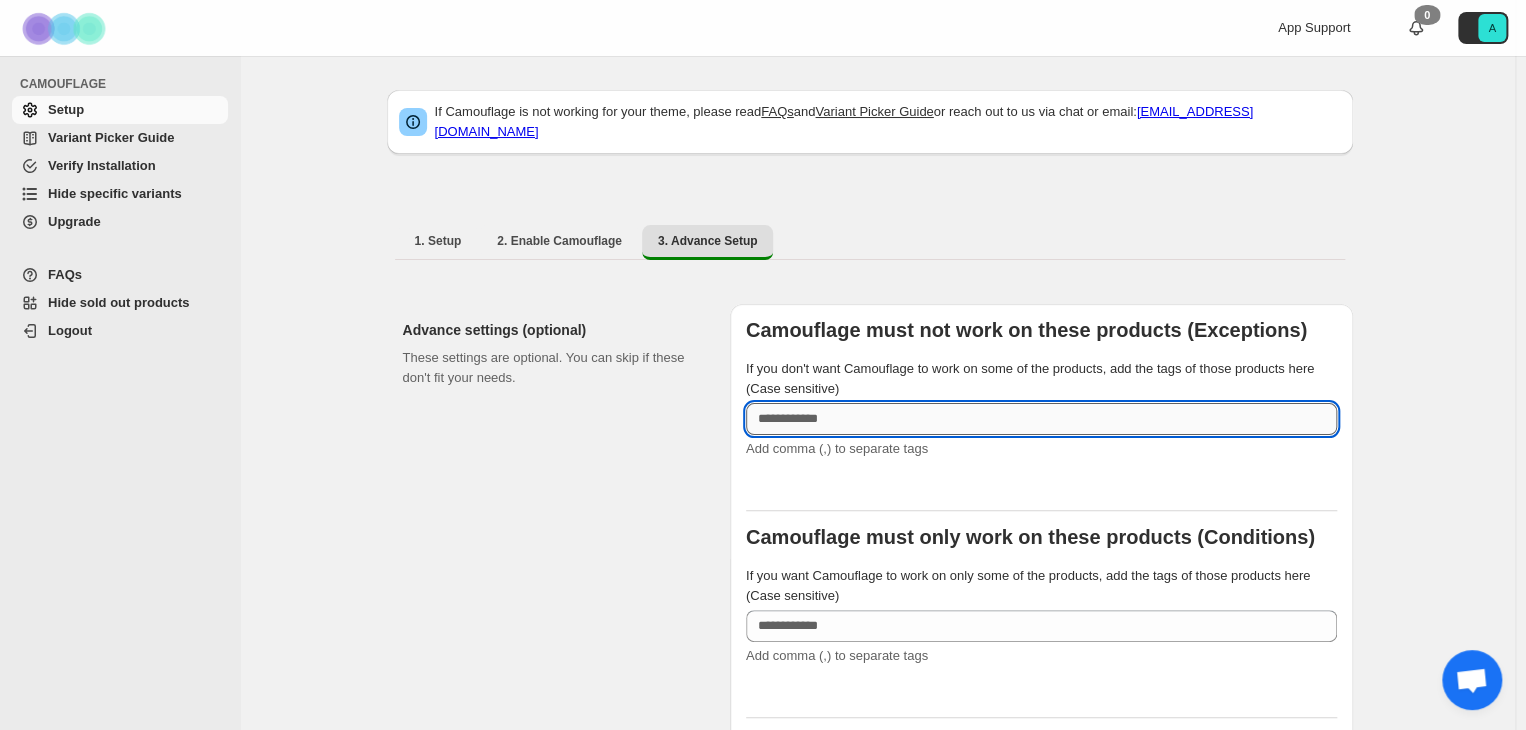 click on "If you don't want Camouflage to work on some of the products, add the tags of those products here (Case sensitive)" at bounding box center [1041, 419] 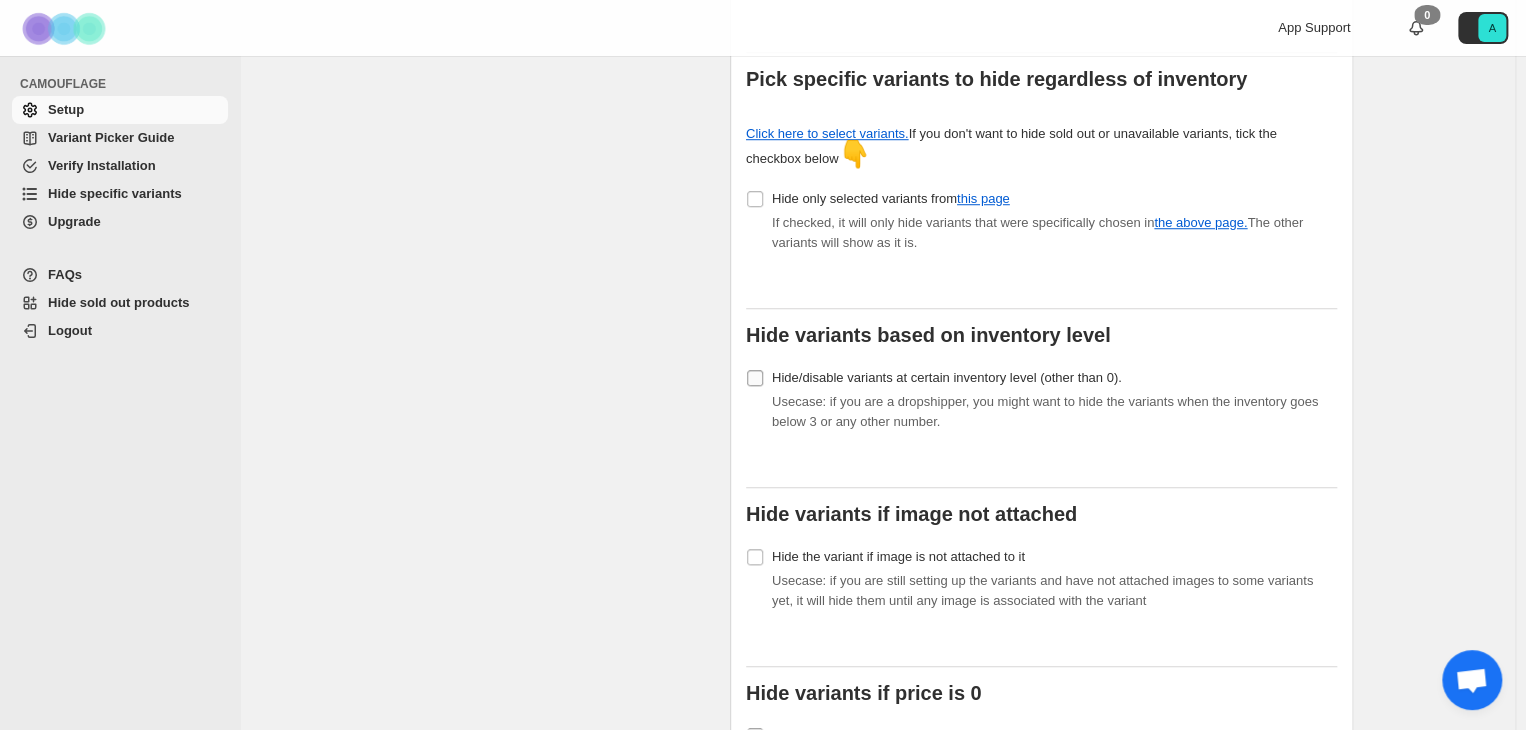scroll, scrollTop: 700, scrollLeft: 0, axis: vertical 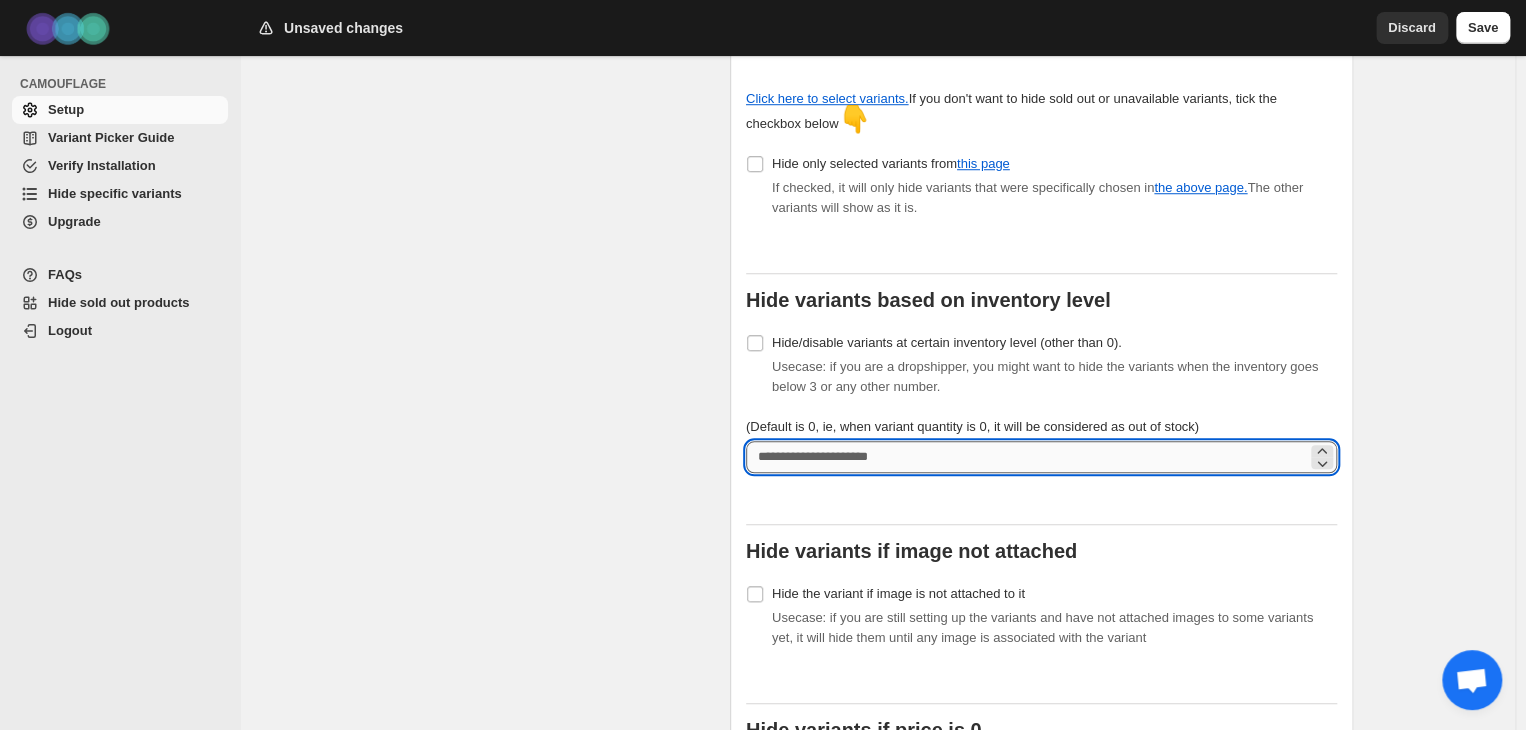 click on "(Default is 0, ie, when variant quantity is 0, it will be considered as out of stock)" at bounding box center [1026, 457] 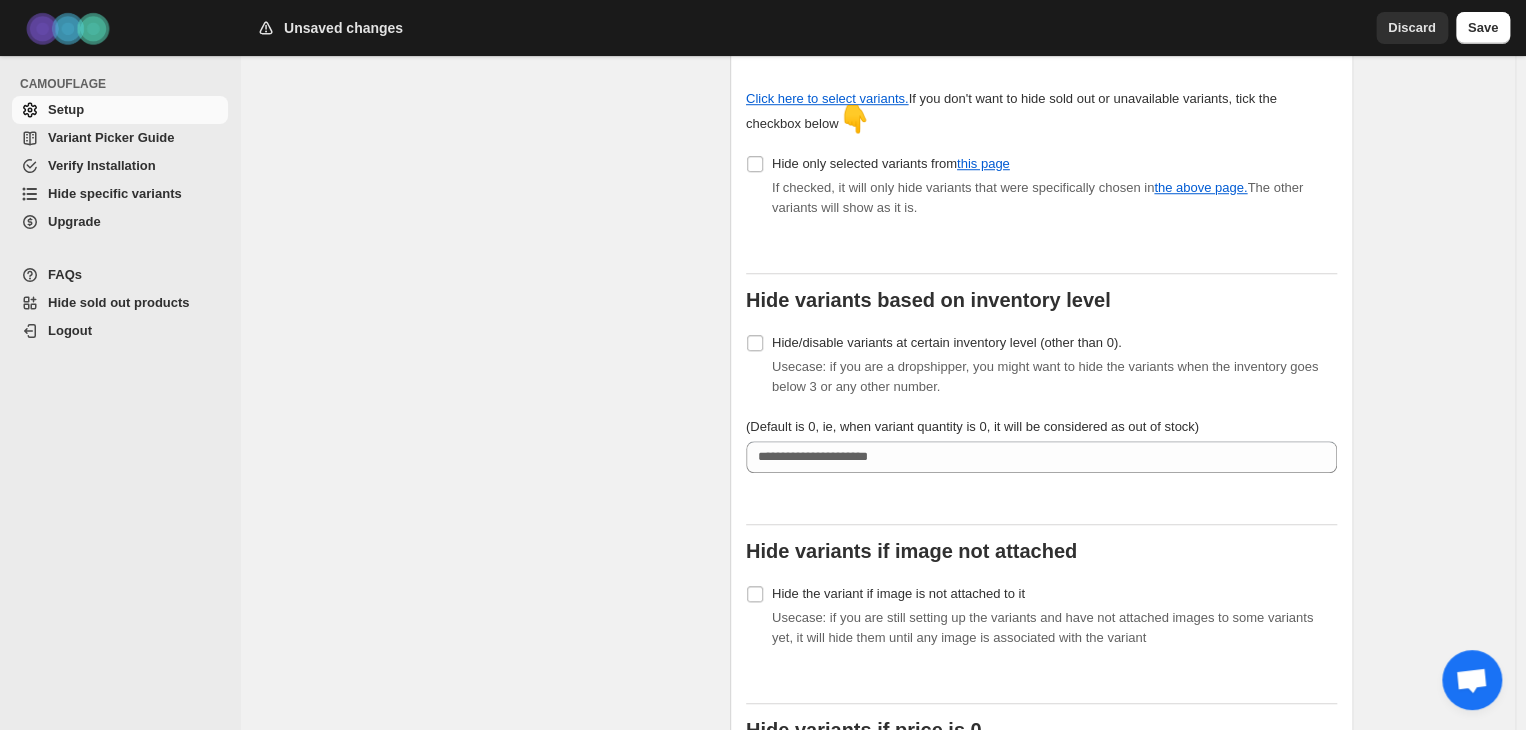 click on "Camouflage must not work on these products (Exceptions) If you don't want Camouflage to work on some of the products, add the tags of those products here (Case sensitive) Add comma (,) to separate tags Camouflage must only work on these products (Conditions) If you want Camouflage to work on only some of the products, add the tags of those products here (Case sensitive) Add comma (,) to separate tags  Pick specific variants to hide regardless of inventory Click here to select variants.  If you don't want to hide sold out or unavailable variants, tick the checkbox below  👇 Hide only selected variants from  this page If checked, it will only hide variants that were specifically chosen in  the above page.  The other variants will show as it is. Hide variants based on inventory level Hide/disable variants at certain inventory level (other than 0). Usecase: if you are a dropshipper, you might want to hide the variants when the inventory goes below 3 or any other number. Hide variants if image not attached Note:" at bounding box center (1041, 778) 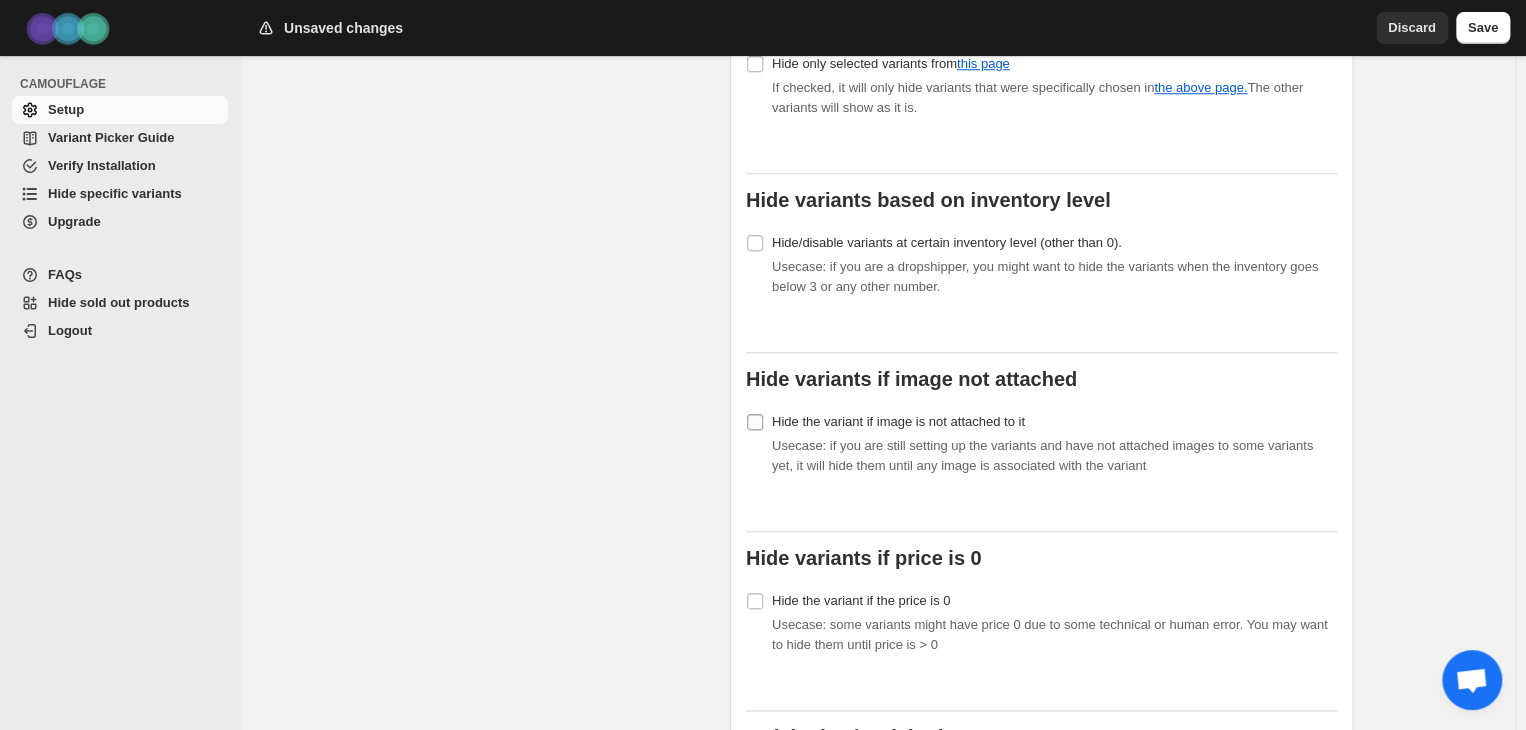 scroll, scrollTop: 900, scrollLeft: 0, axis: vertical 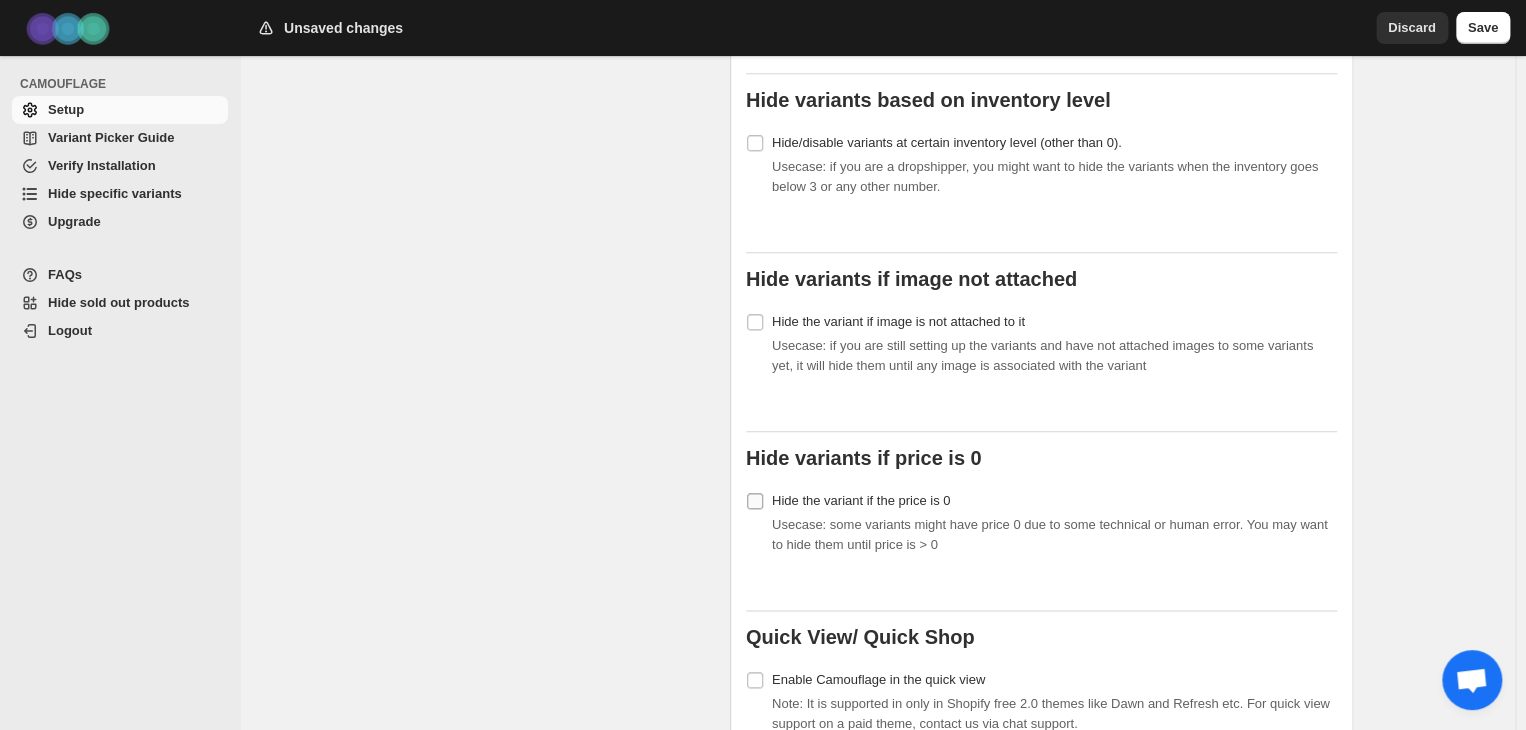 click at bounding box center [755, 501] 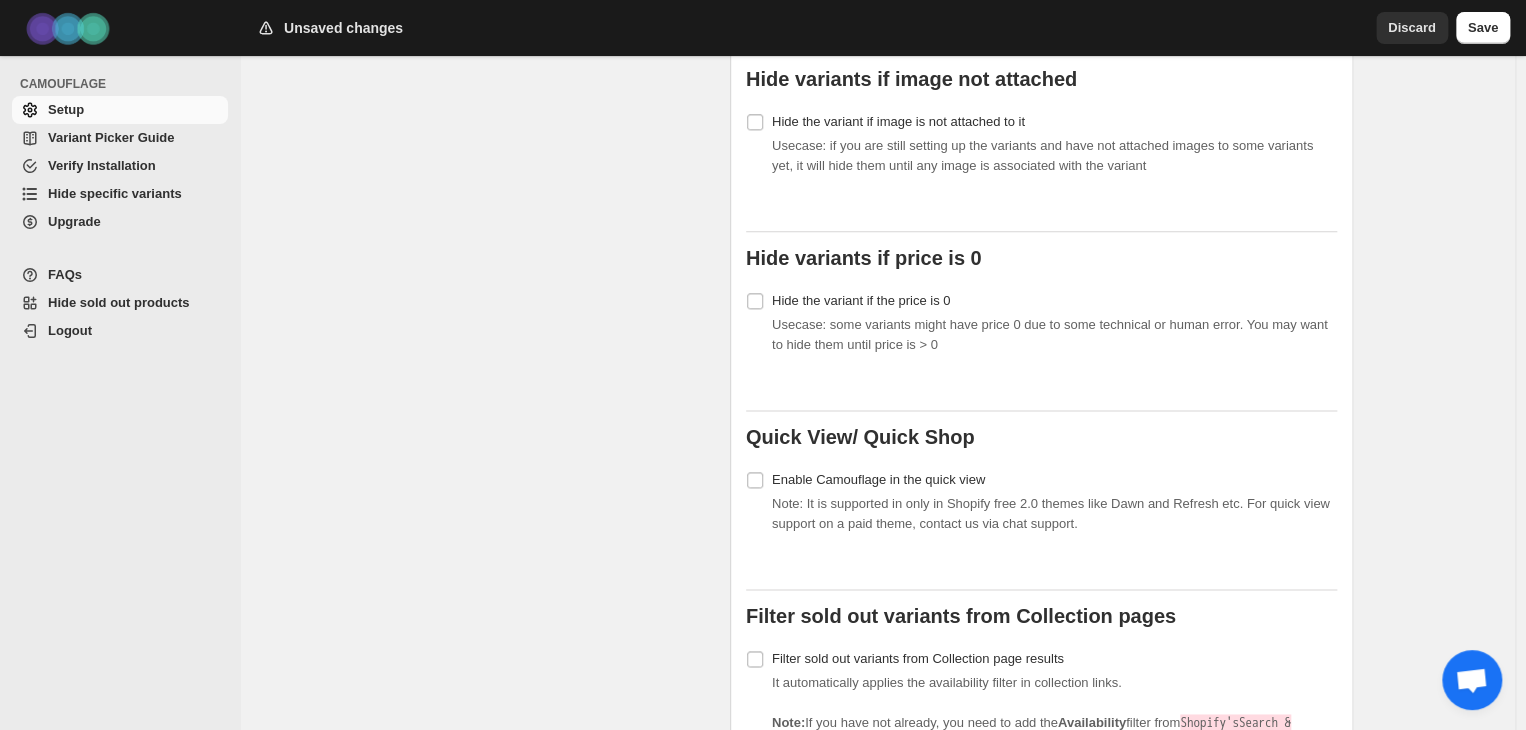 scroll, scrollTop: 1200, scrollLeft: 0, axis: vertical 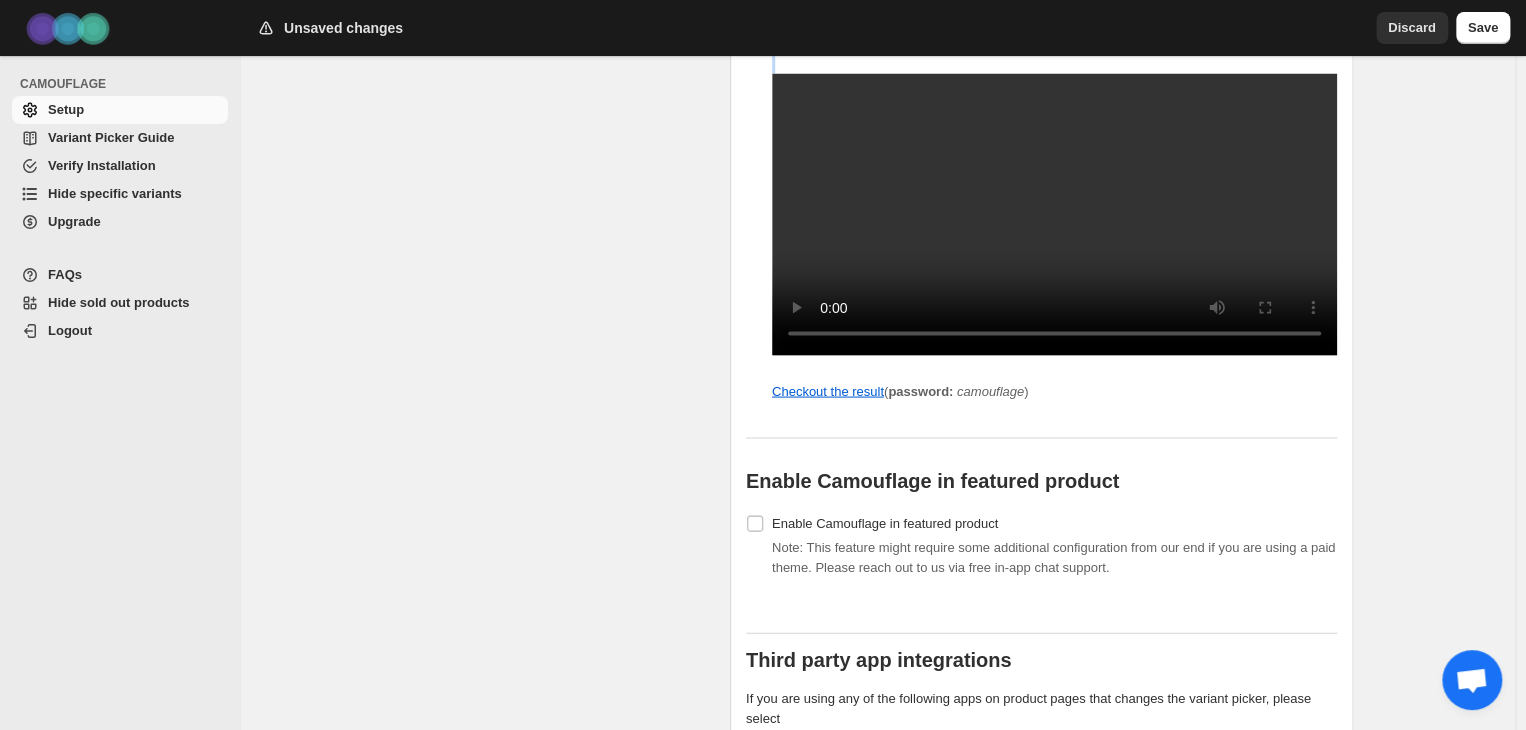 drag, startPoint x: 740, startPoint y: 197, endPoint x: 1184, endPoint y: 217, distance: 444.45023 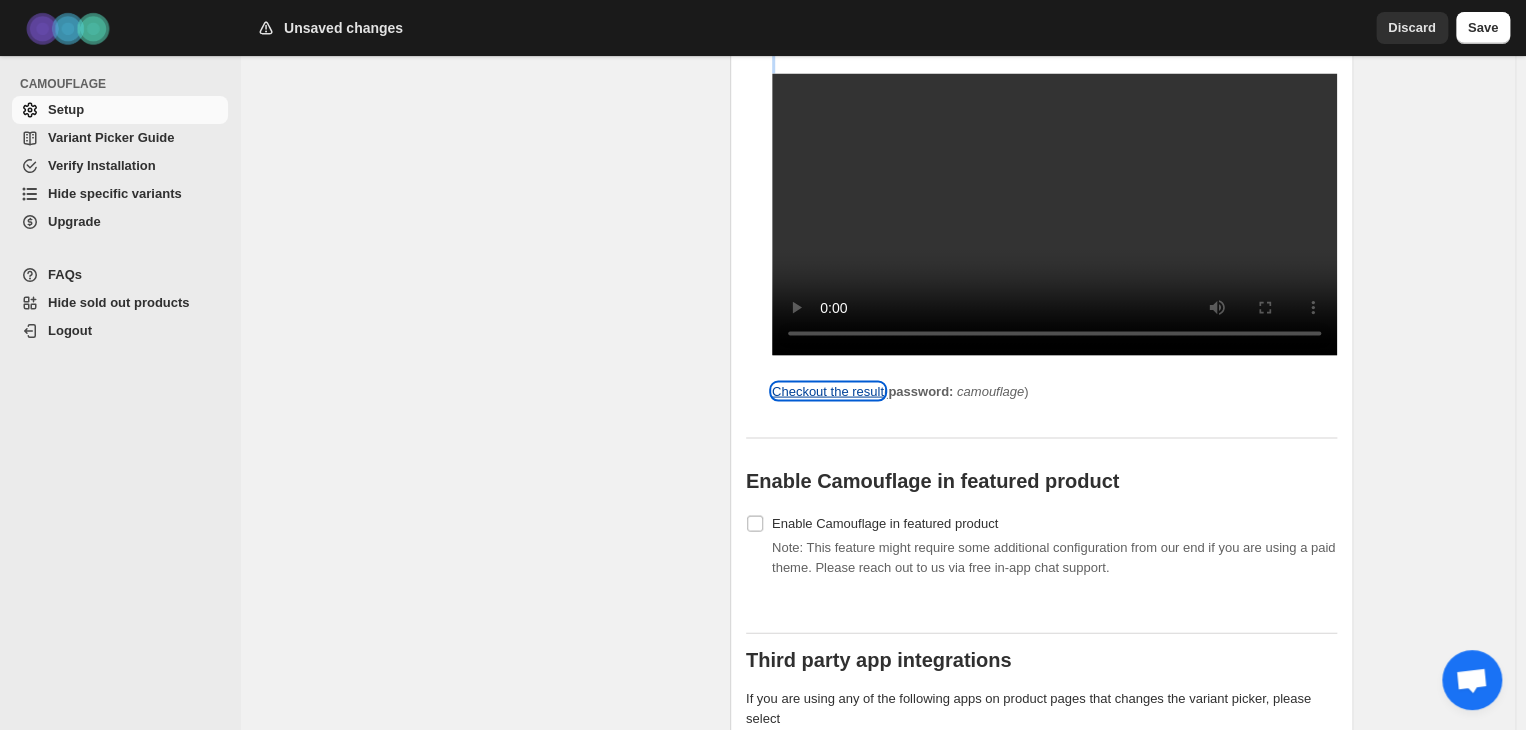 click on "Checkout the result" at bounding box center [828, 390] 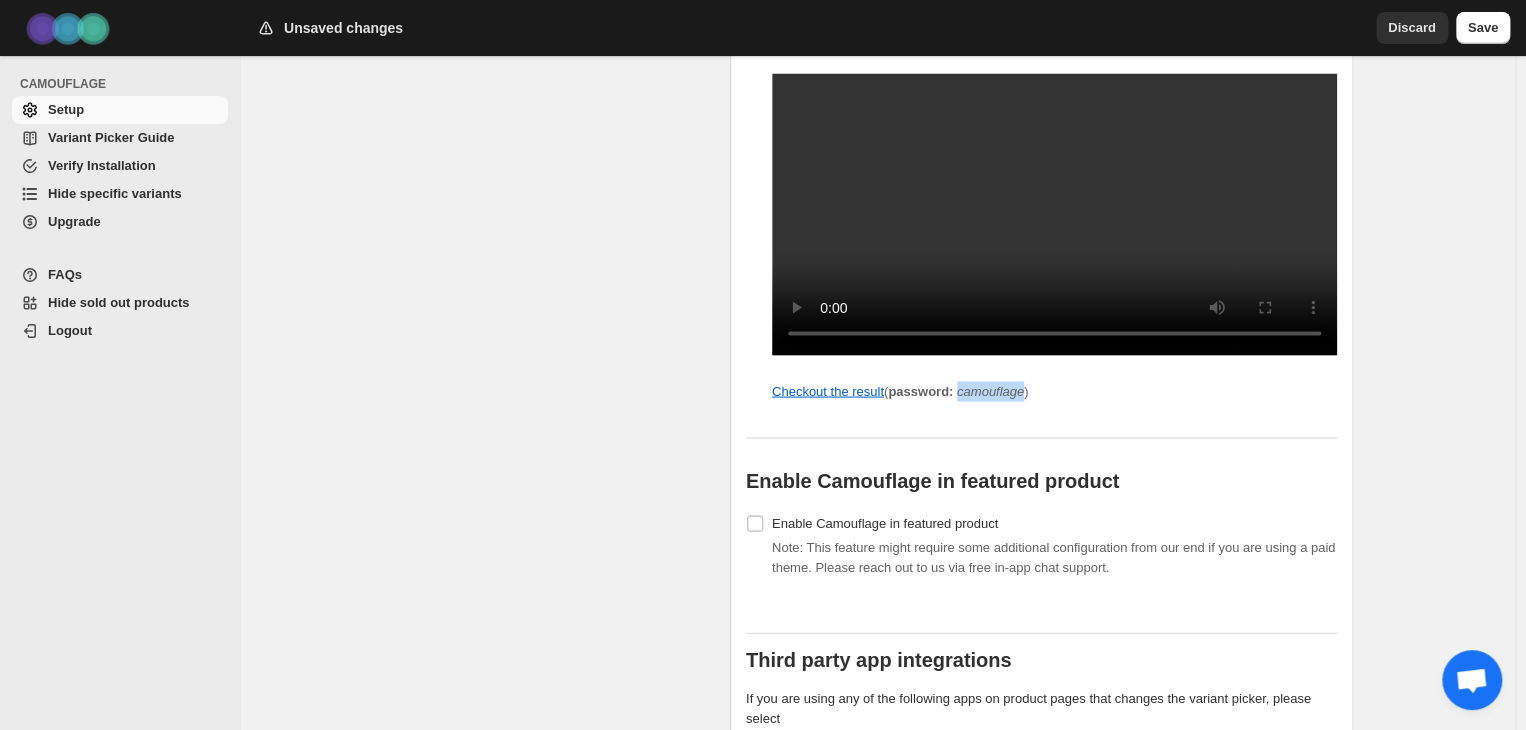 drag, startPoint x: 961, startPoint y: 416, endPoint x: 1027, endPoint y: 416, distance: 66 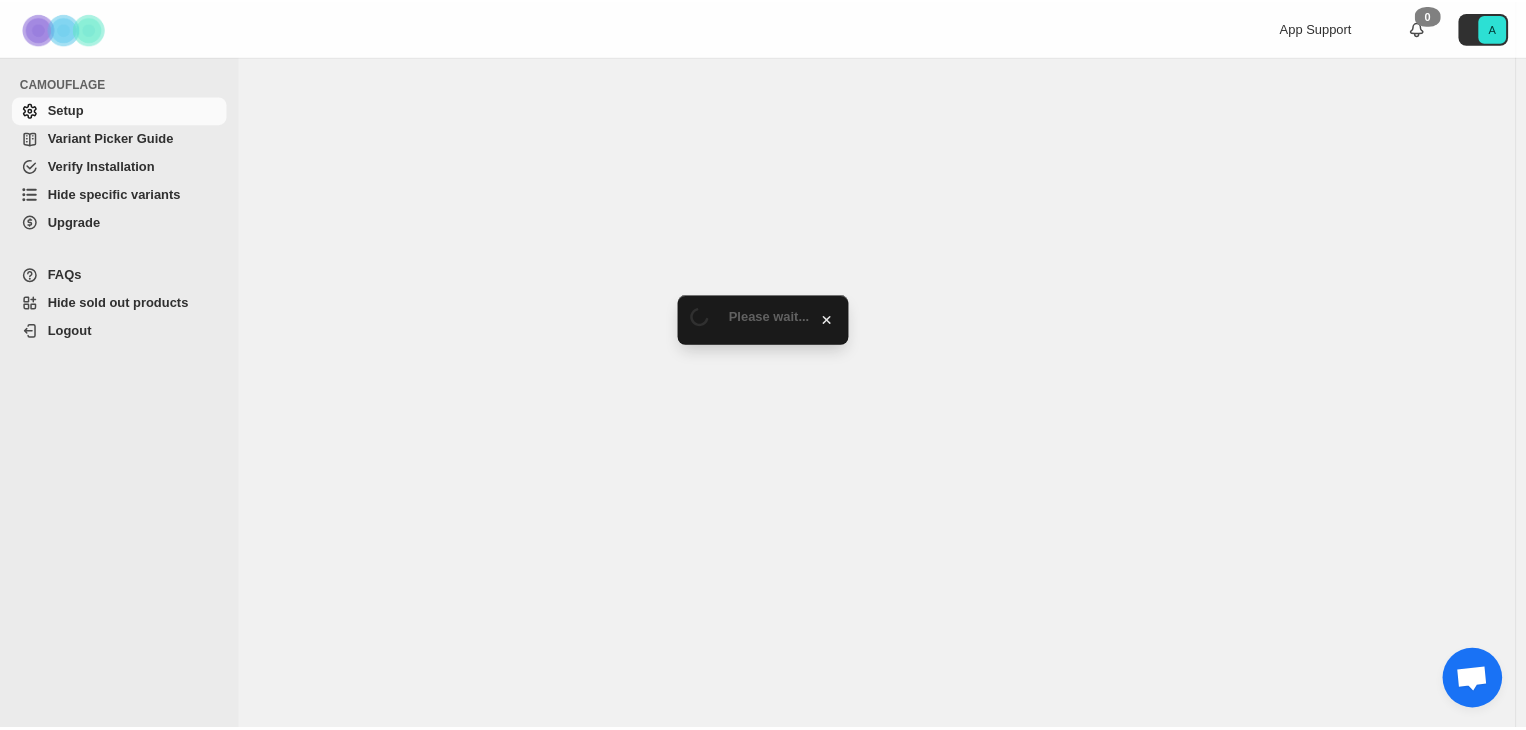 scroll, scrollTop: 0, scrollLeft: 0, axis: both 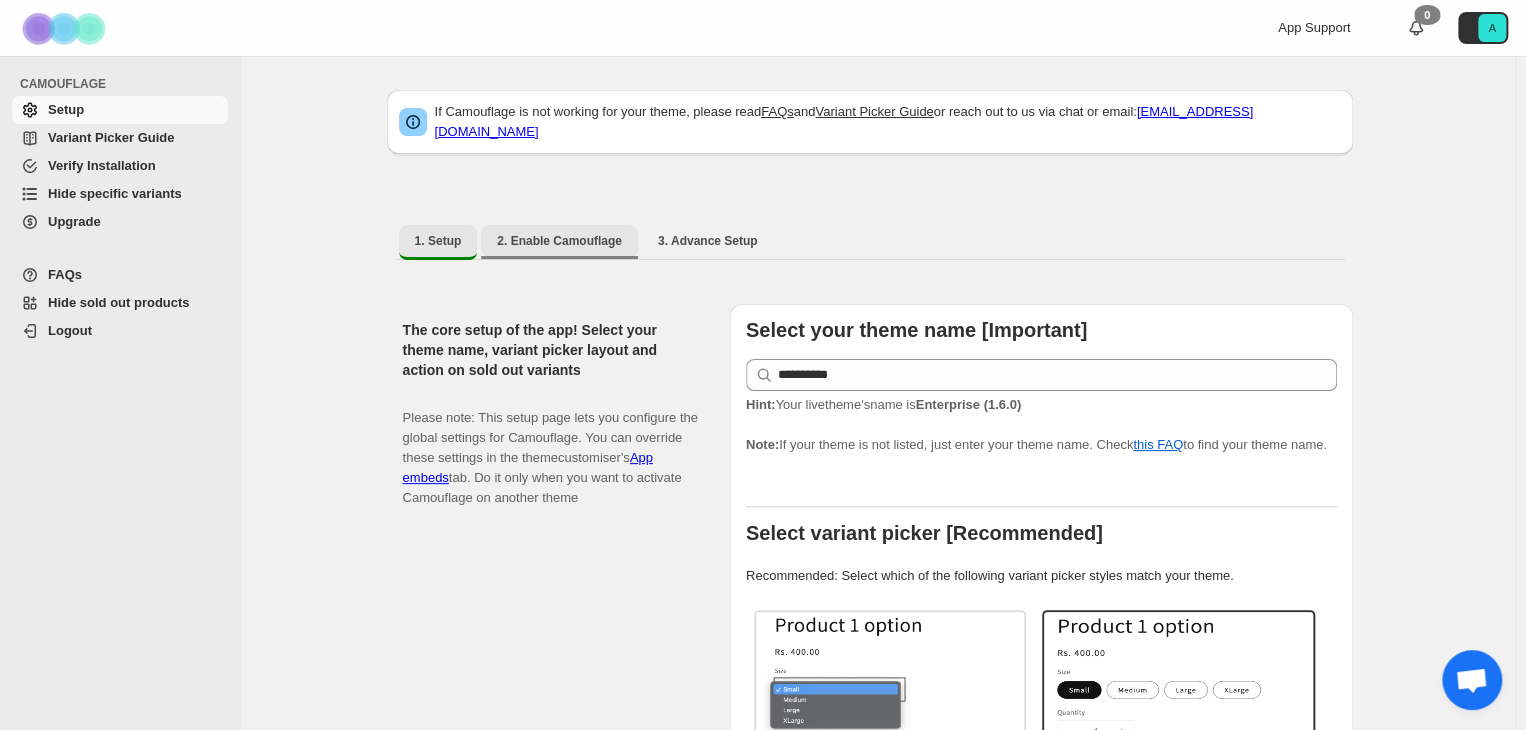 click on "2. Enable Camouflage" at bounding box center (559, 241) 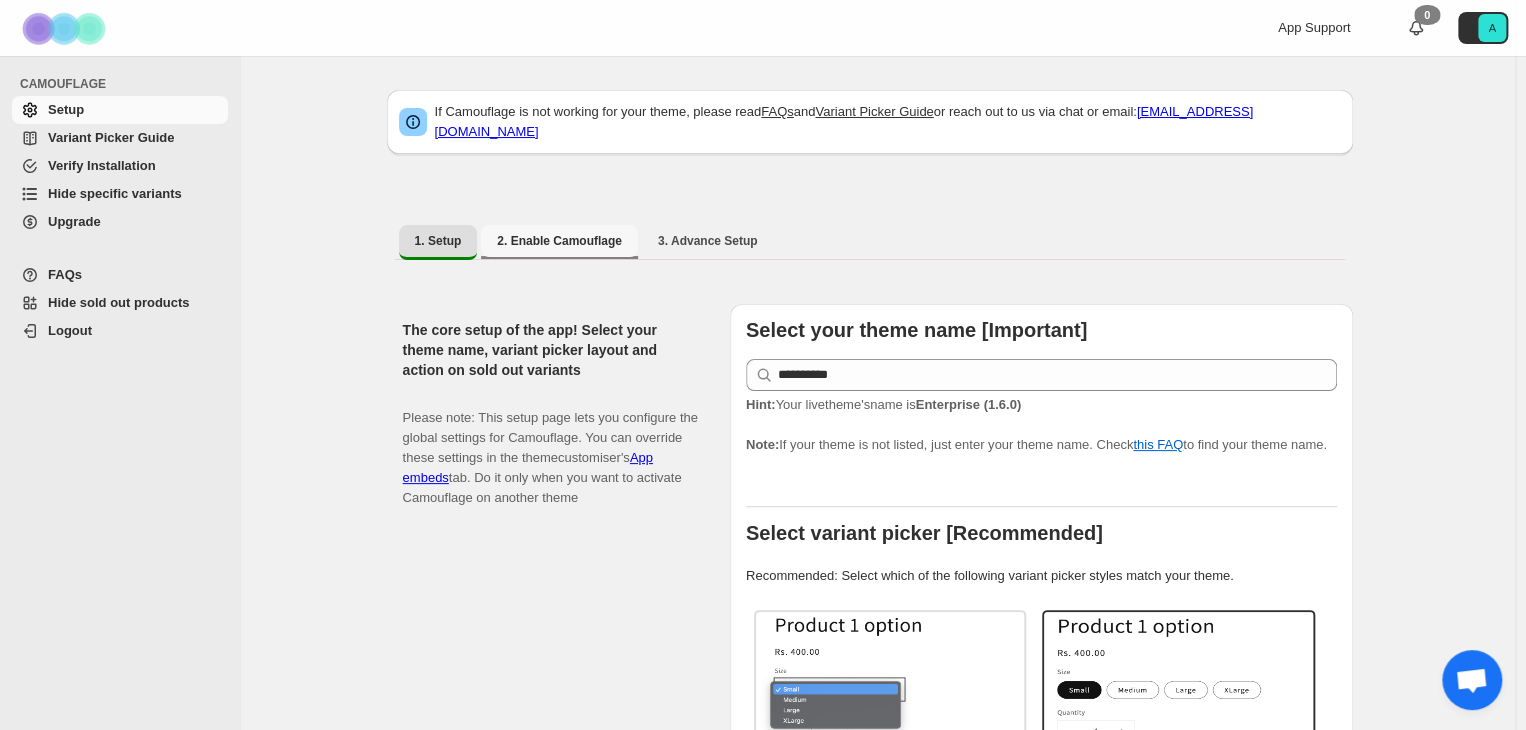 select on "**********" 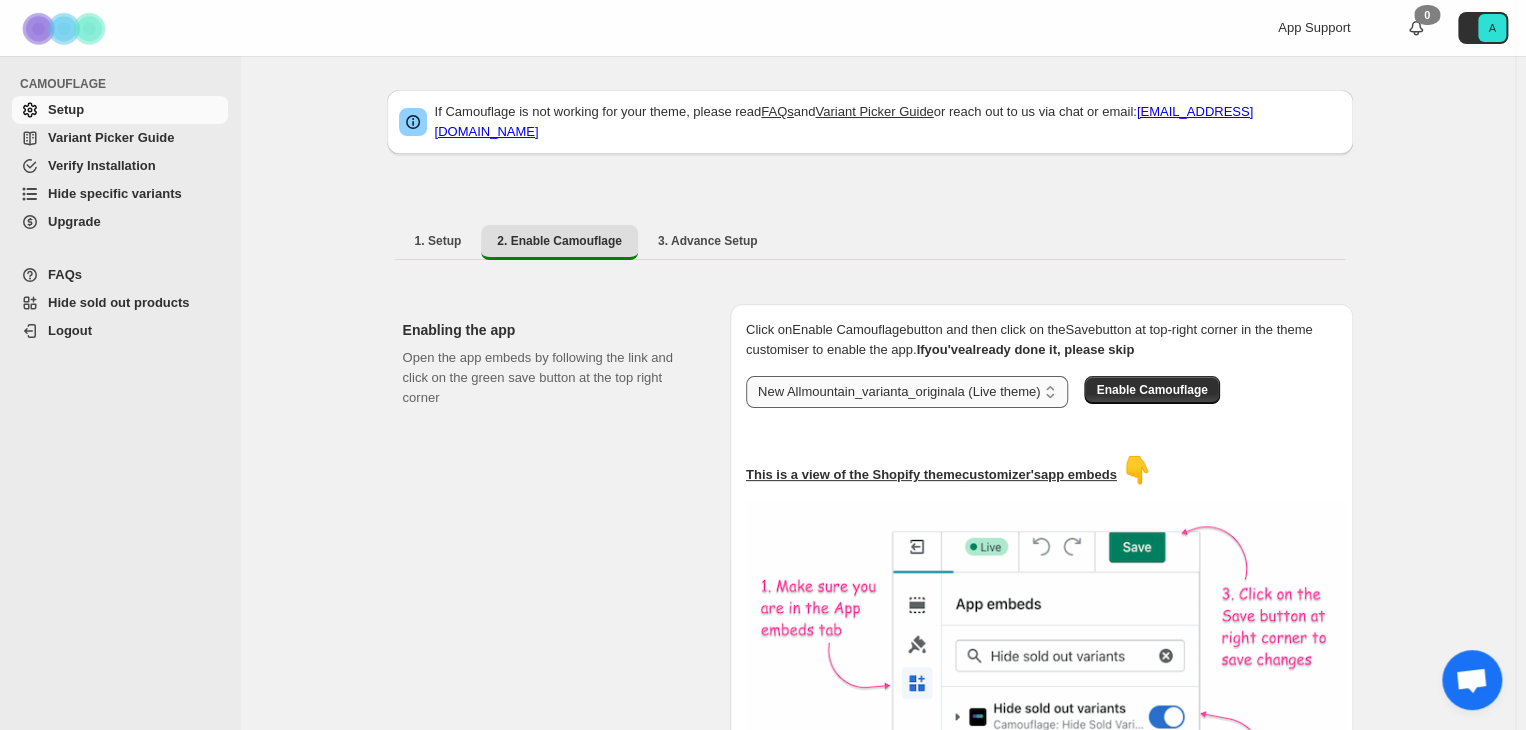click on "**********" at bounding box center (907, 392) 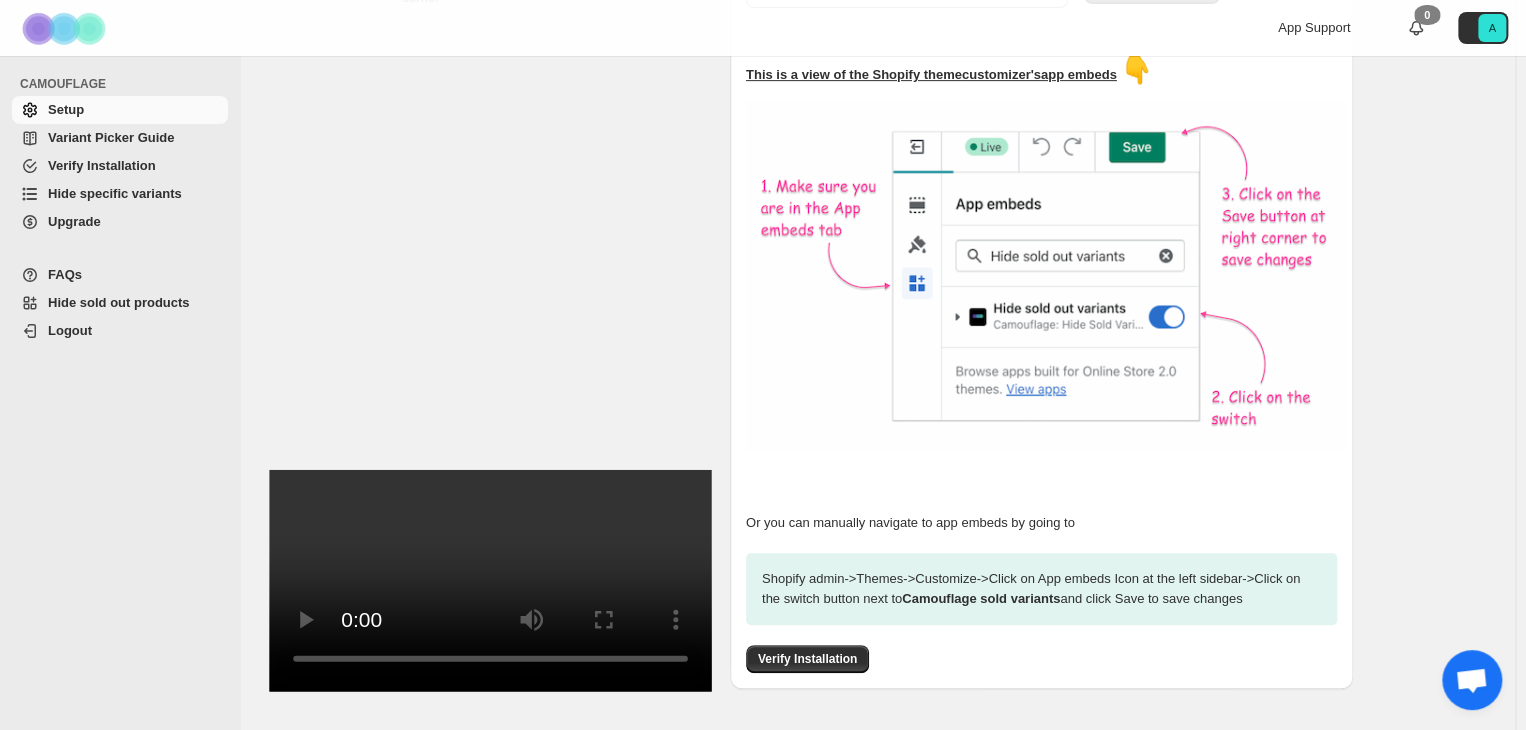scroll, scrollTop: 456, scrollLeft: 0, axis: vertical 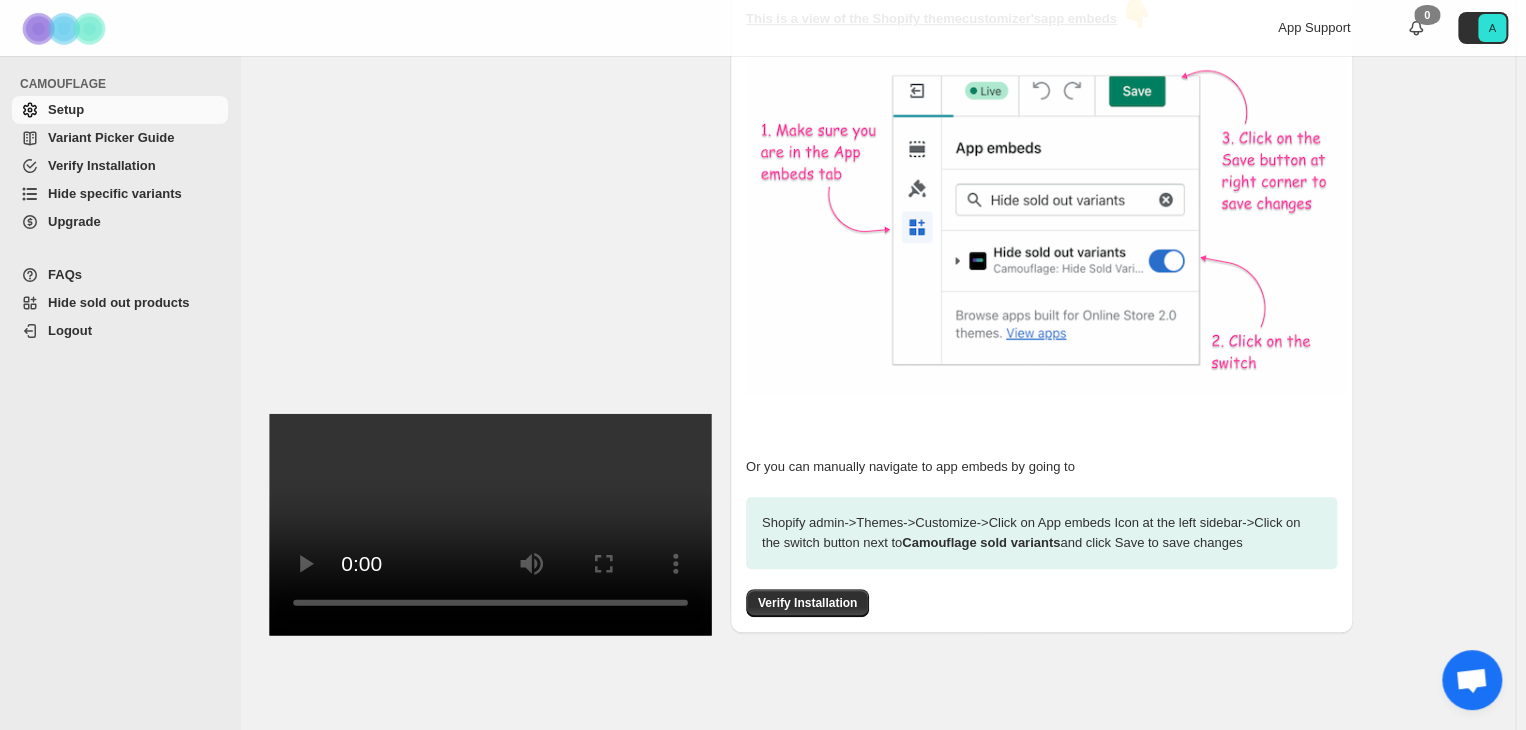 click on "Variant Picker Guide" at bounding box center (111, 137) 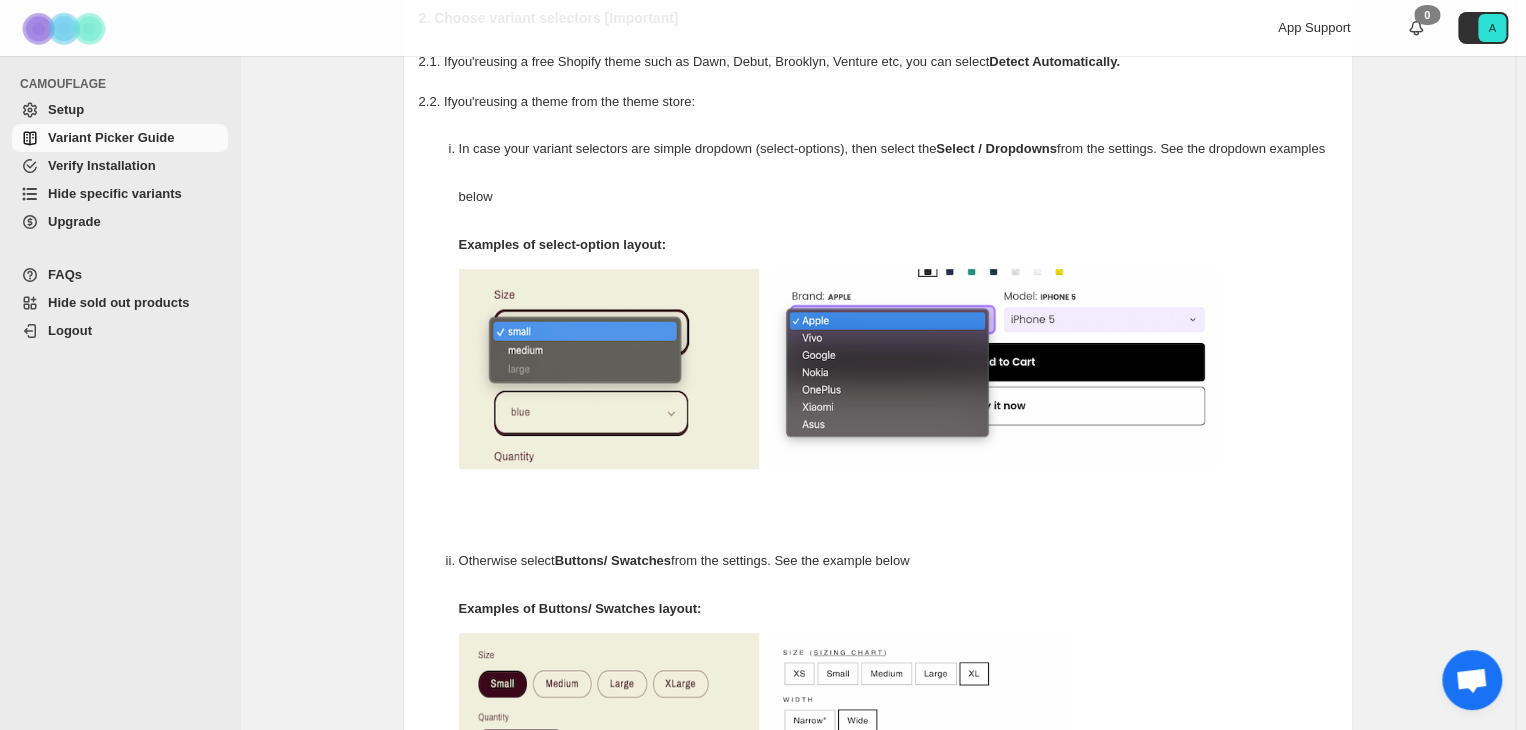 scroll, scrollTop: 0, scrollLeft: 0, axis: both 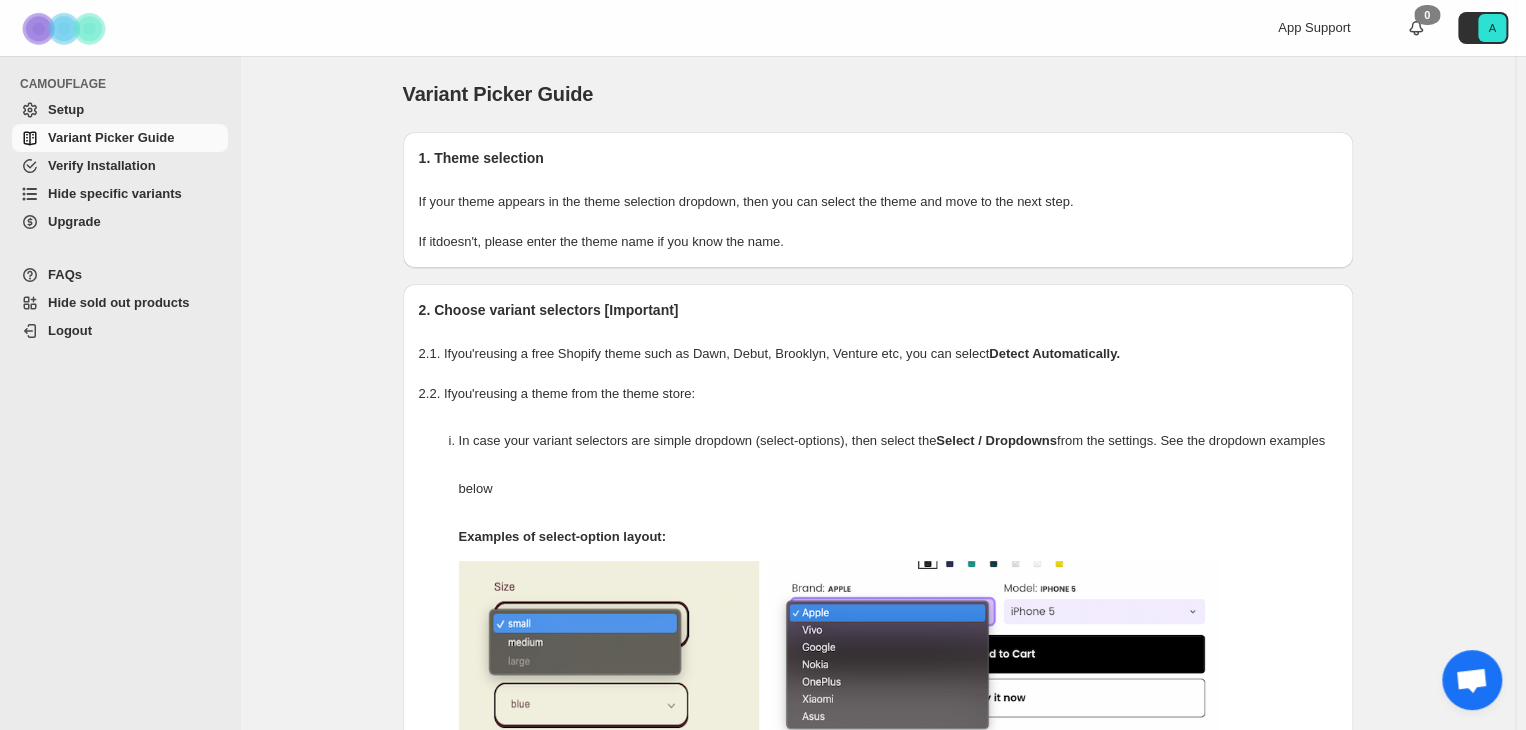 click on "App Support" at bounding box center (1314, 27) 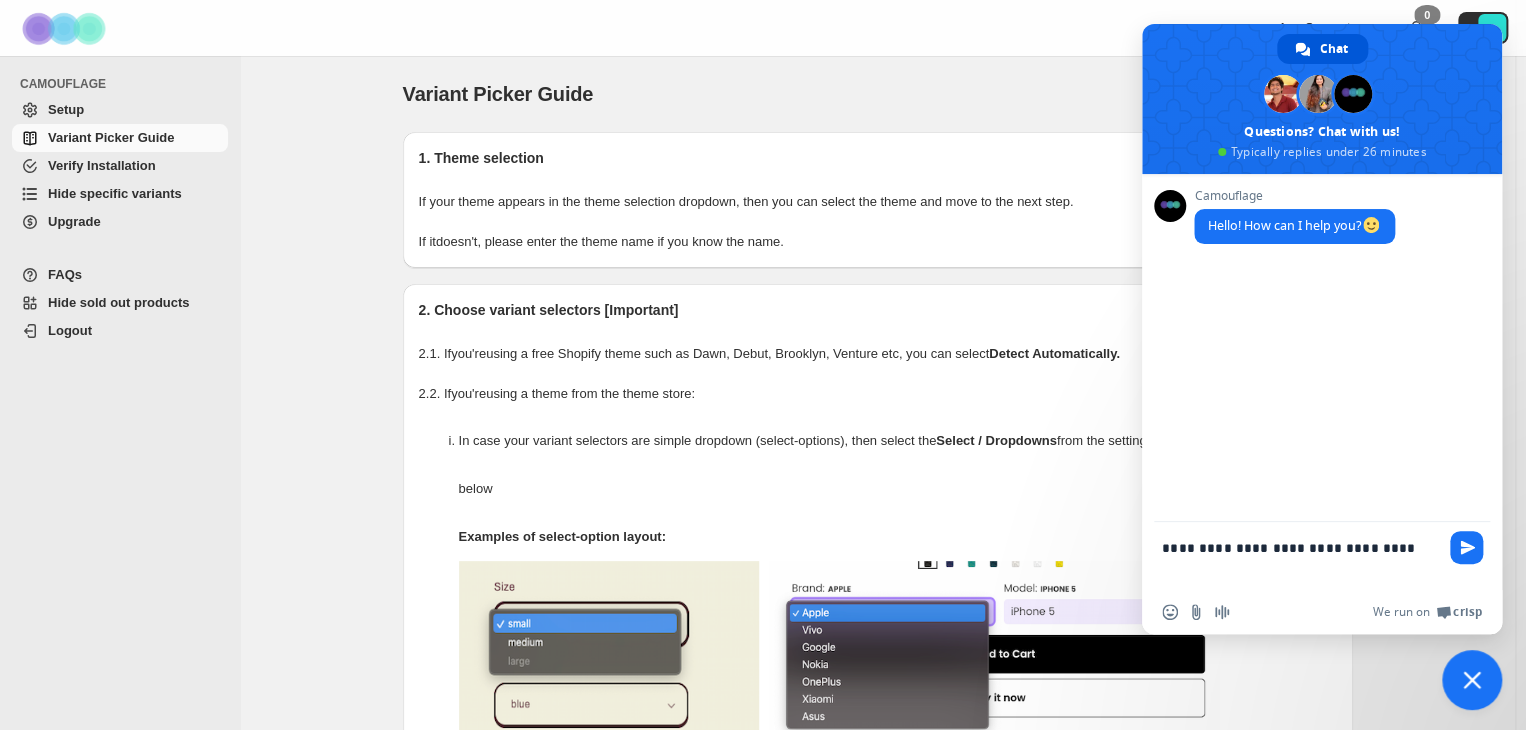paste on "**********" 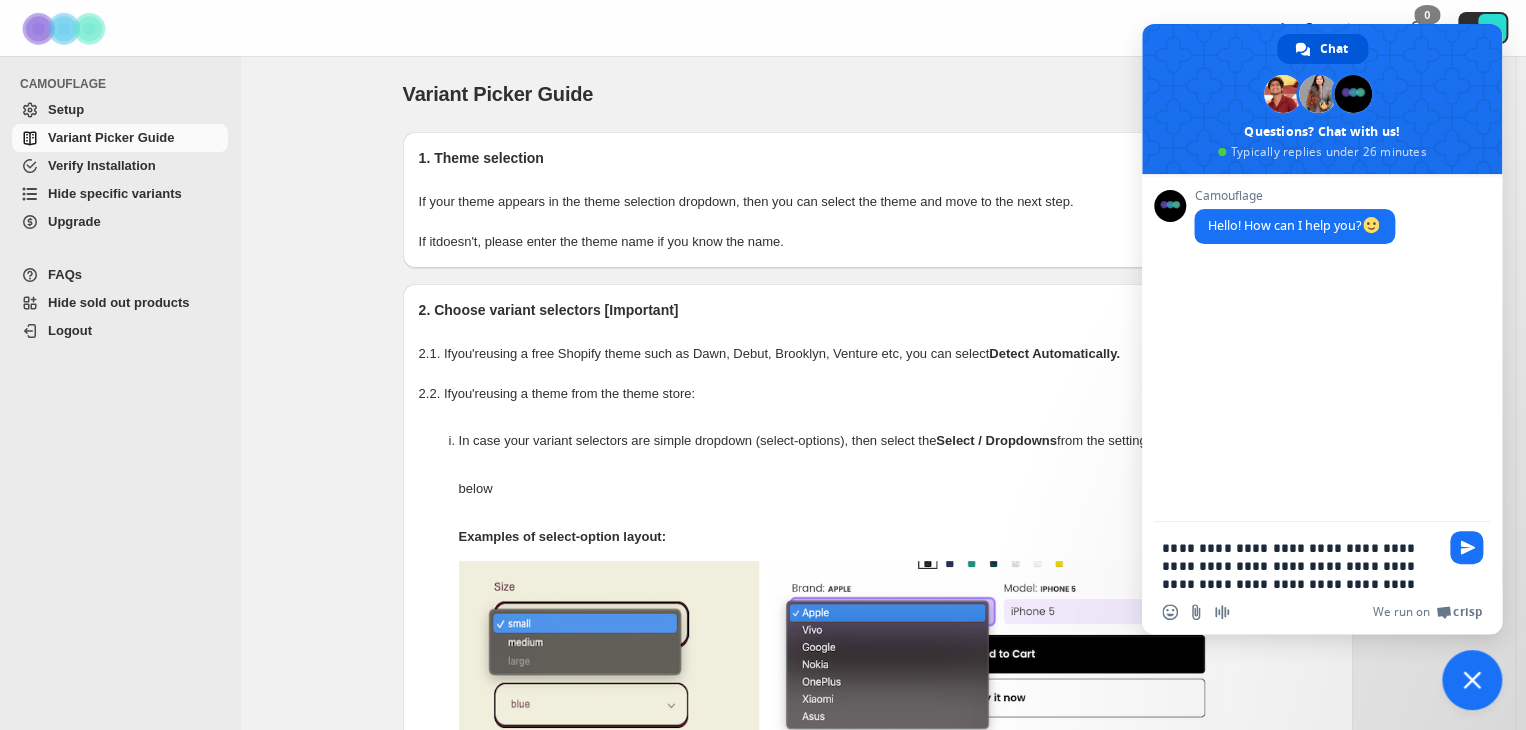 scroll, scrollTop: 200, scrollLeft: 0, axis: vertical 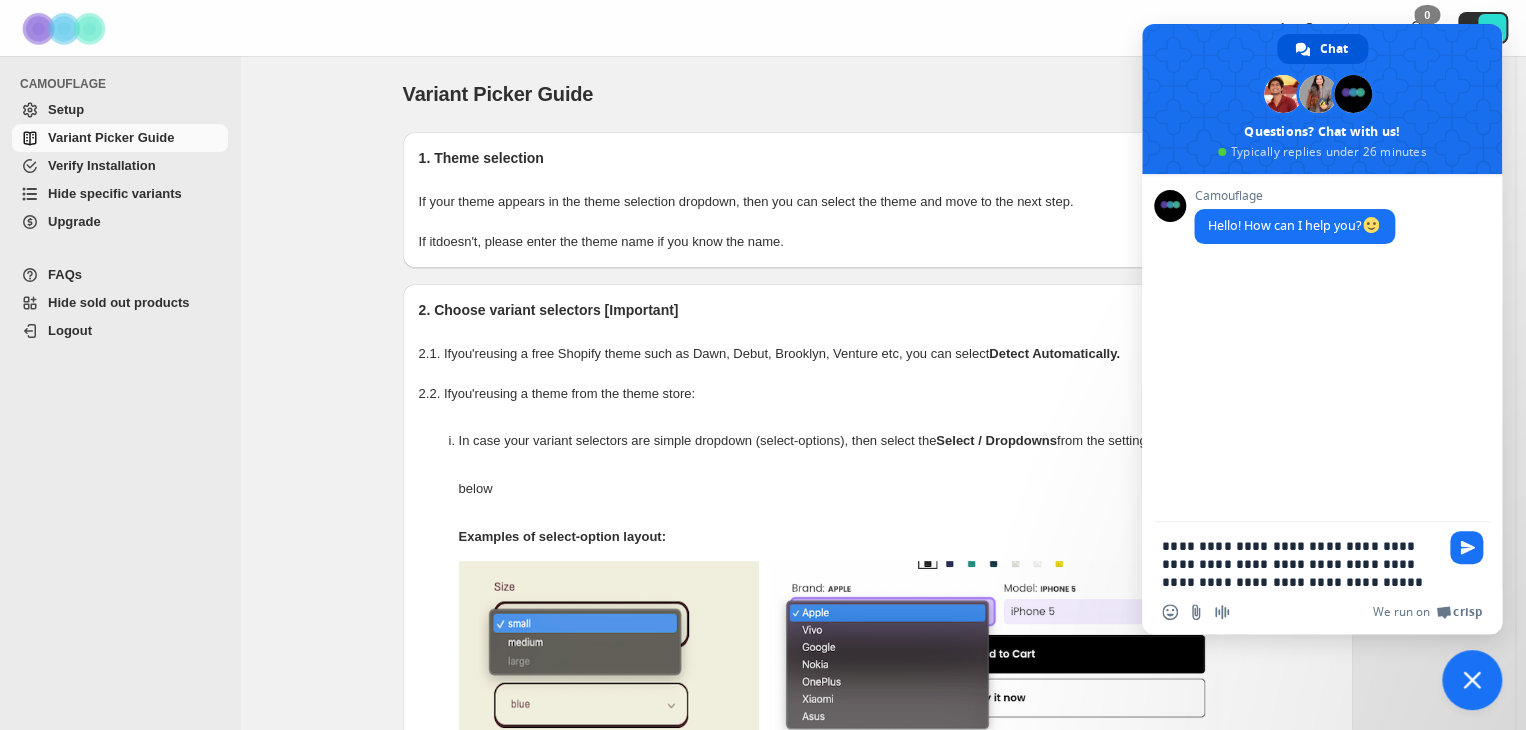 click on "**********" at bounding box center (1302, 556) 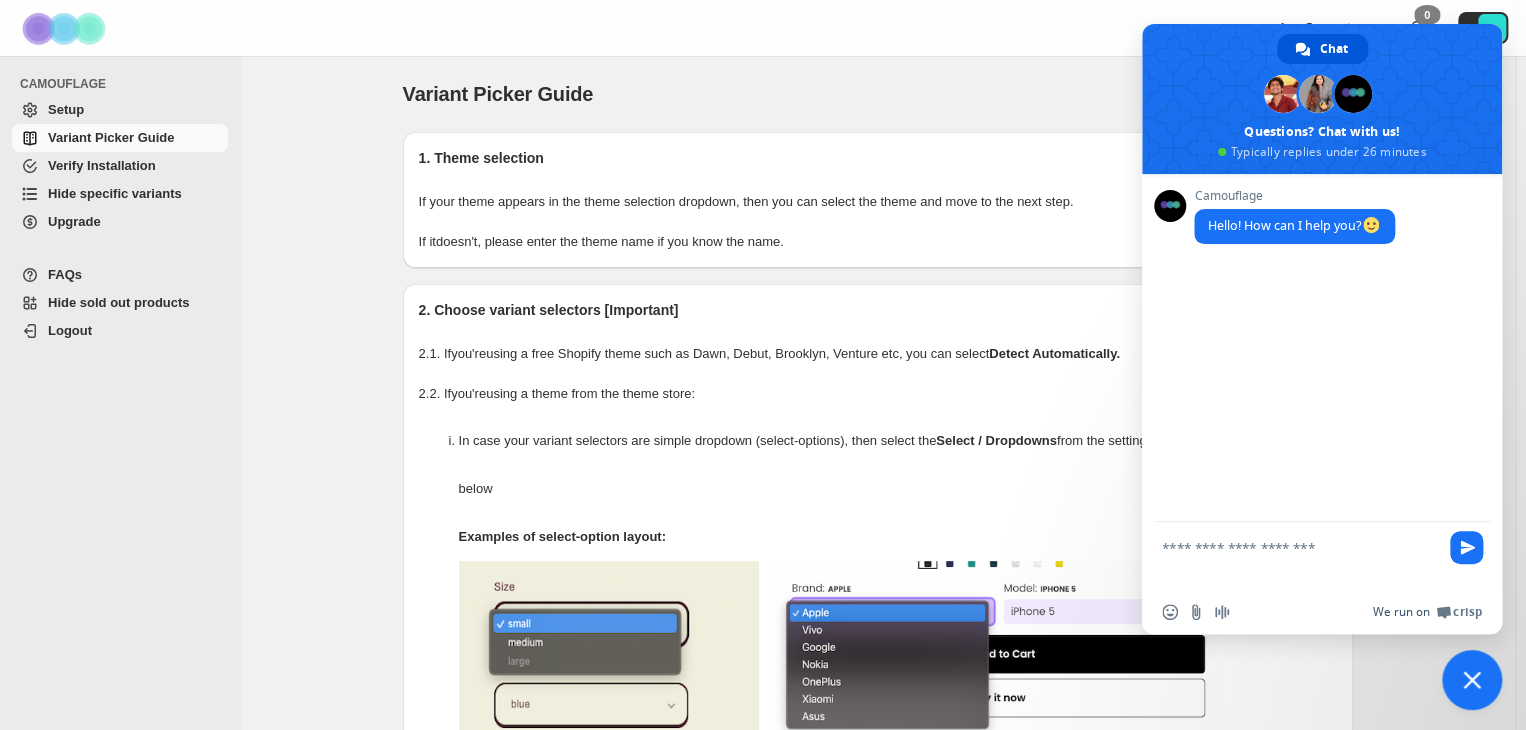 scroll, scrollTop: 4, scrollLeft: 0, axis: vertical 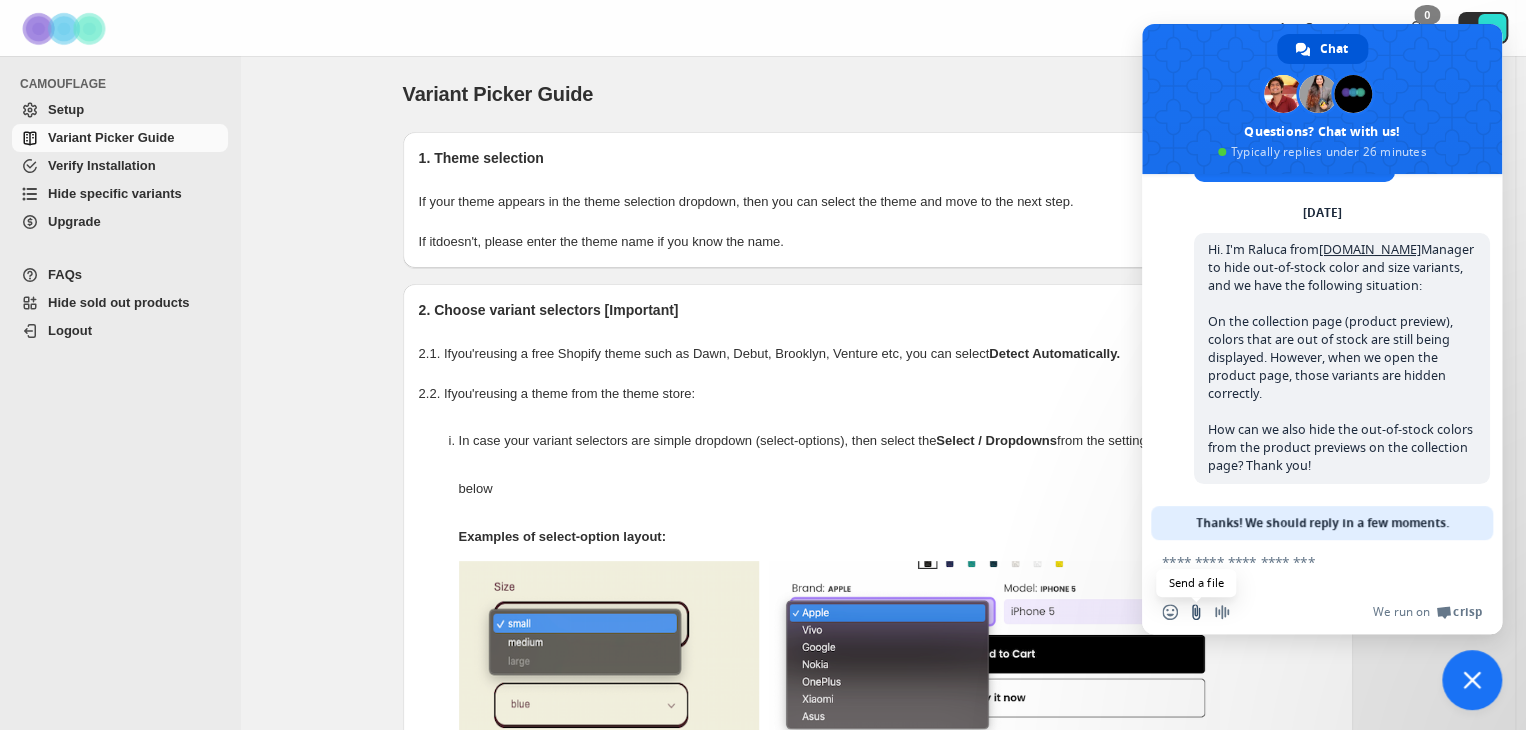 type 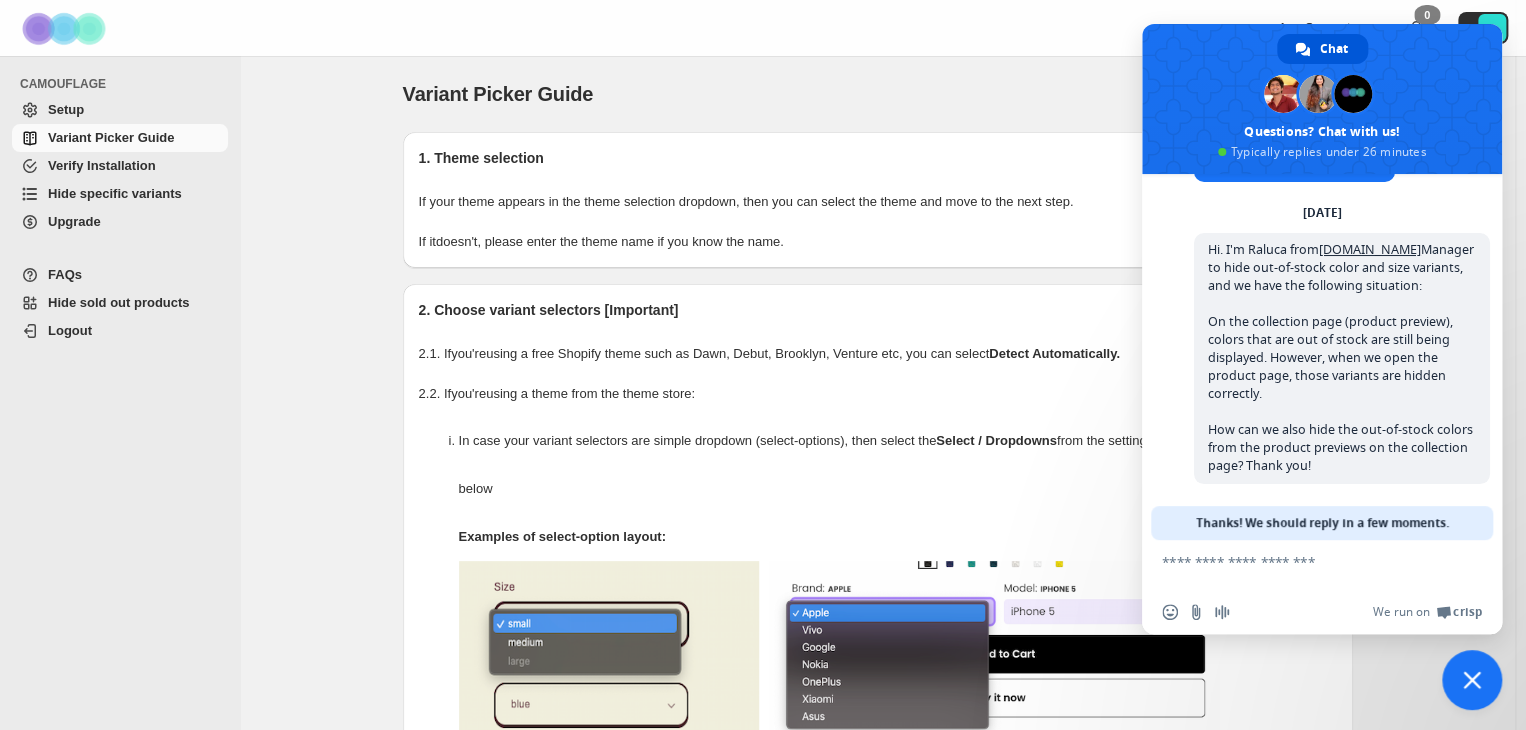 click on "Thanks! We should reply in a few moments." at bounding box center [1322, 523] 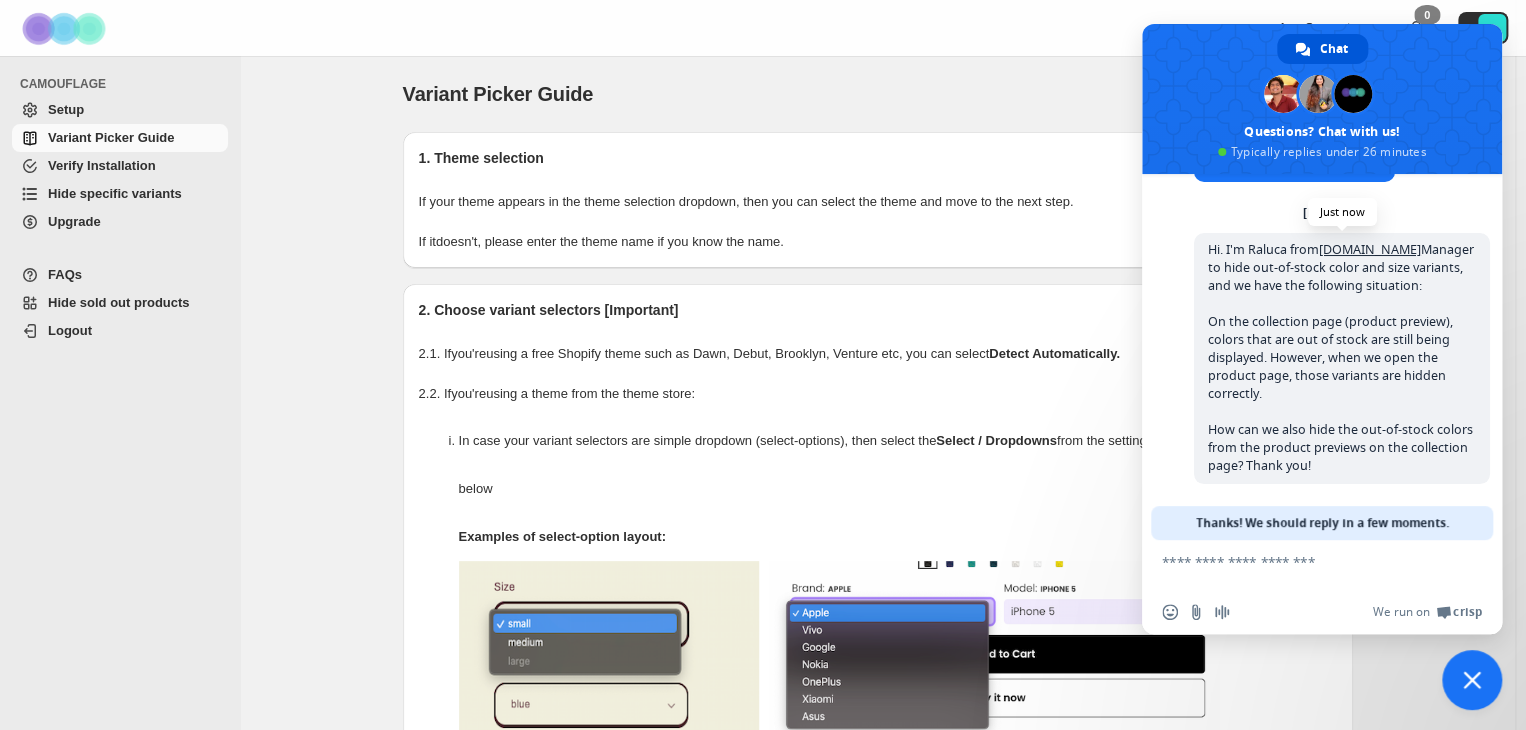 click on "Hi. I'm [PERSON_NAME] from  [DOMAIN_NAME]  Manager to hide out-of-stock color and size variants, and we have the following situation: On the collection page (product preview), colors that are out of stock are still being displayed. However, when we open the product page, those variants are hidden correctly. How can we also hide the out-of-stock colors from the product previews on the collection page? Thank you!" at bounding box center (1341, 357) 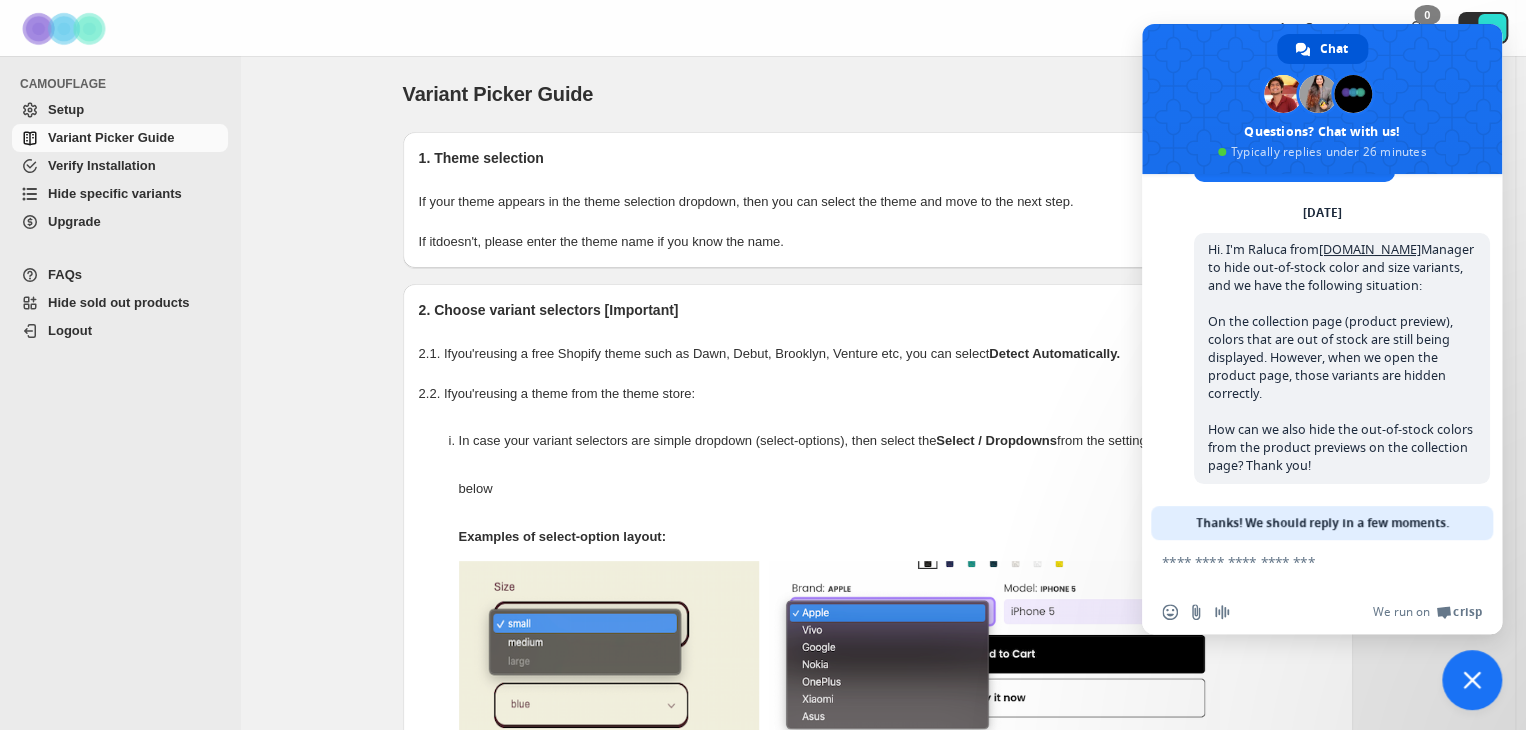 click at bounding box center [1302, 565] 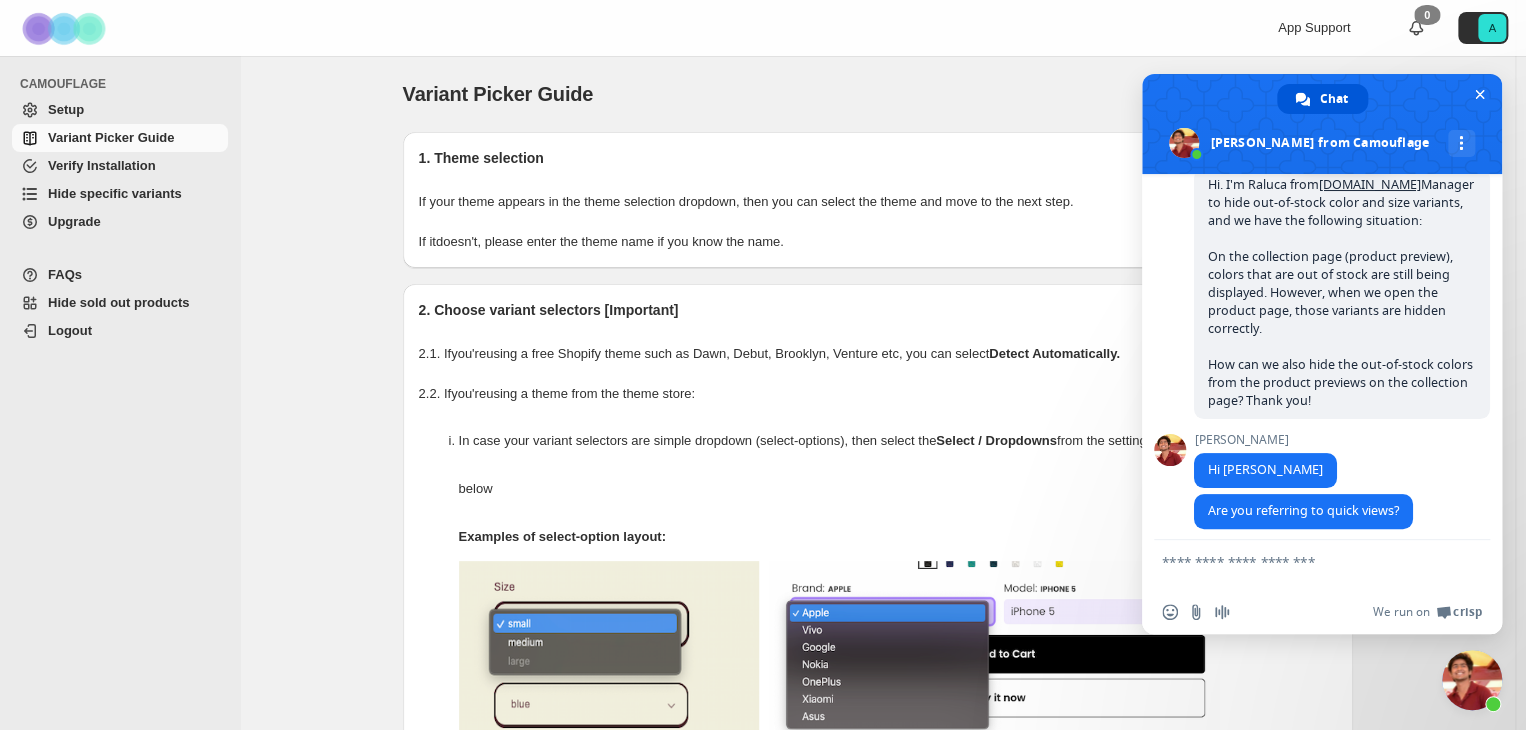scroll, scrollTop: 168, scrollLeft: 0, axis: vertical 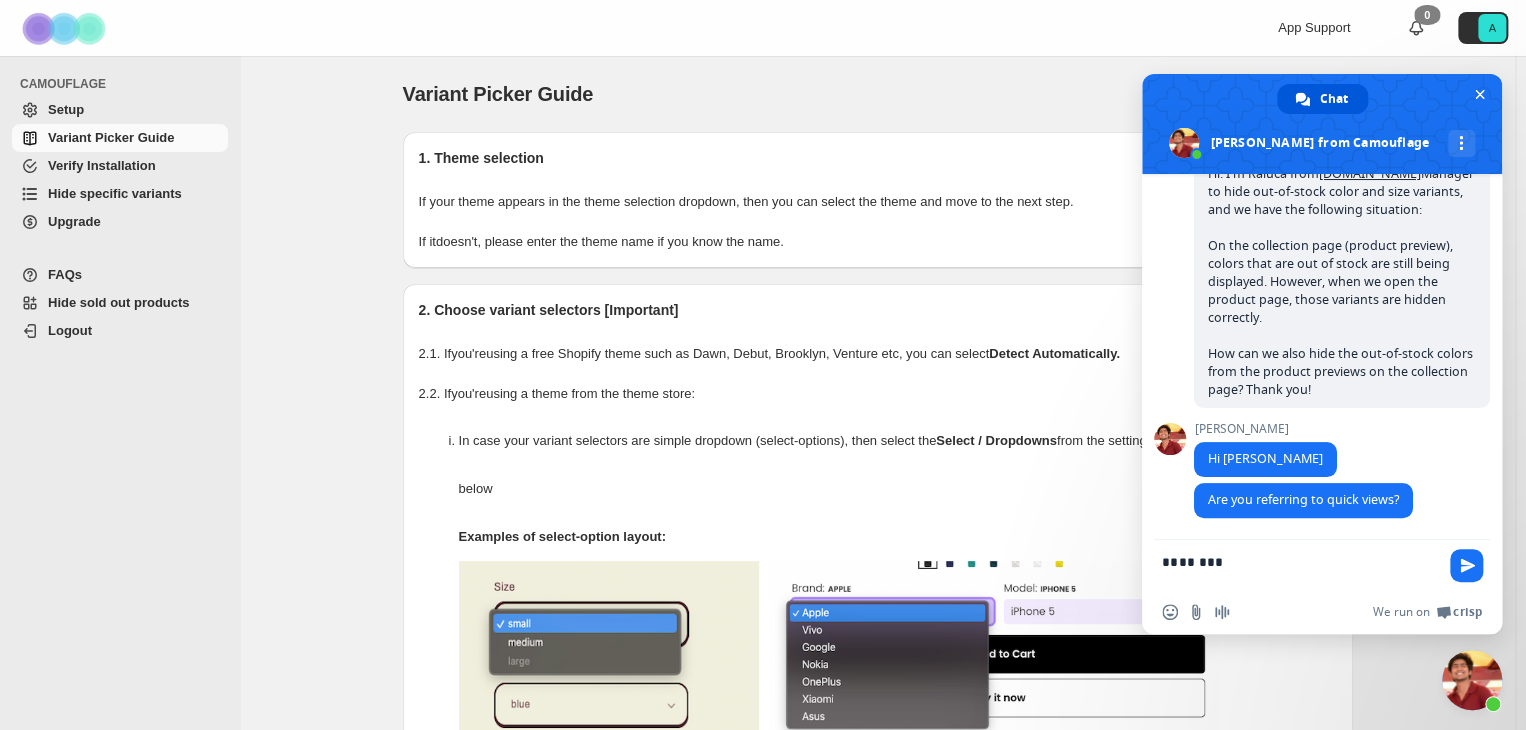 type on "********" 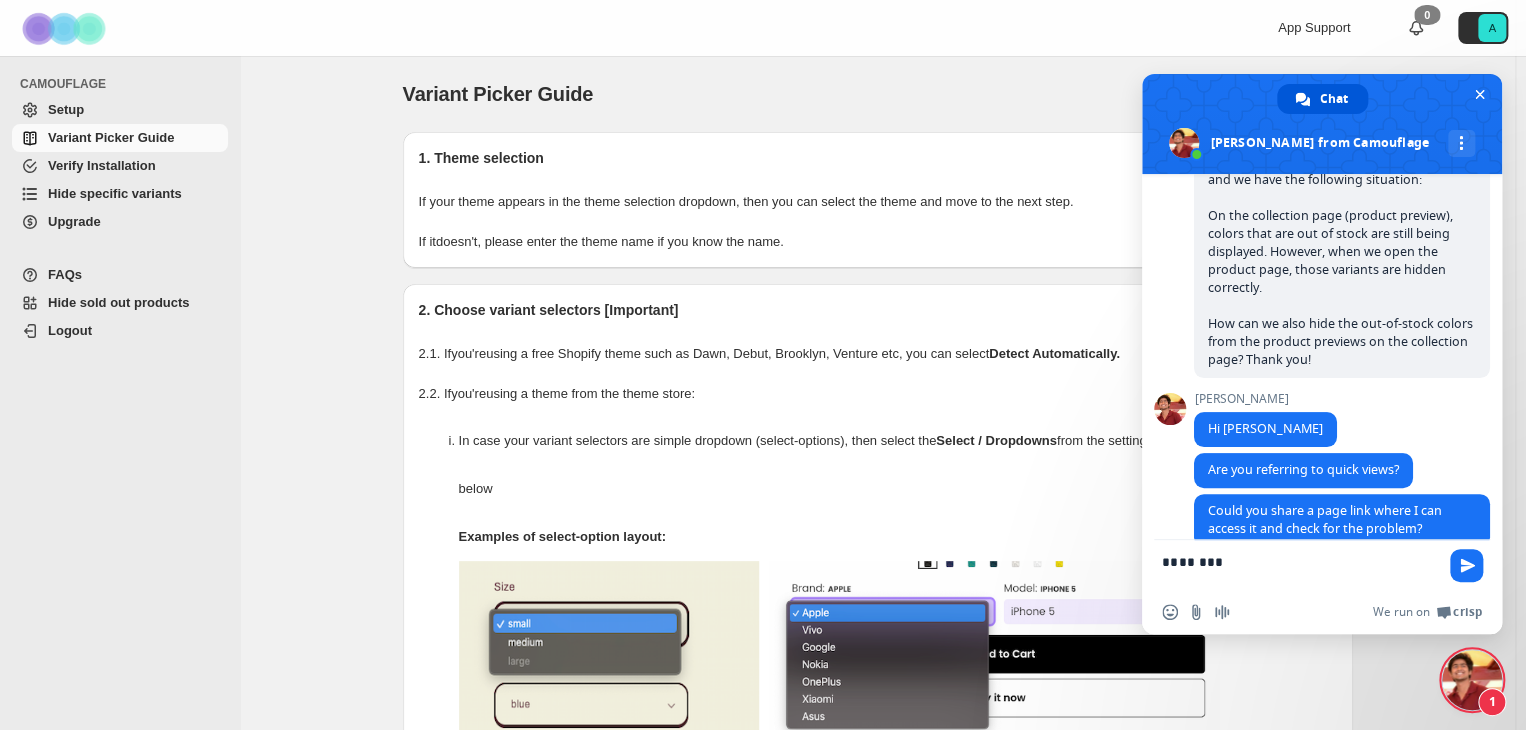 scroll, scrollTop: 229, scrollLeft: 0, axis: vertical 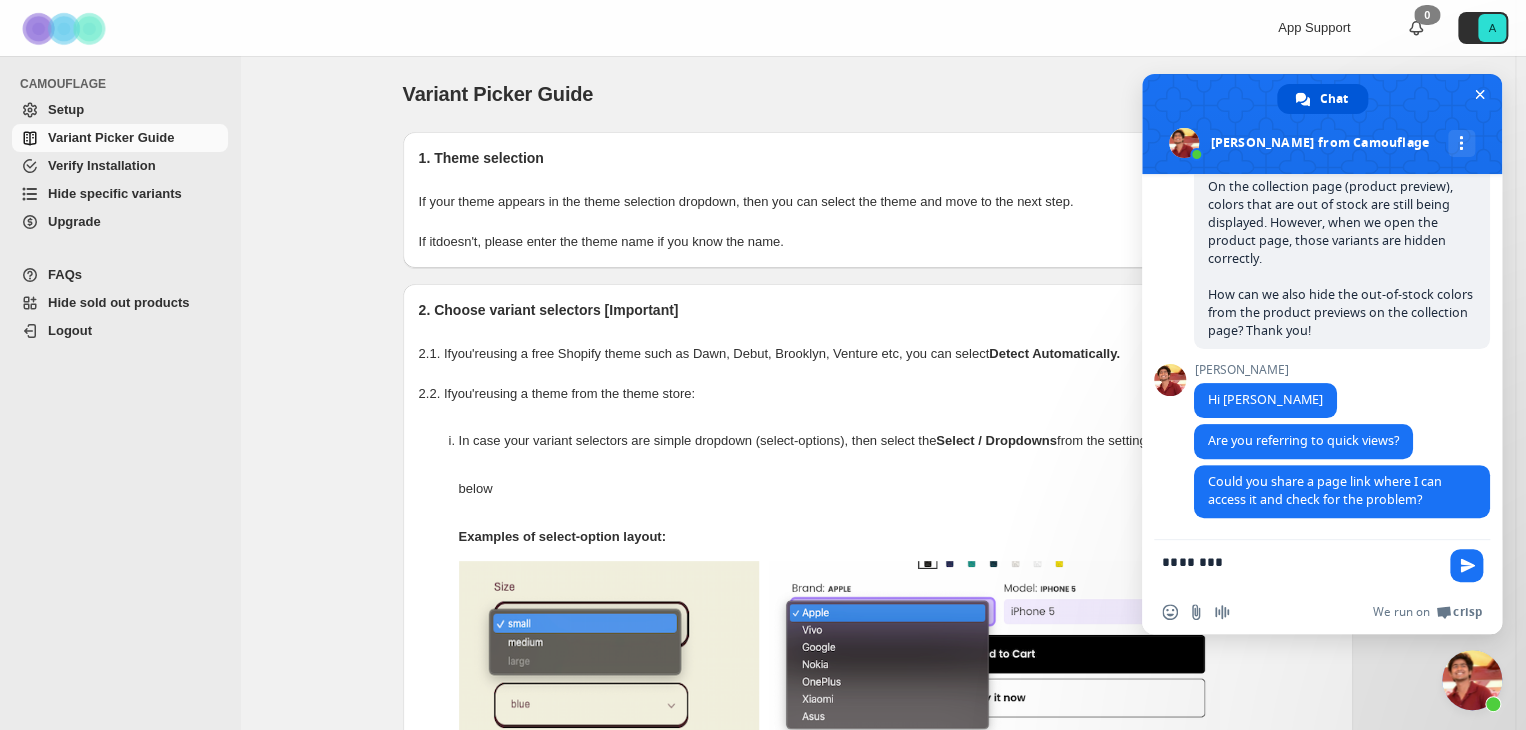 drag, startPoint x: 1272, startPoint y: 569, endPoint x: 1140, endPoint y: 563, distance: 132.13629 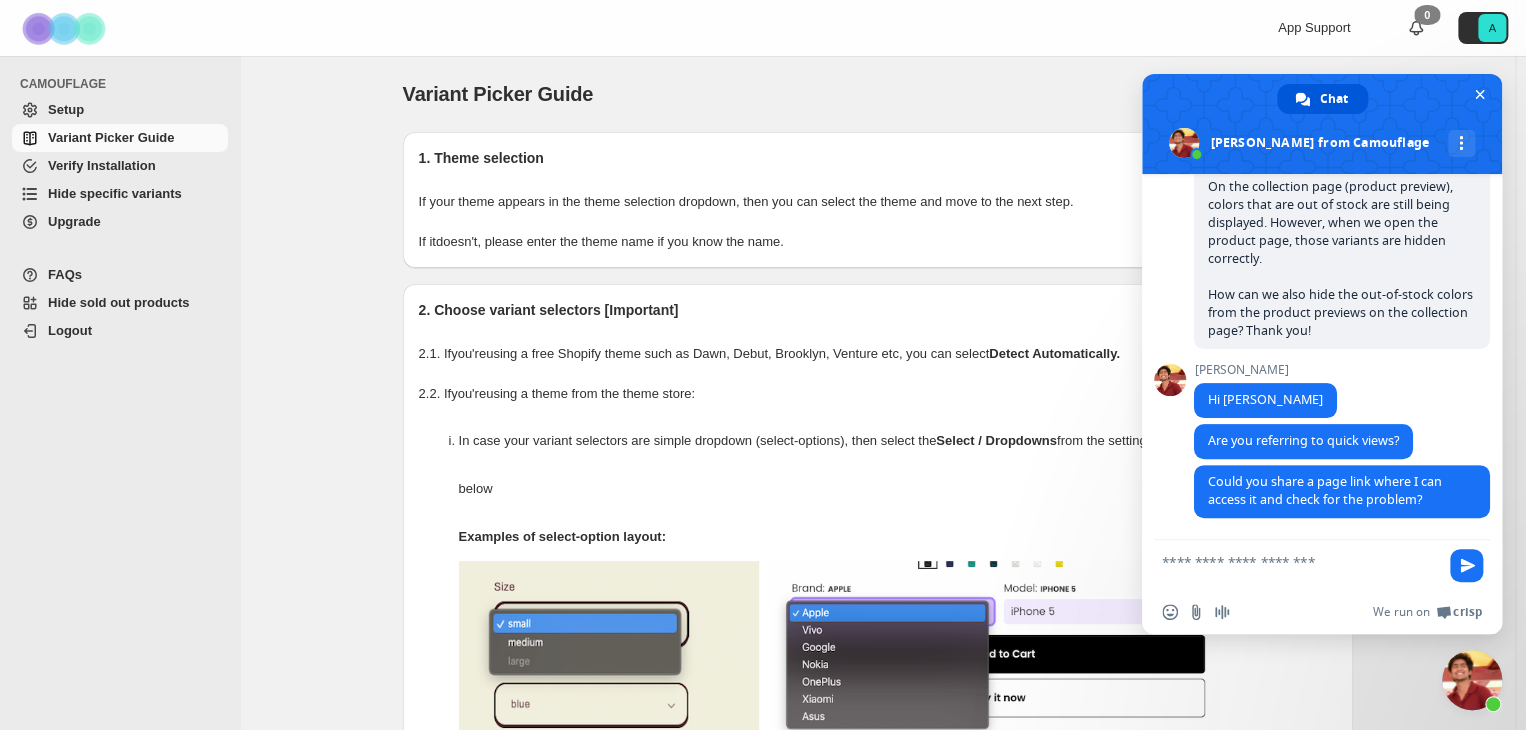 scroll, scrollTop: 0, scrollLeft: 0, axis: both 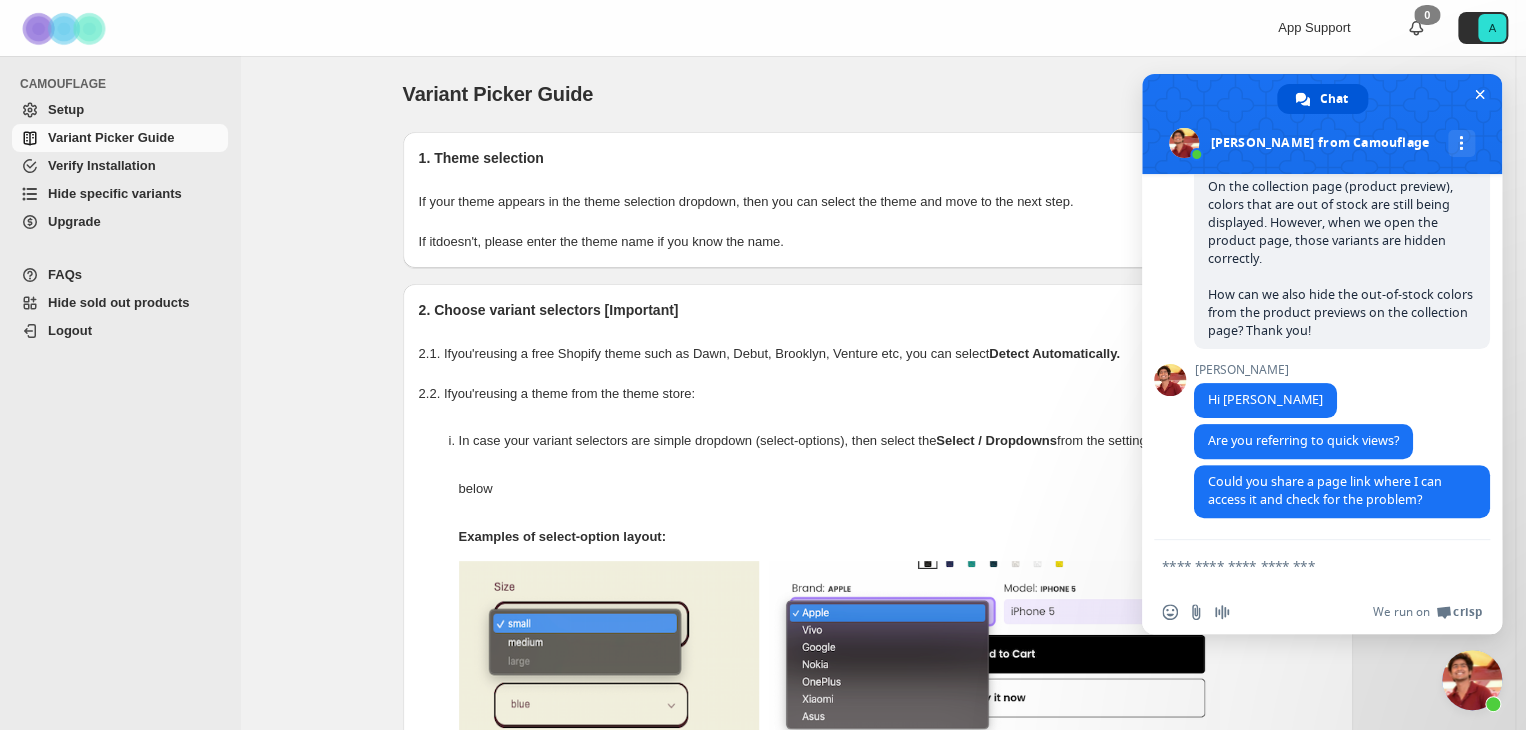 type 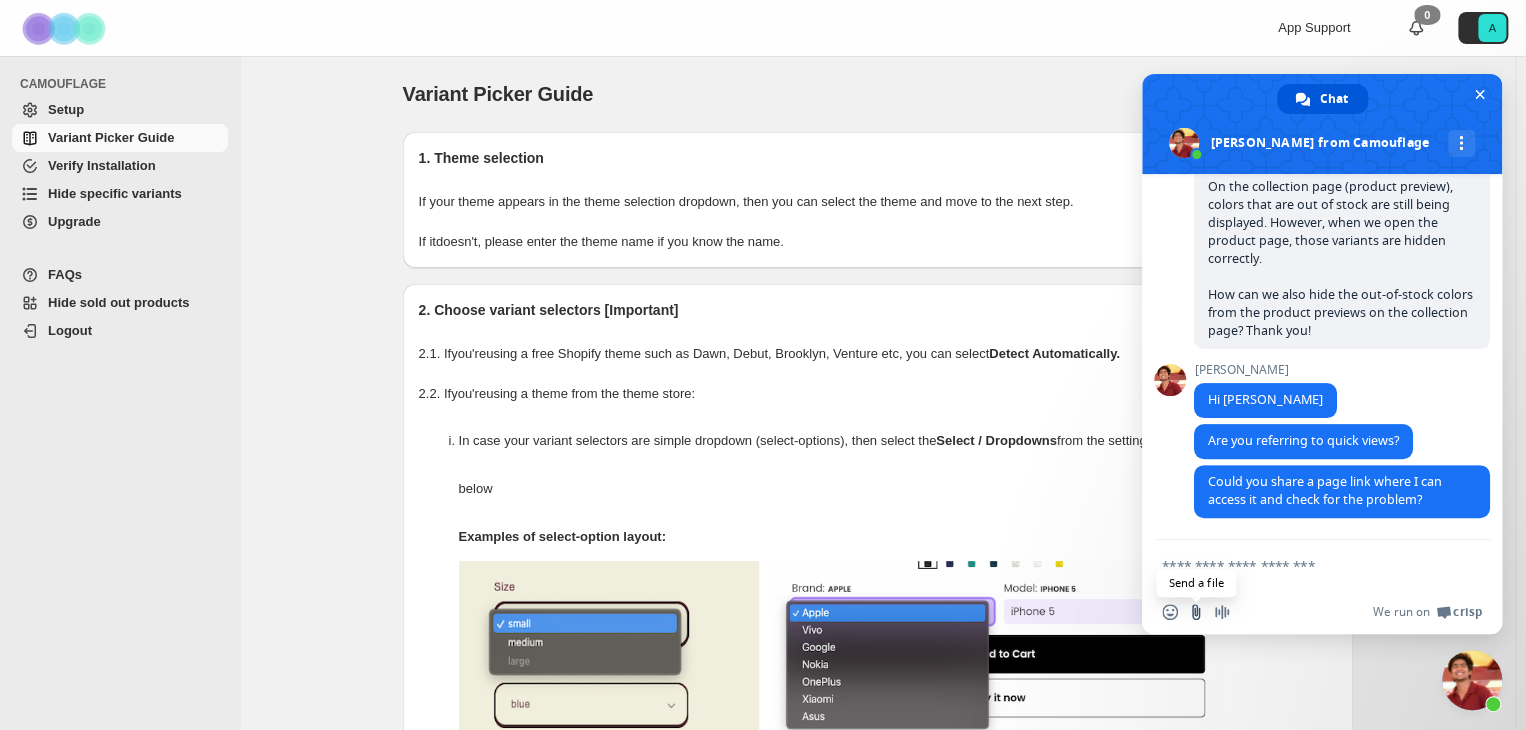 click at bounding box center [1196, 612] 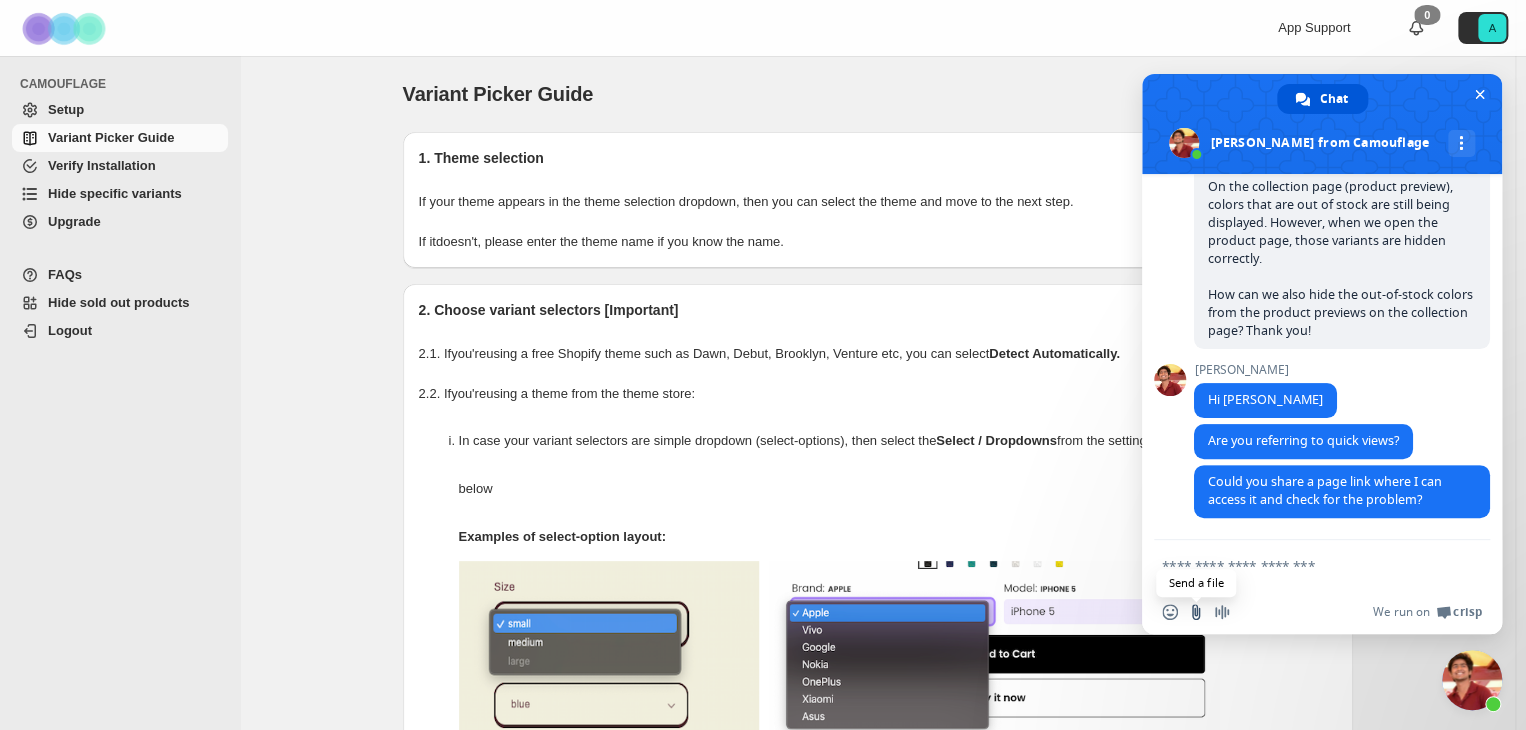 type on "**********" 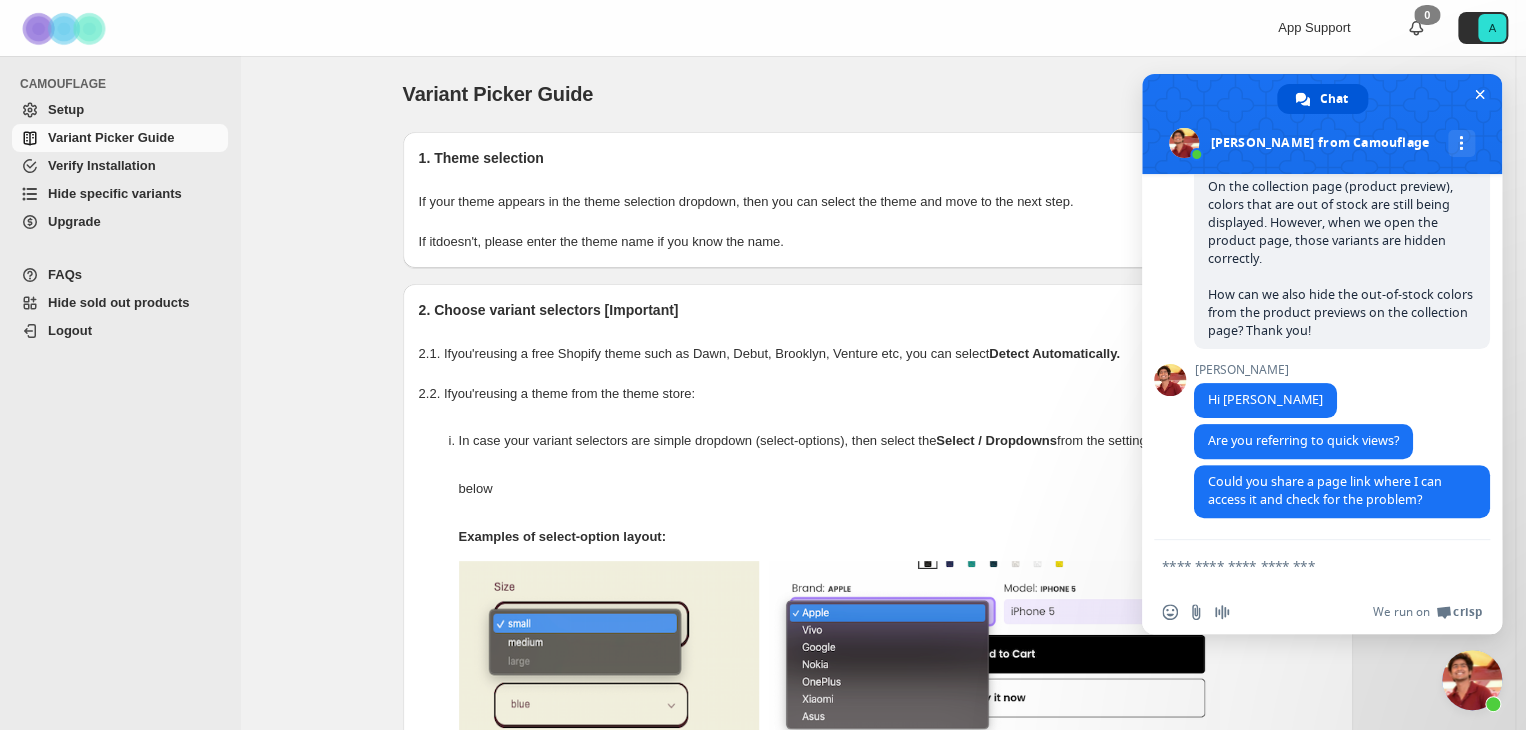 type 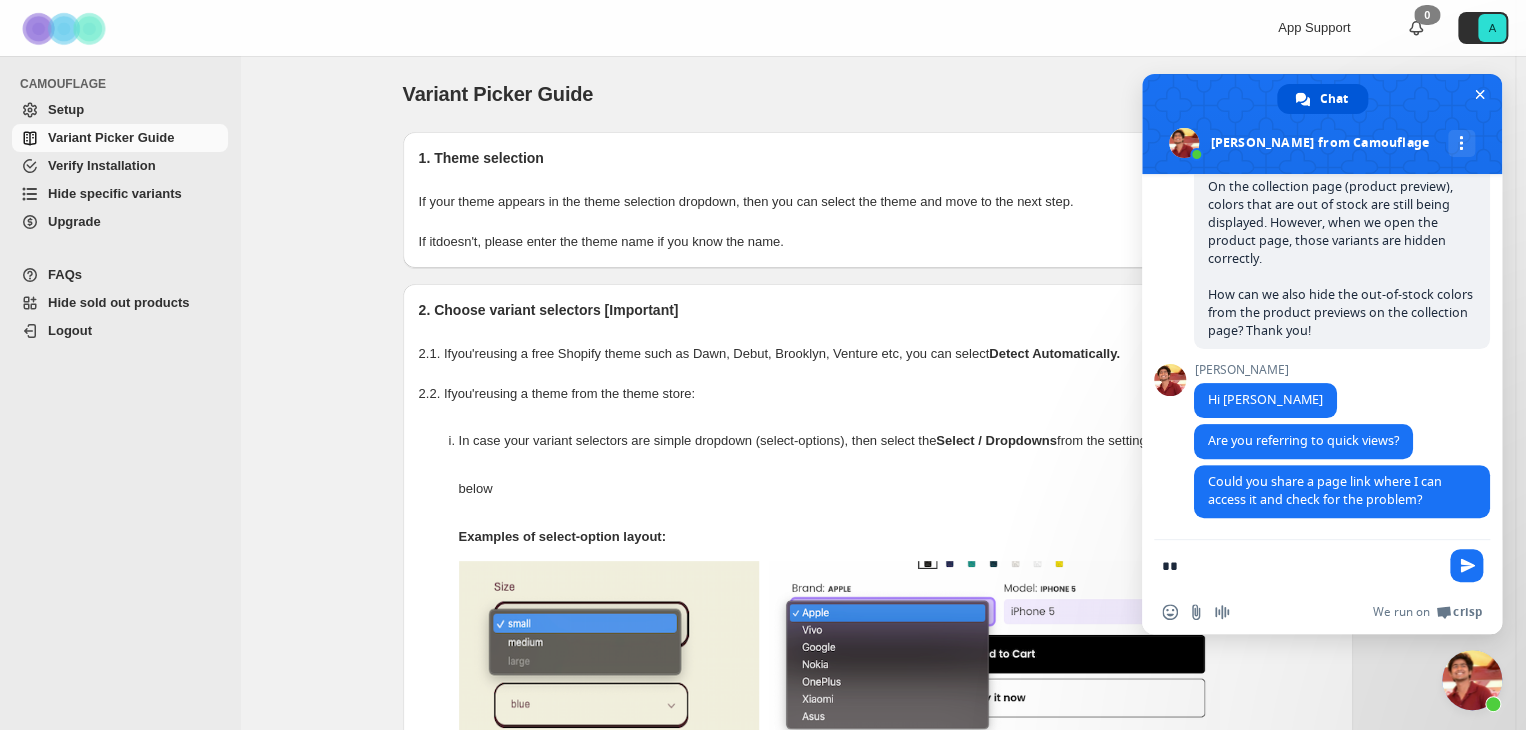 type on "*" 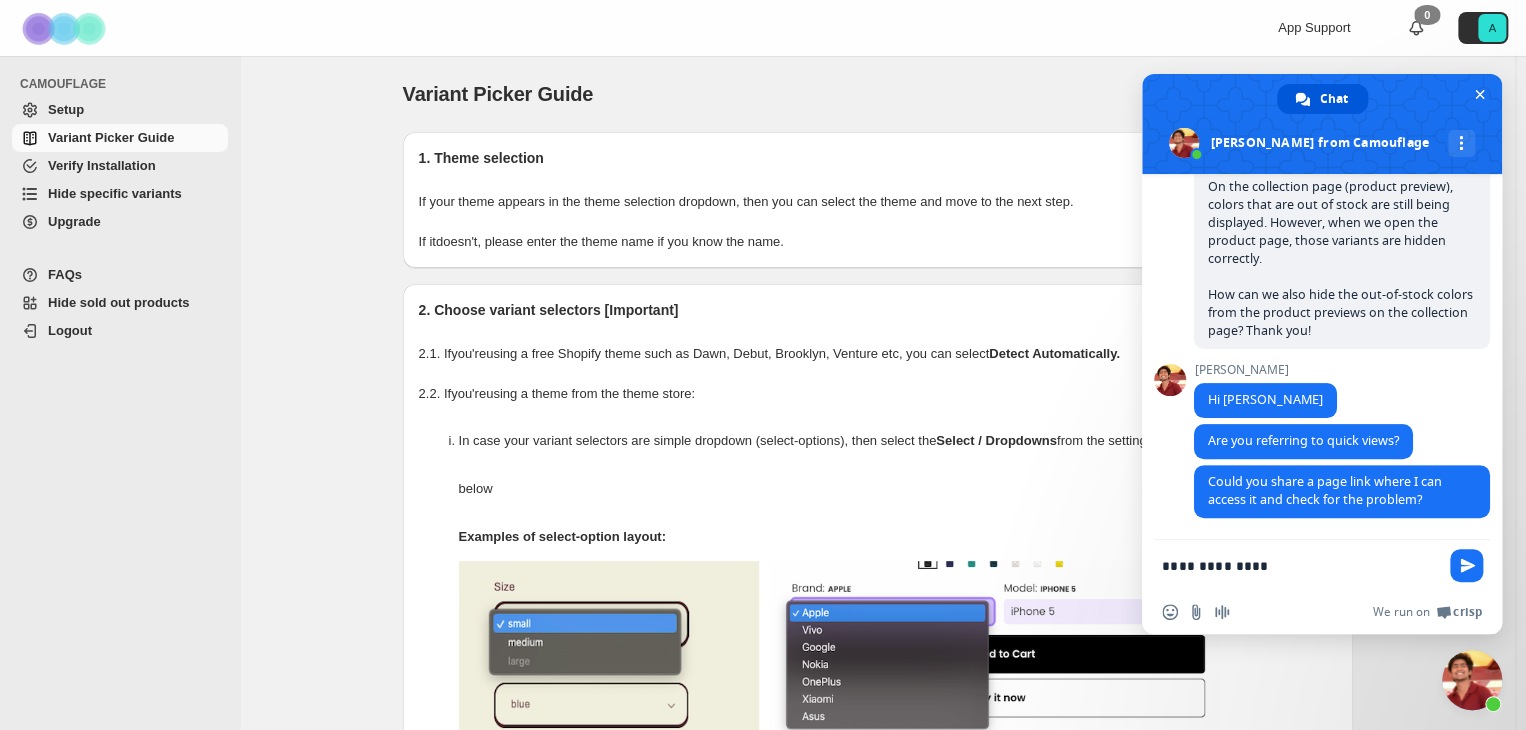 type on "**********" 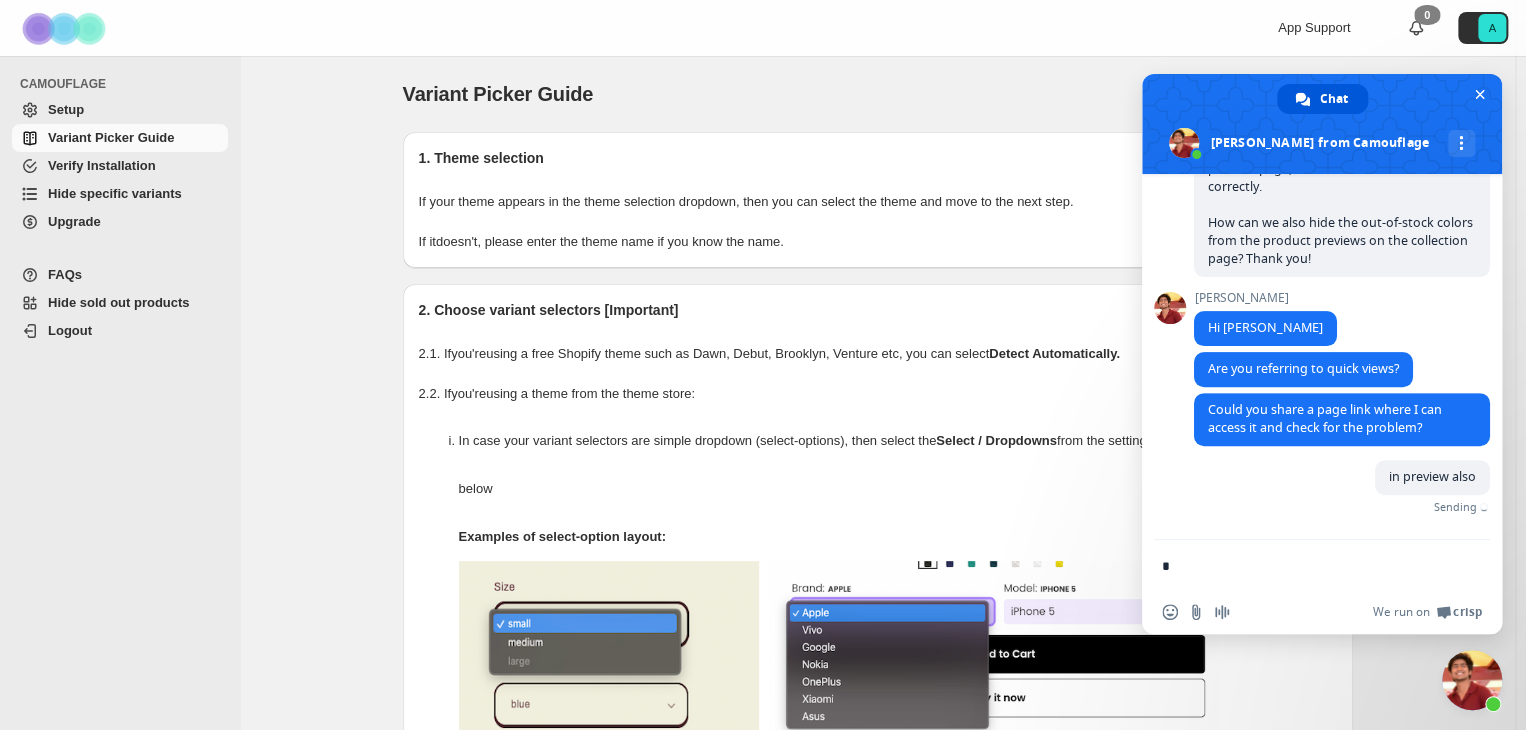 scroll, scrollTop: 279, scrollLeft: 0, axis: vertical 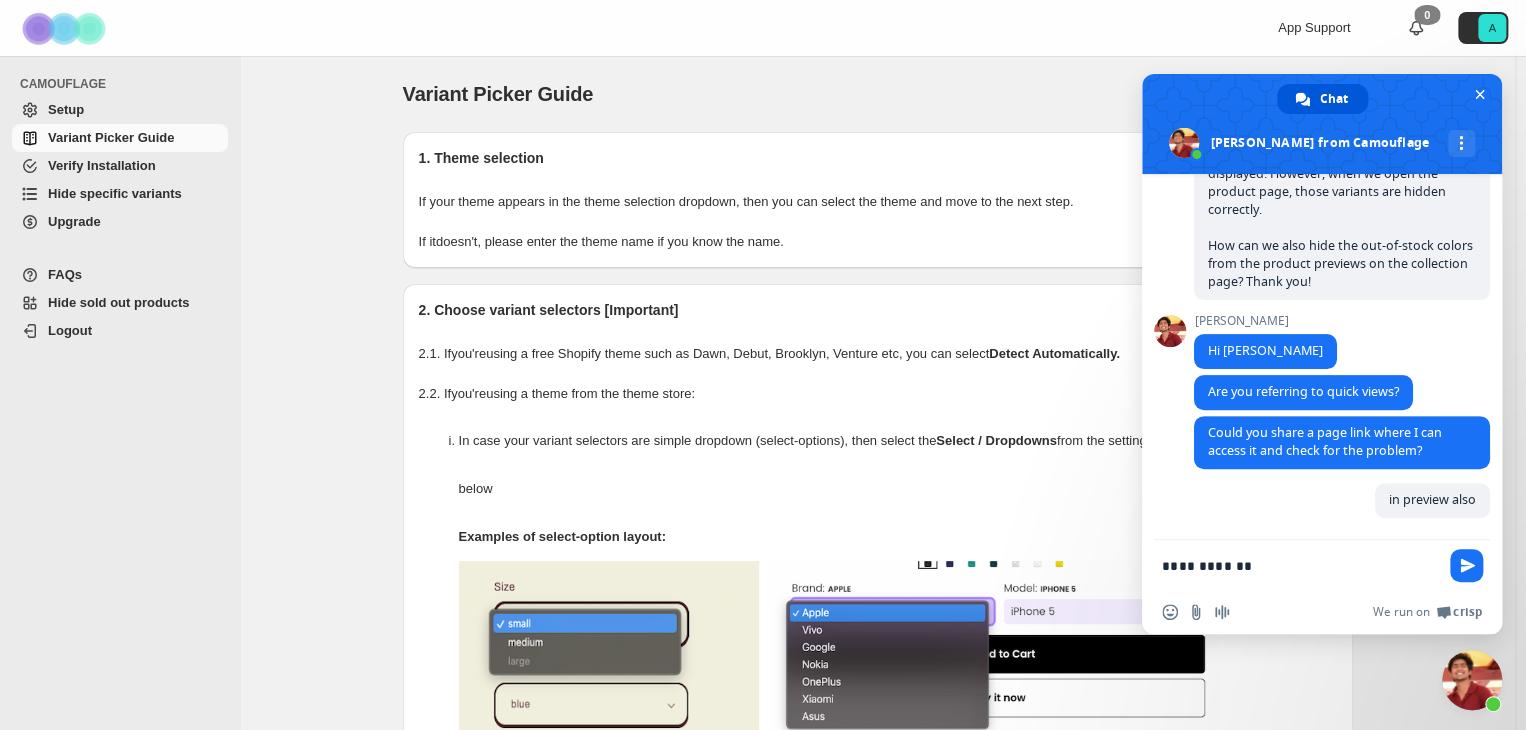 type on "**********" 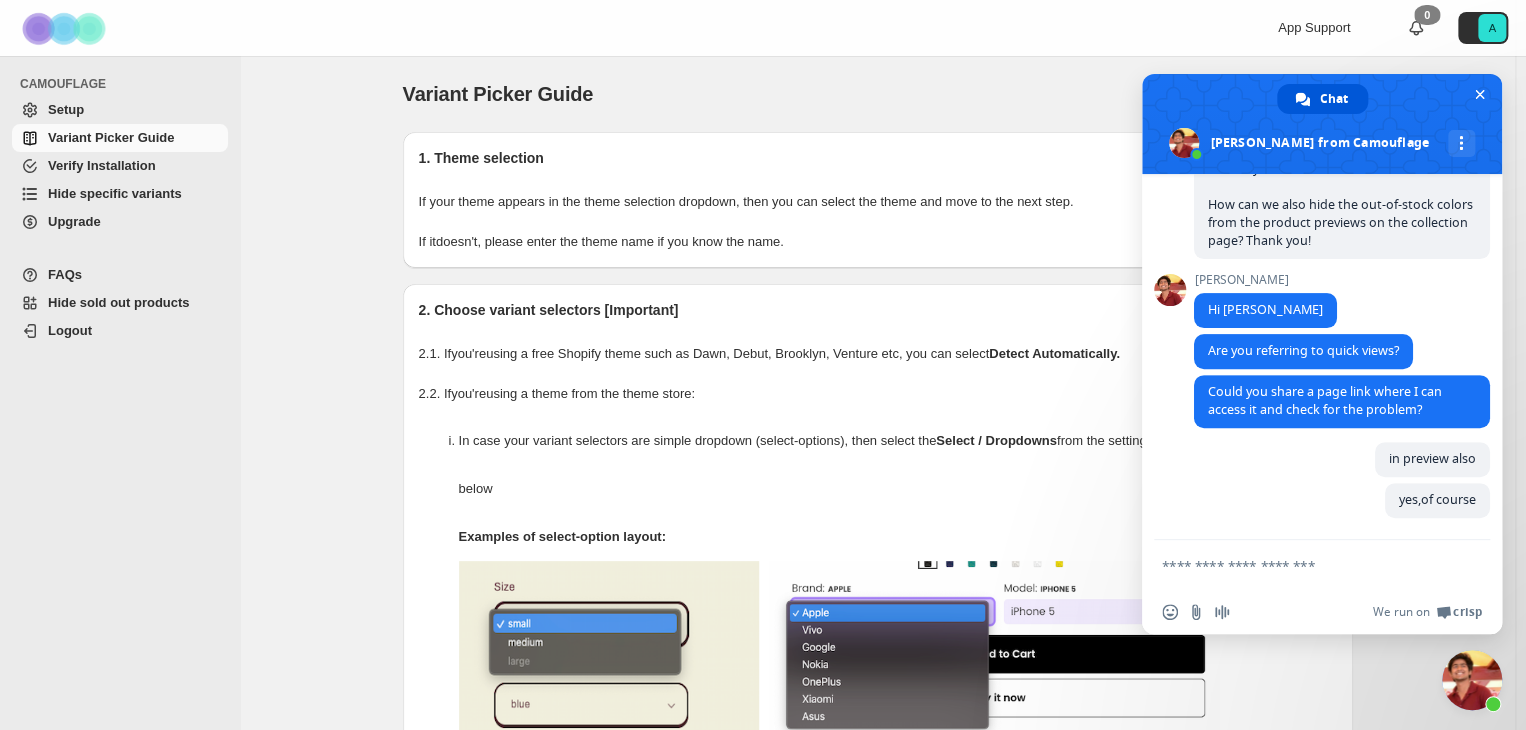 scroll, scrollTop: 321, scrollLeft: 0, axis: vertical 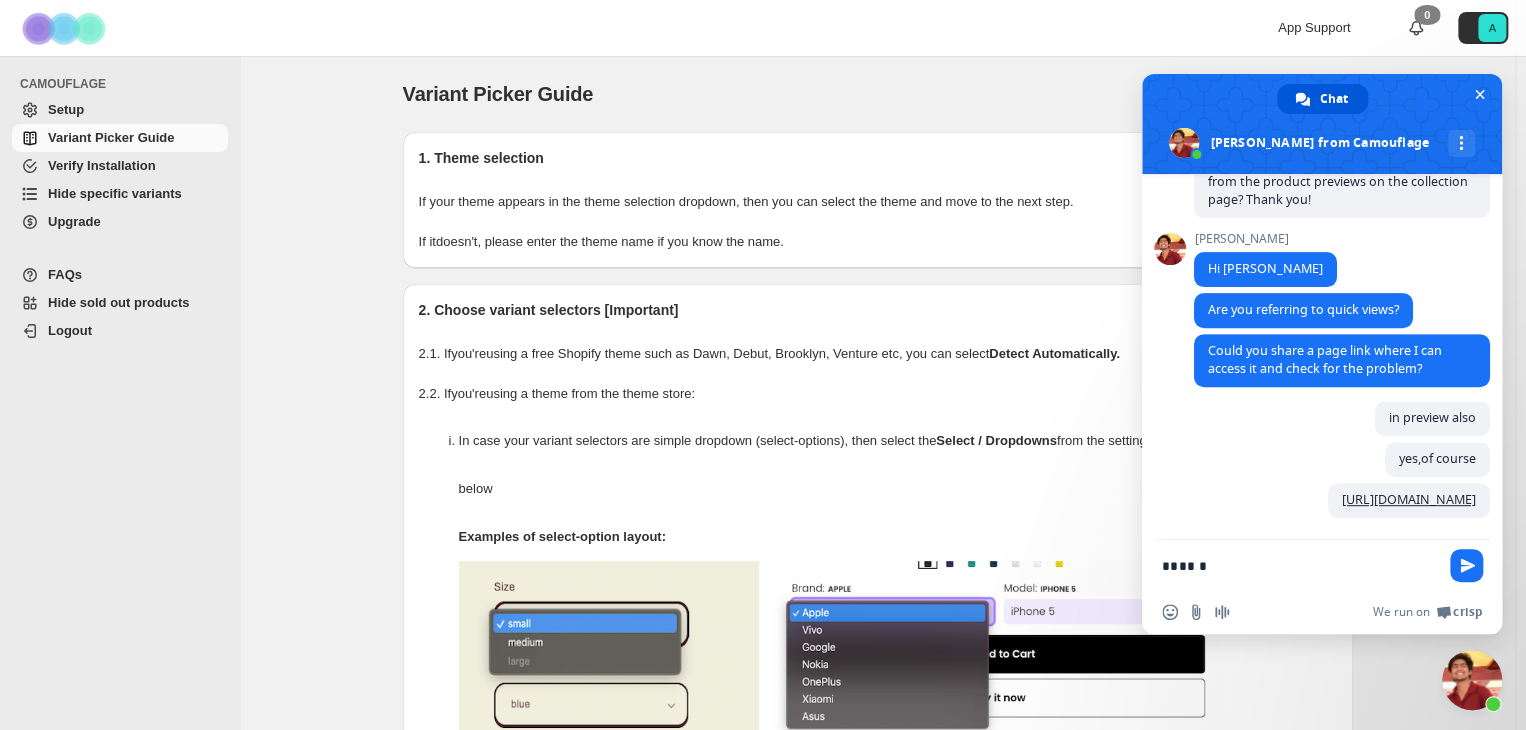 paste on "**********" 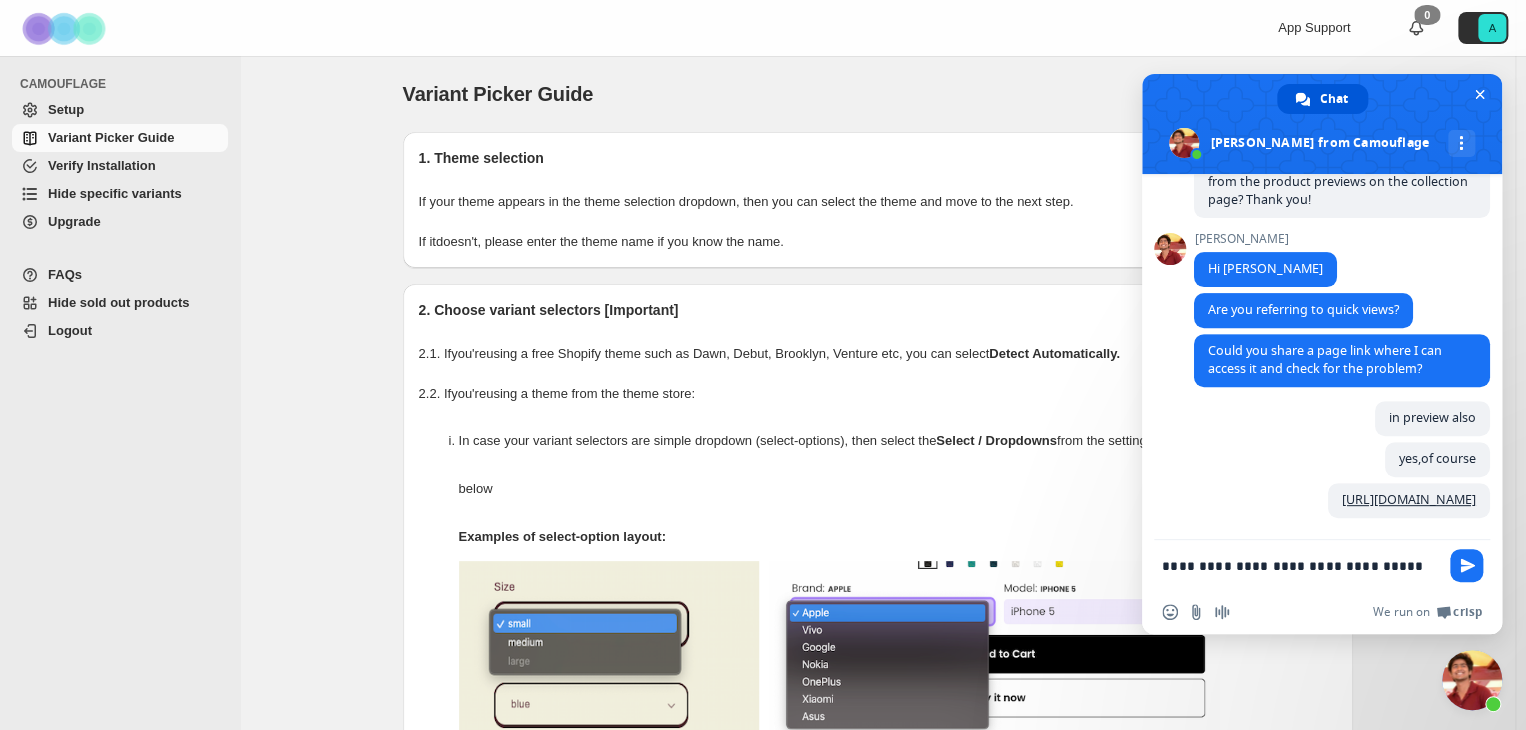 scroll, scrollTop: 419, scrollLeft: 0, axis: vertical 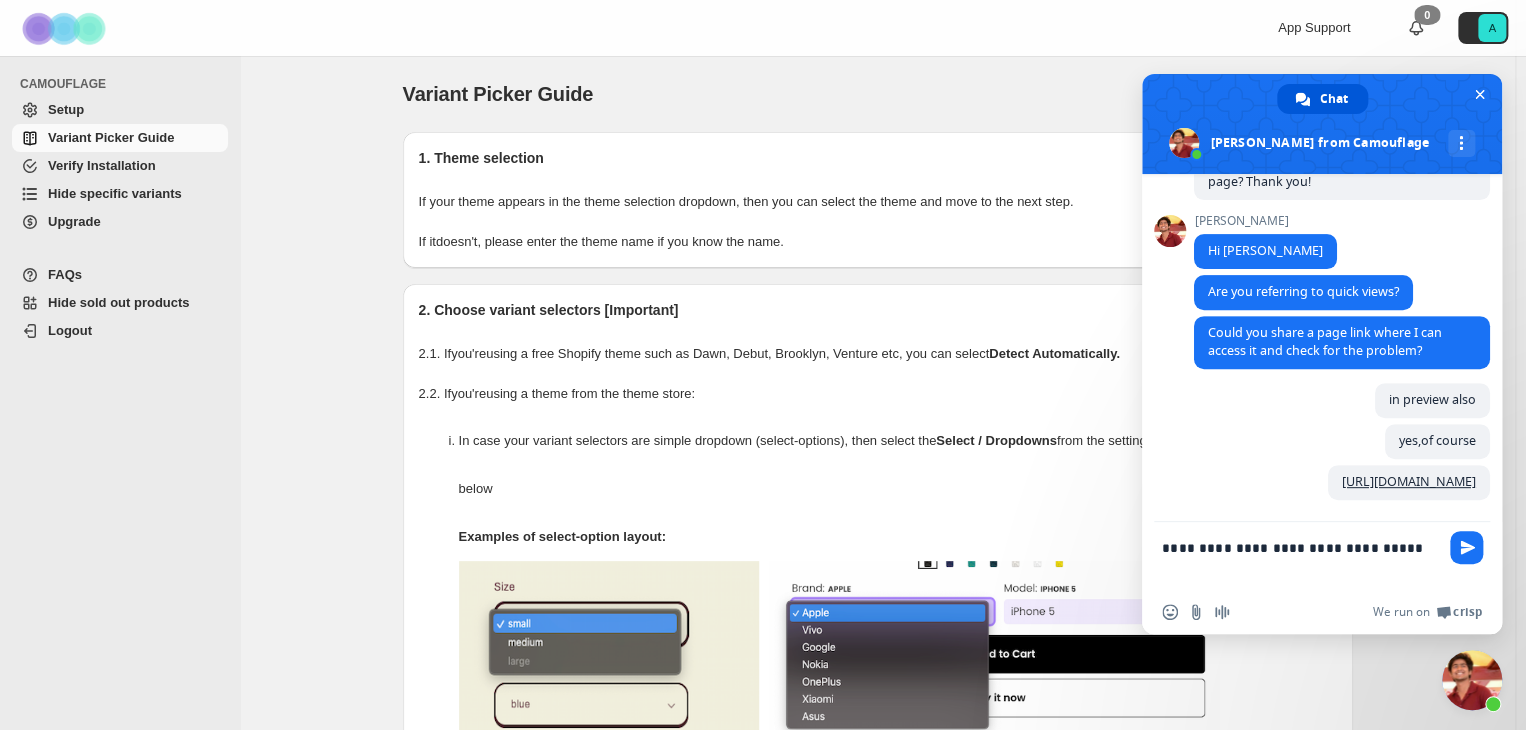 click on "**********" at bounding box center [1302, 556] 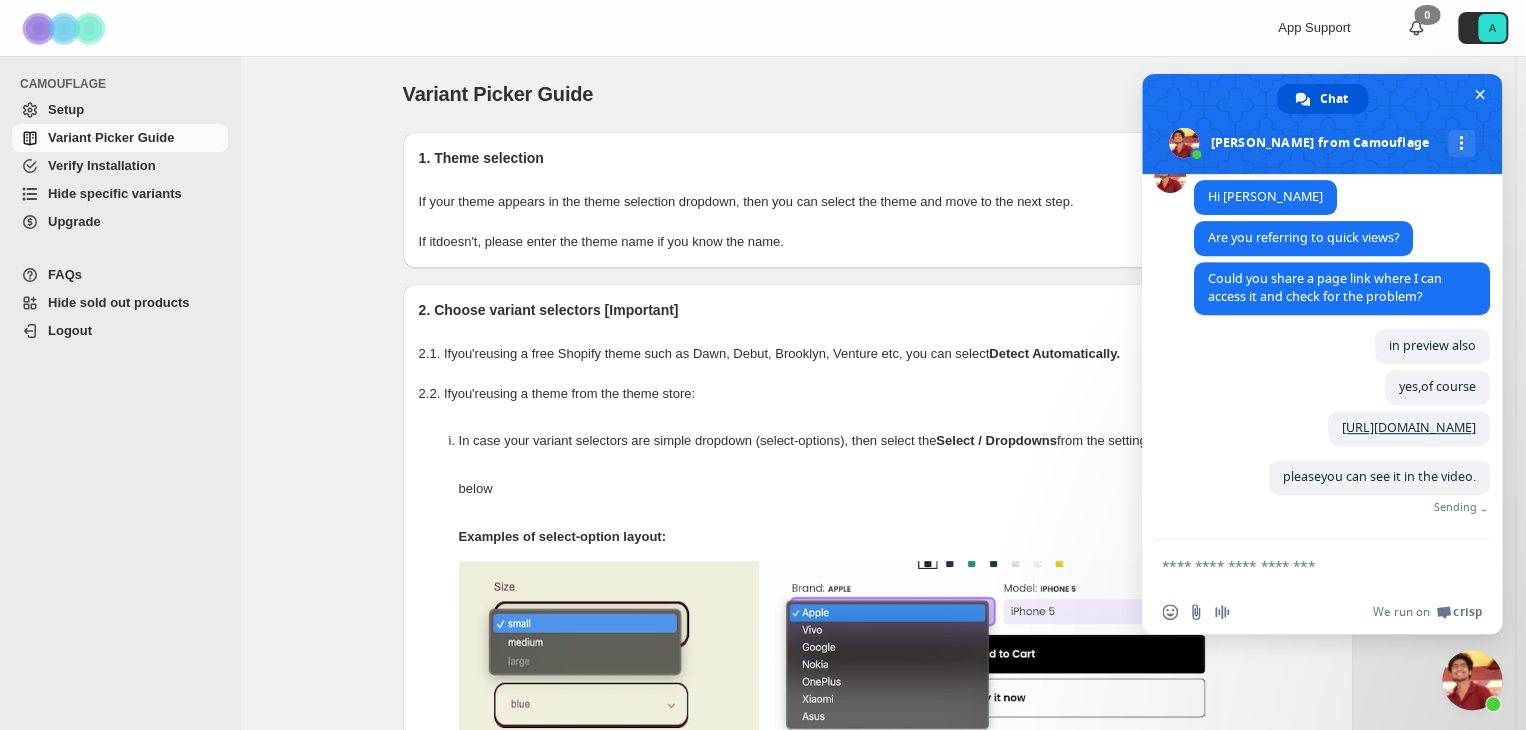 scroll, scrollTop: 442, scrollLeft: 0, axis: vertical 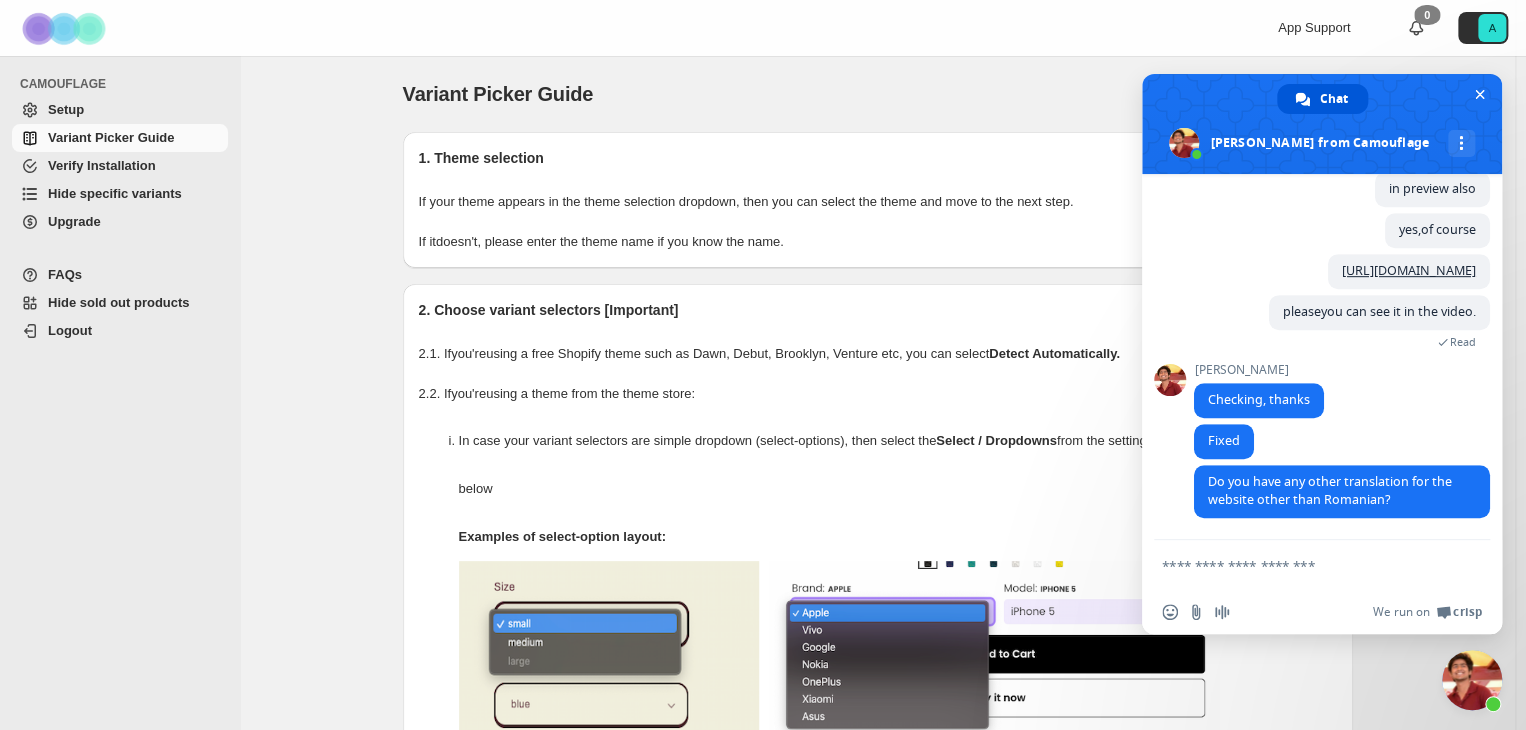 click at bounding box center [1302, 565] 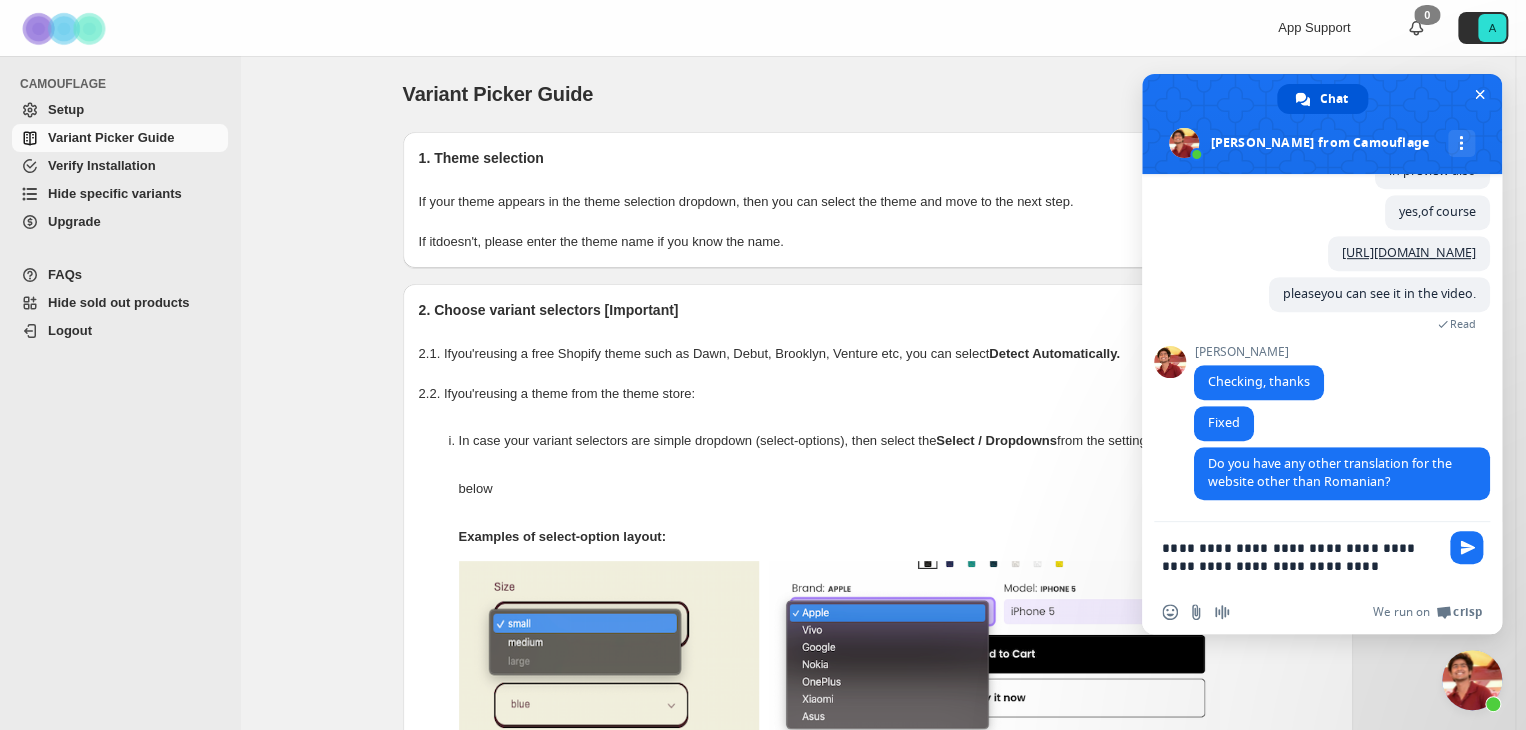click on "**********" at bounding box center [1302, 556] 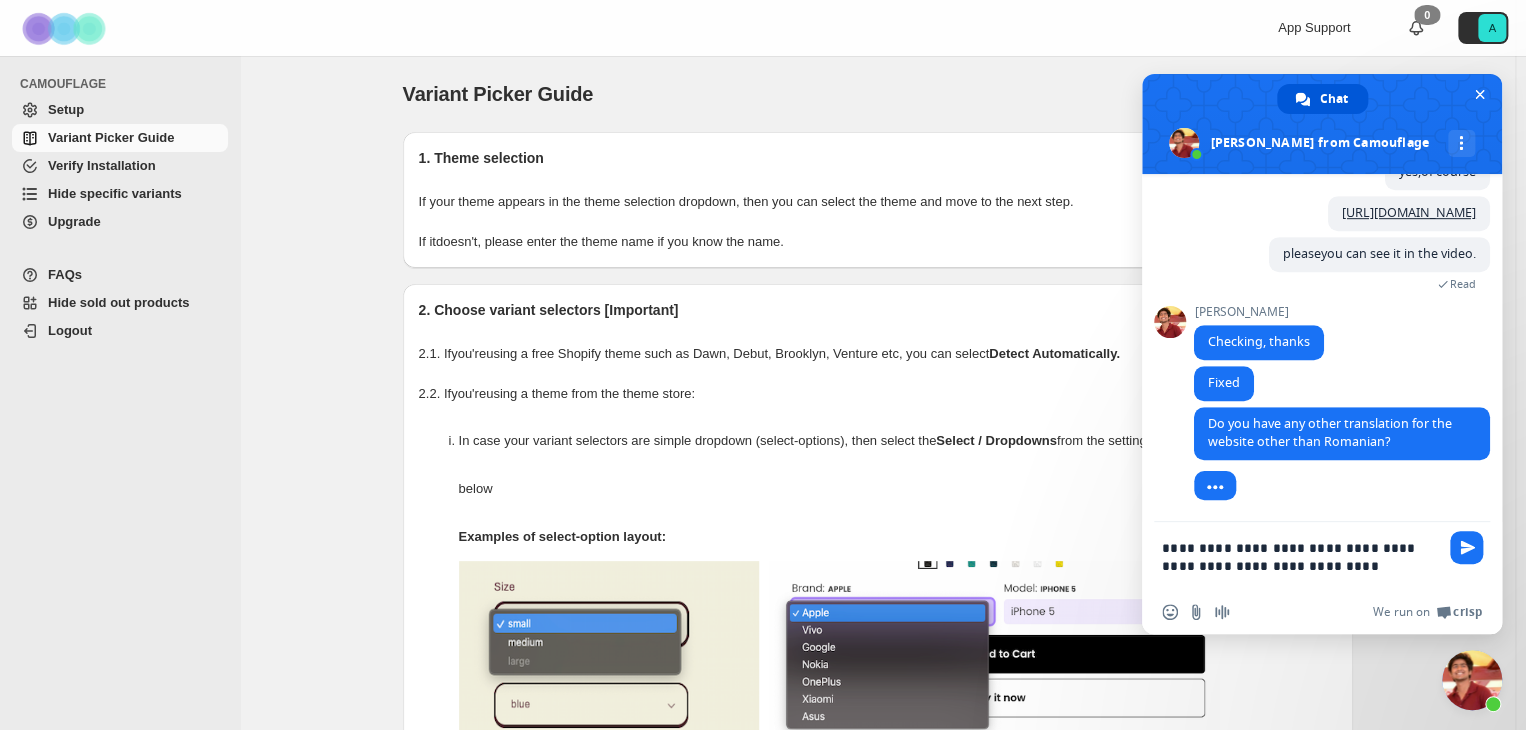 scroll, scrollTop: 692, scrollLeft: 0, axis: vertical 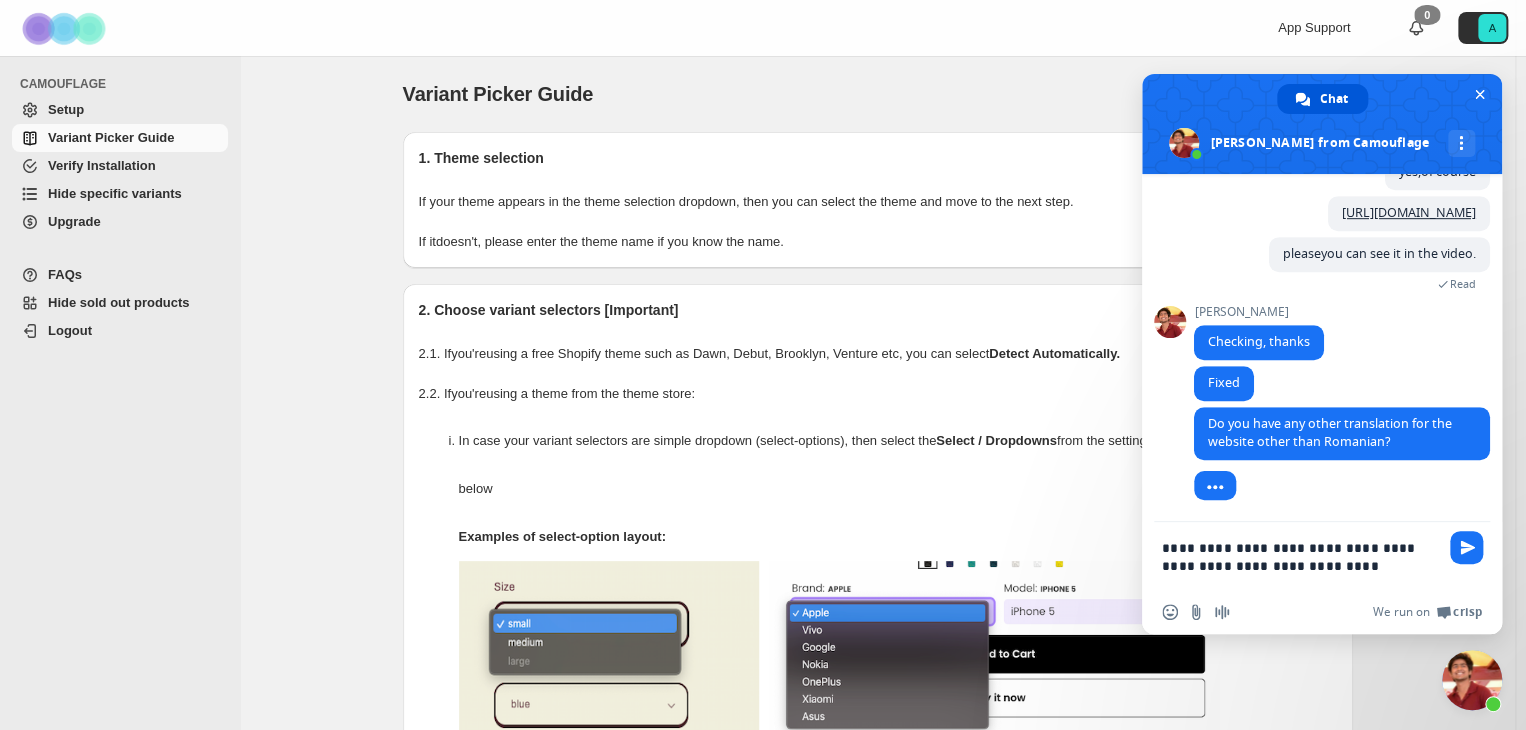 paste 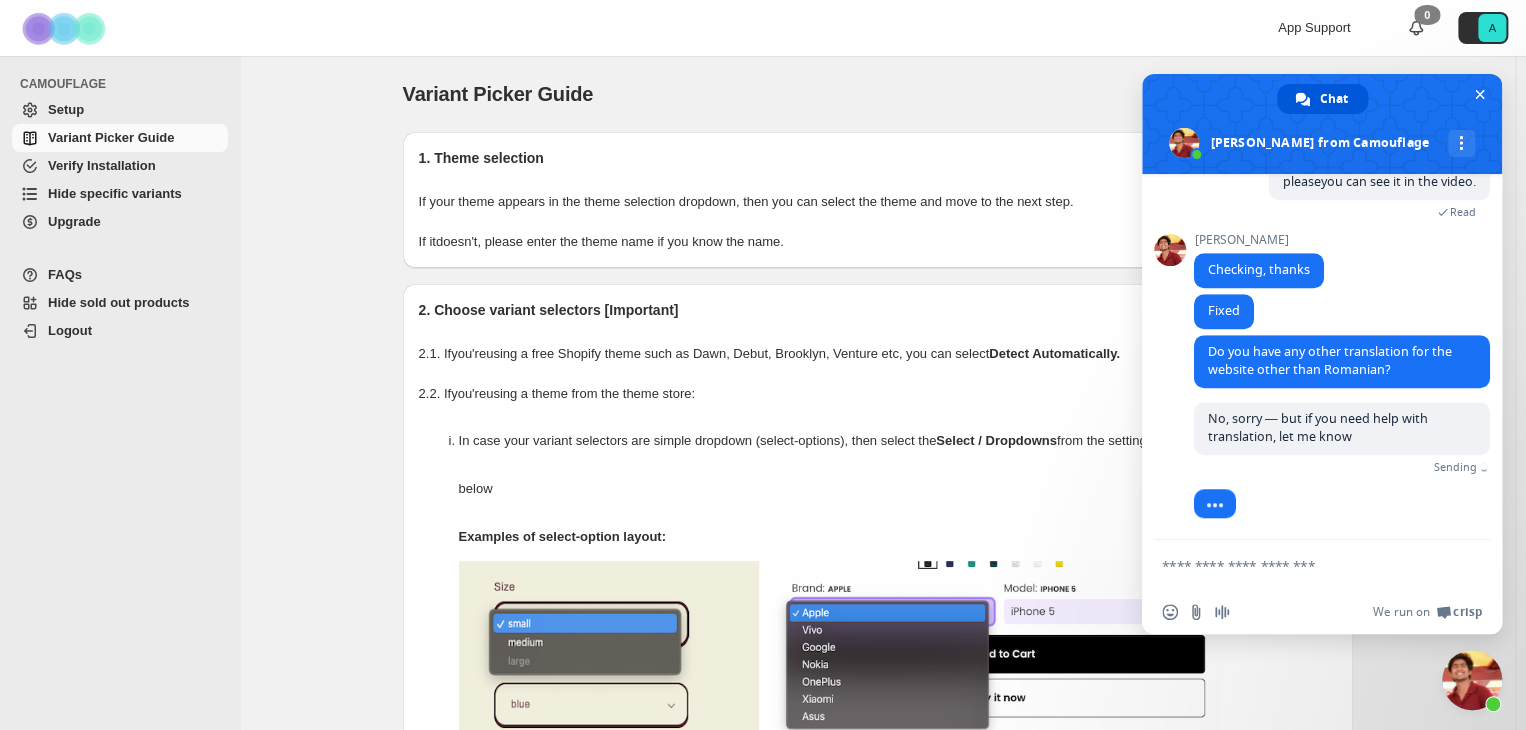 scroll, scrollTop: 742, scrollLeft: 0, axis: vertical 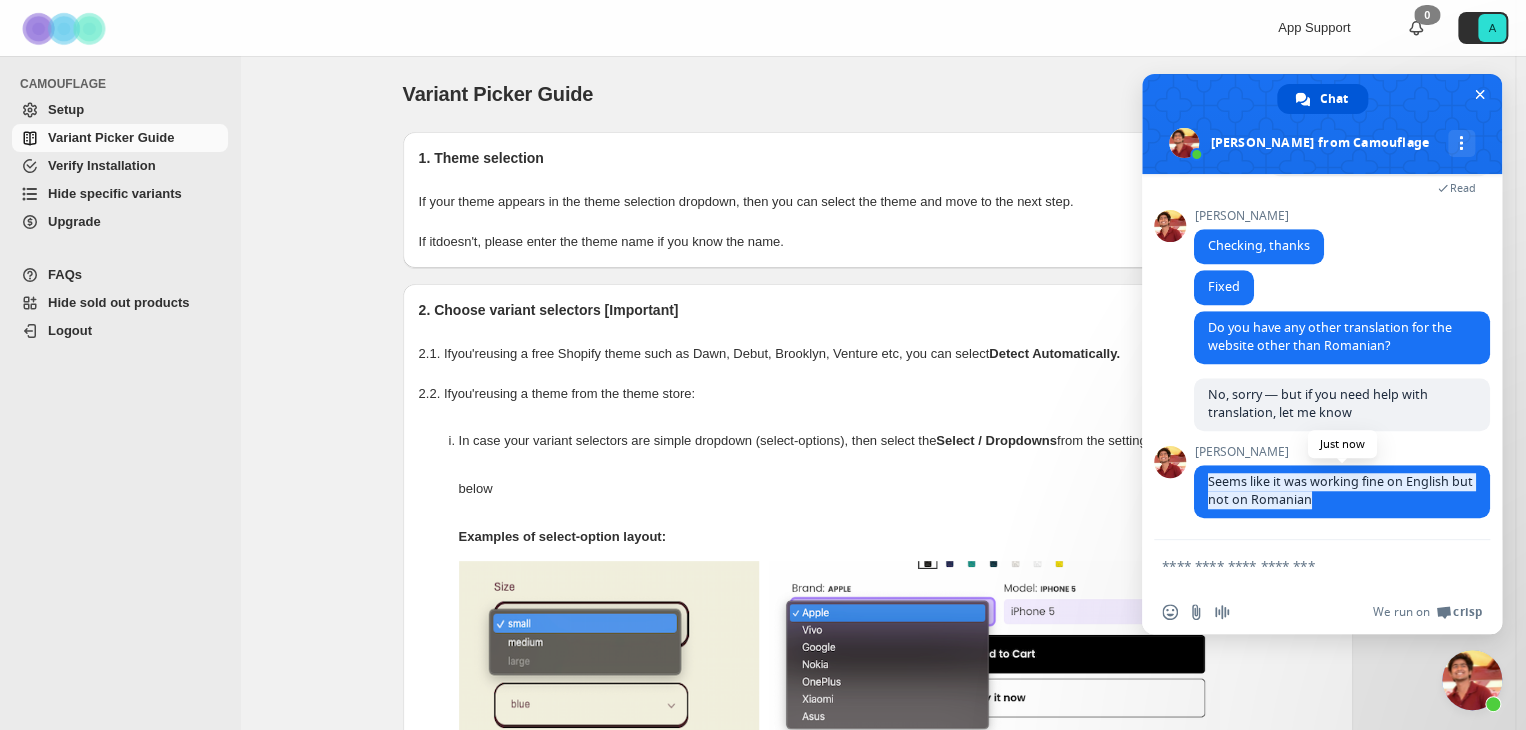 drag, startPoint x: 1370, startPoint y: 494, endPoint x: 1206, endPoint y: 488, distance: 164.10973 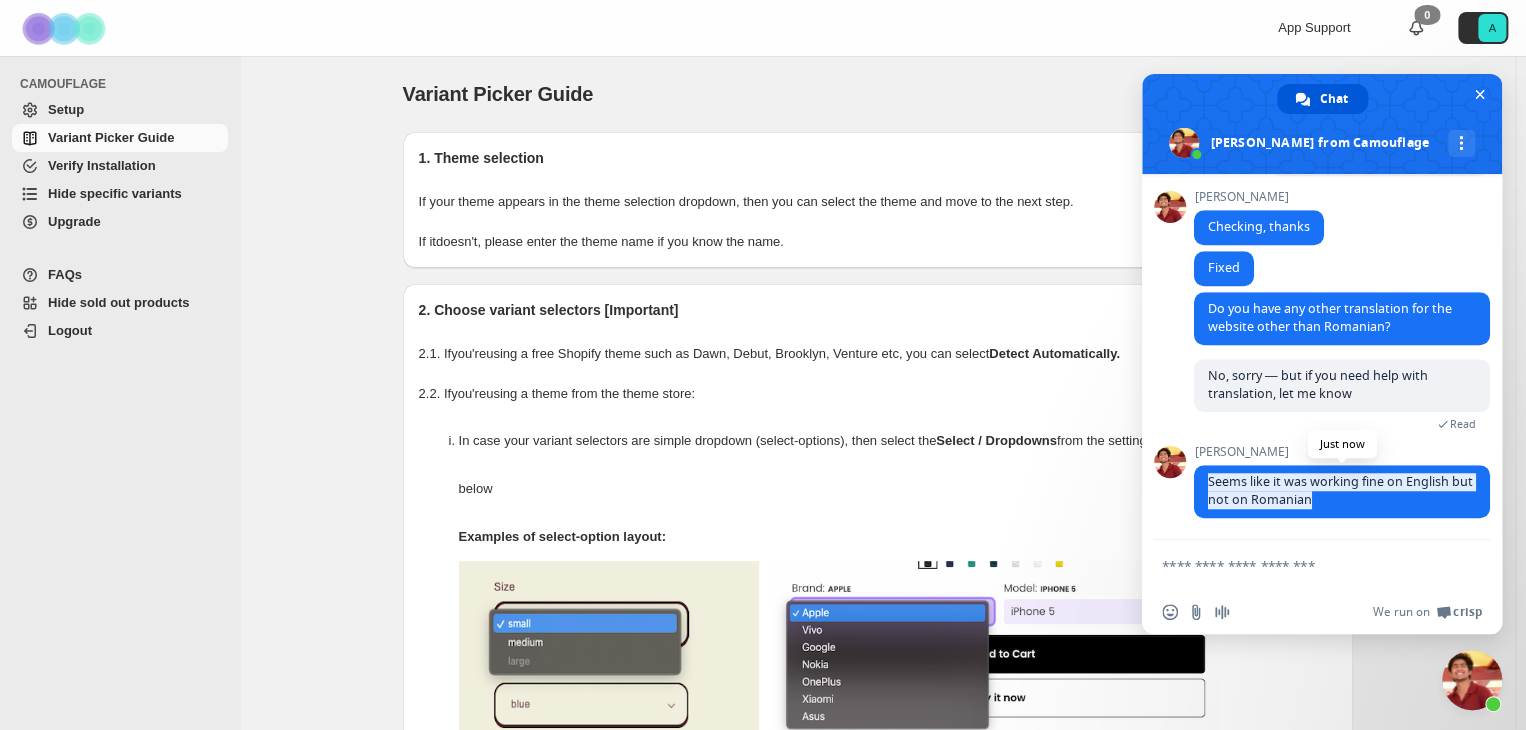 copy on "Seems like it was working fine on English but not on Romanian" 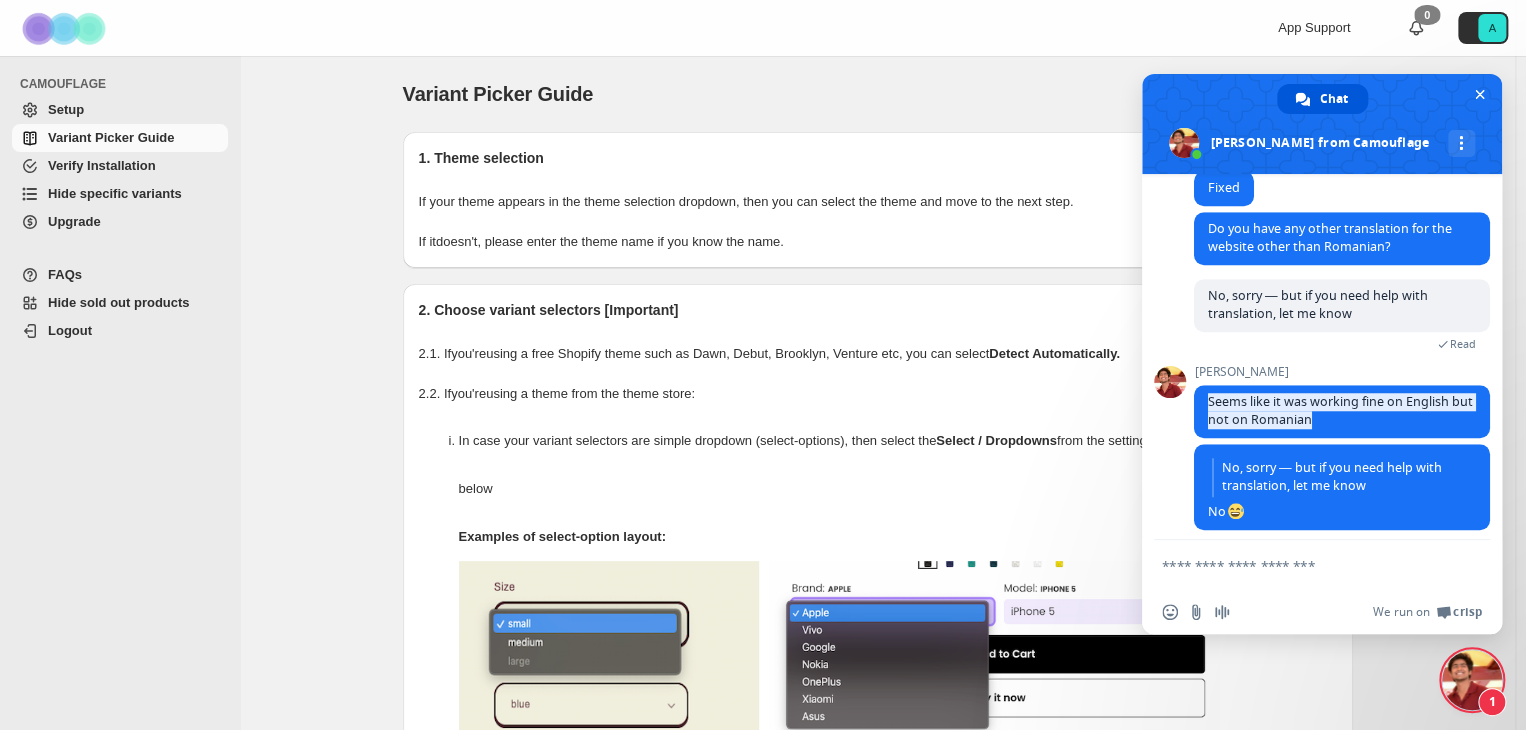 scroll, scrollTop: 924, scrollLeft: 0, axis: vertical 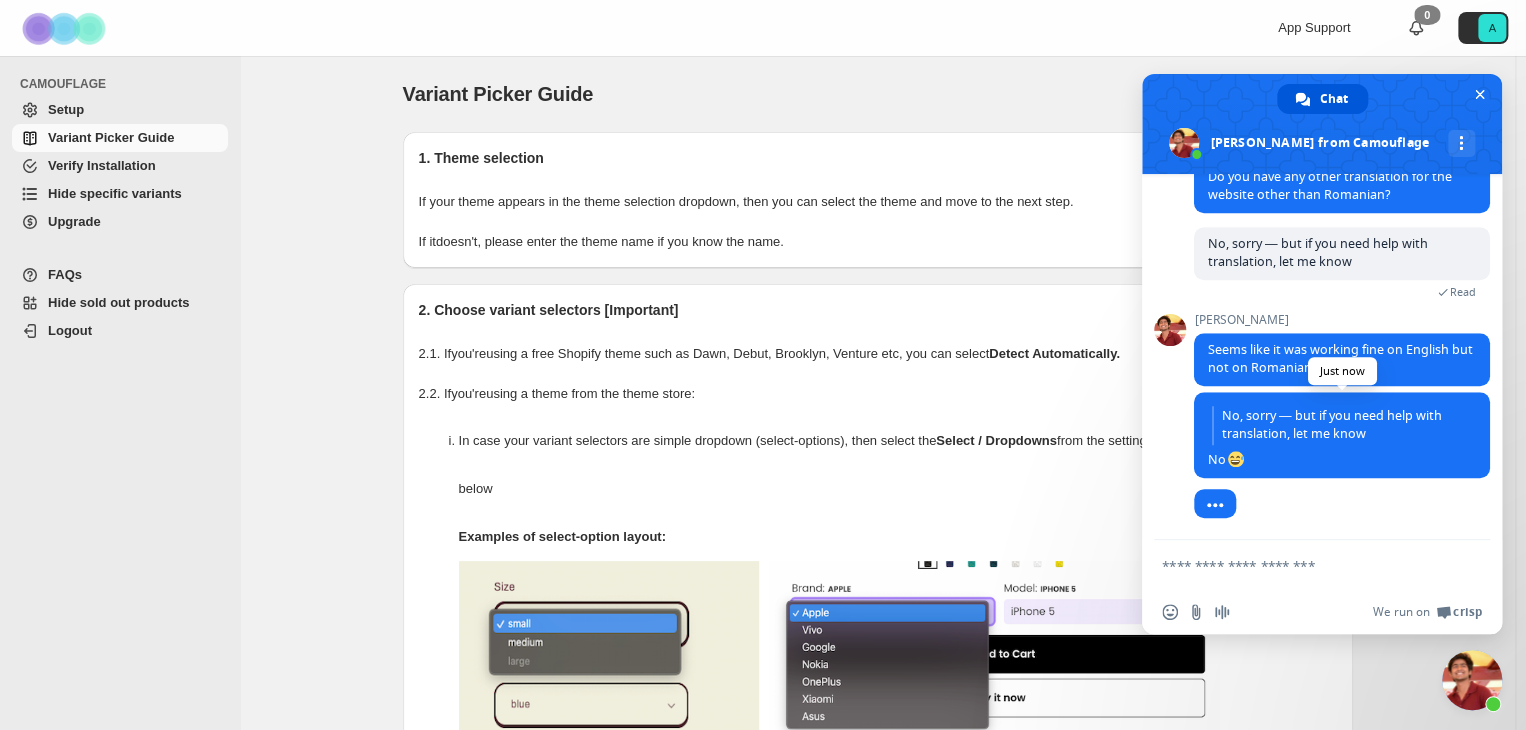 click on "No, sorry — but if you need help with translation, let me know No" at bounding box center (1342, 435) 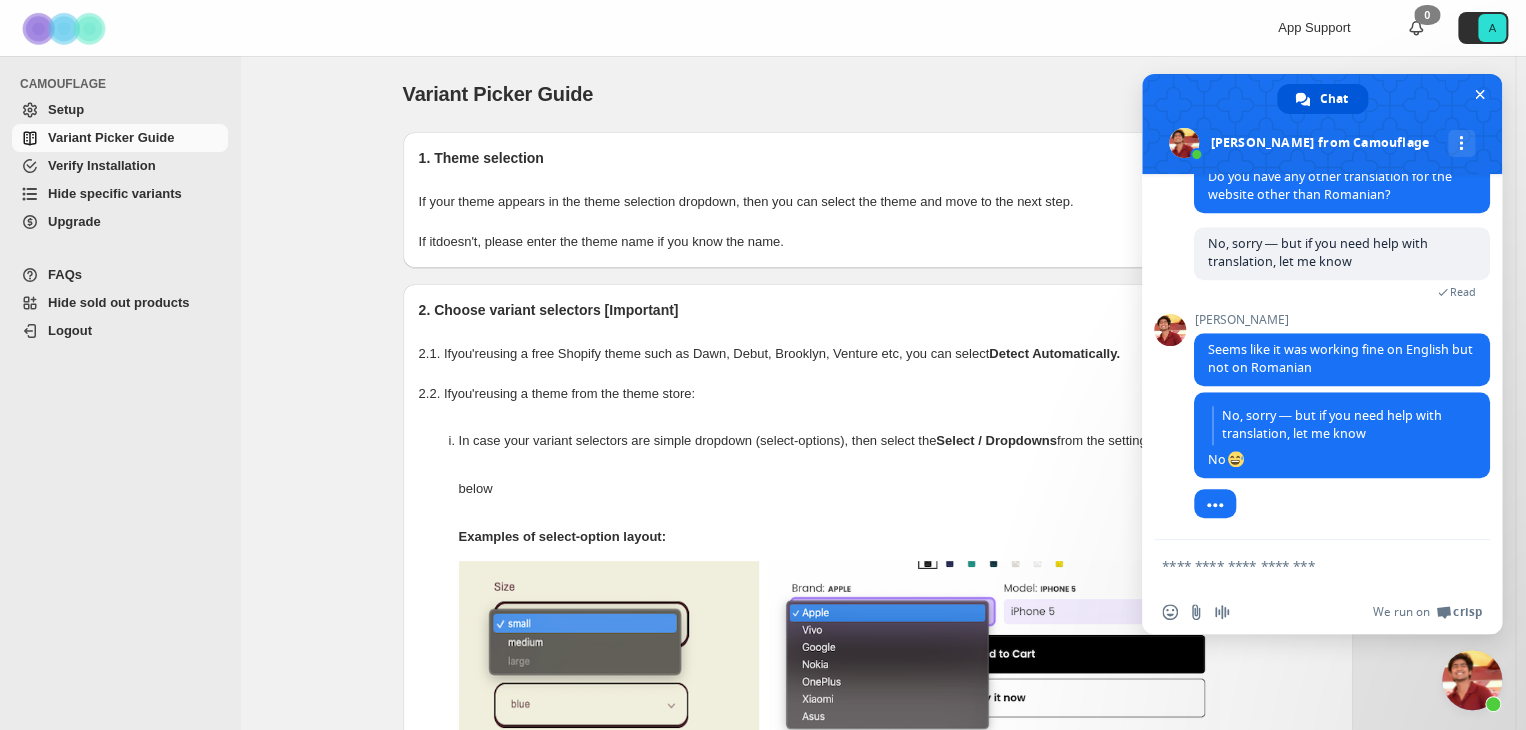 click on "Insert an emoji Send a file Audio message We run on Crisp" at bounding box center [1322, 612] 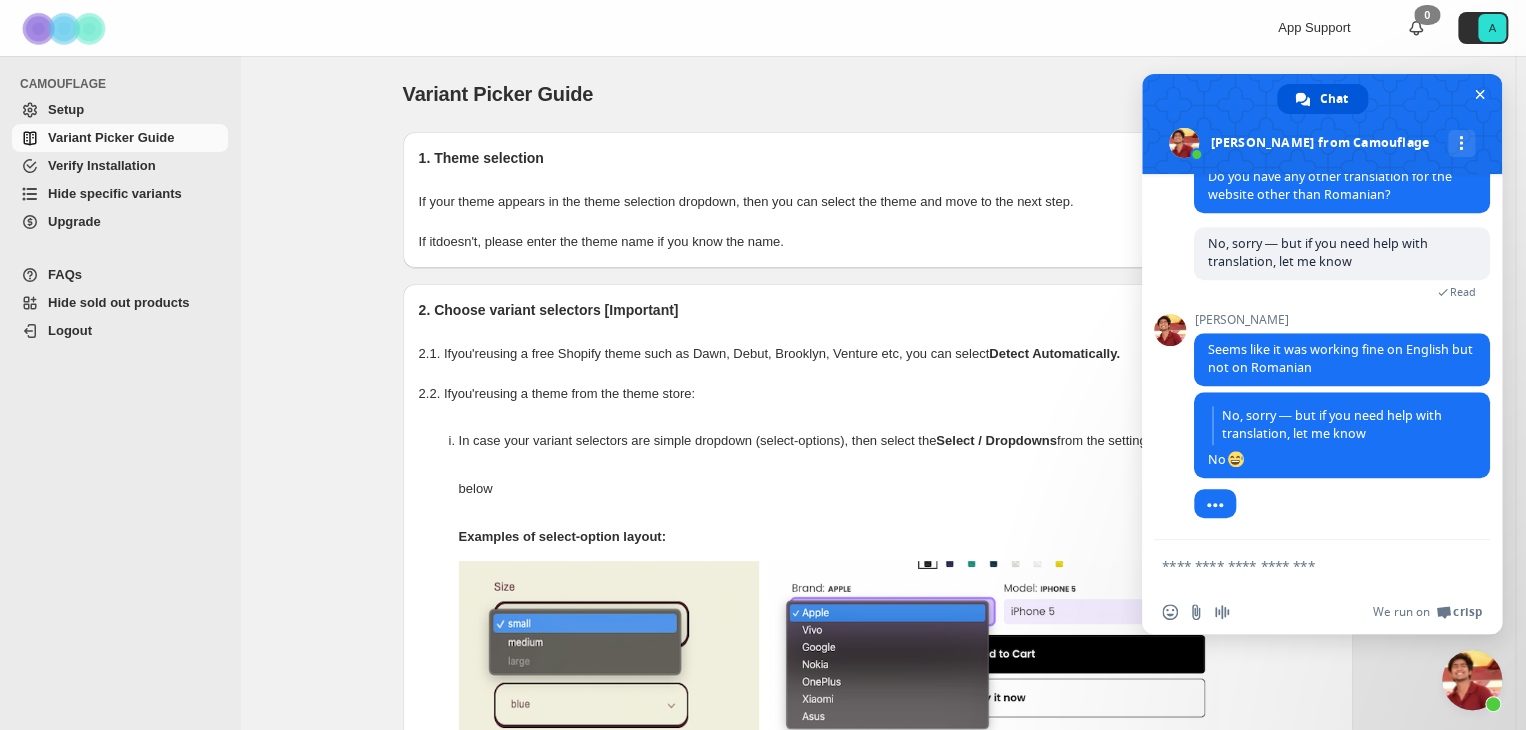 click at bounding box center [1302, 565] 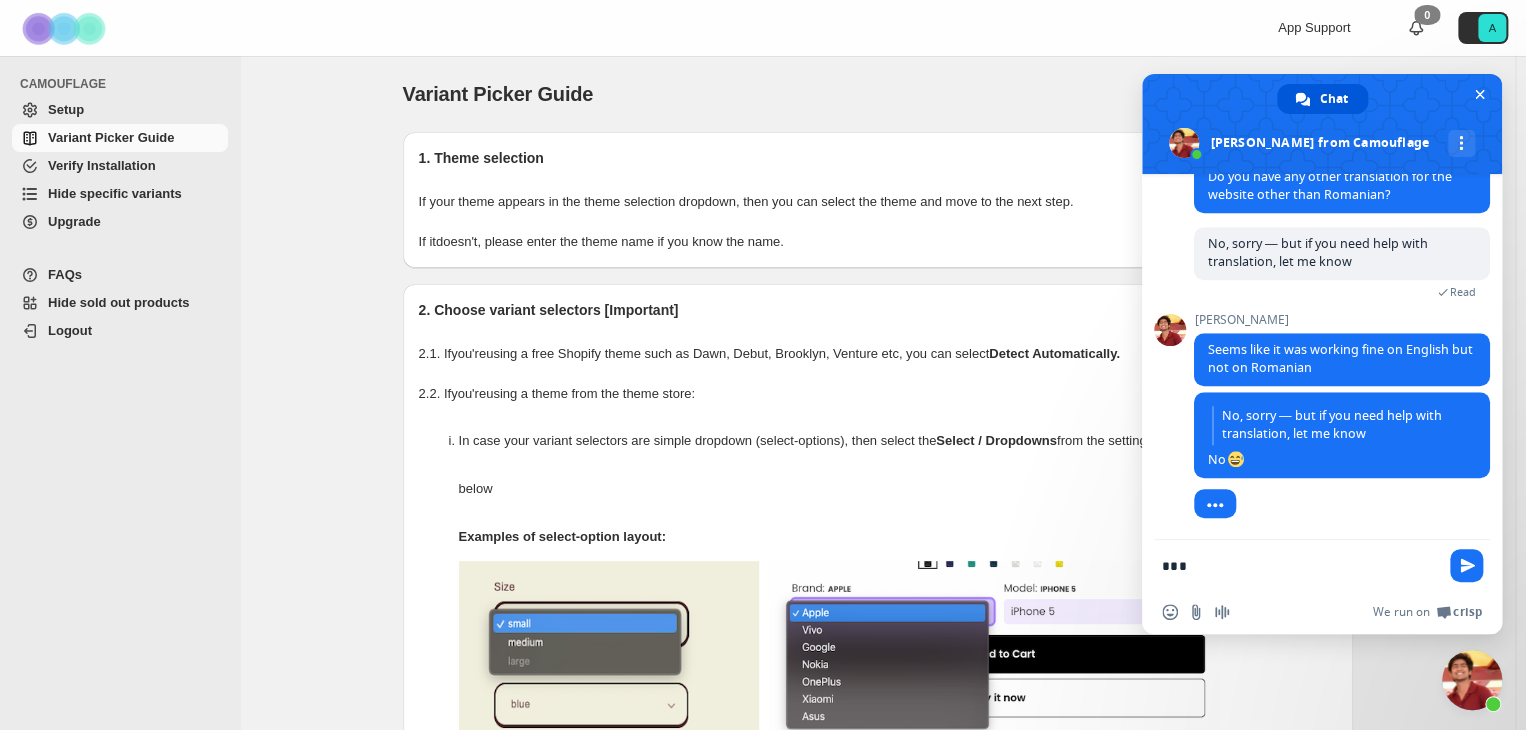 scroll, scrollTop: 884, scrollLeft: 0, axis: vertical 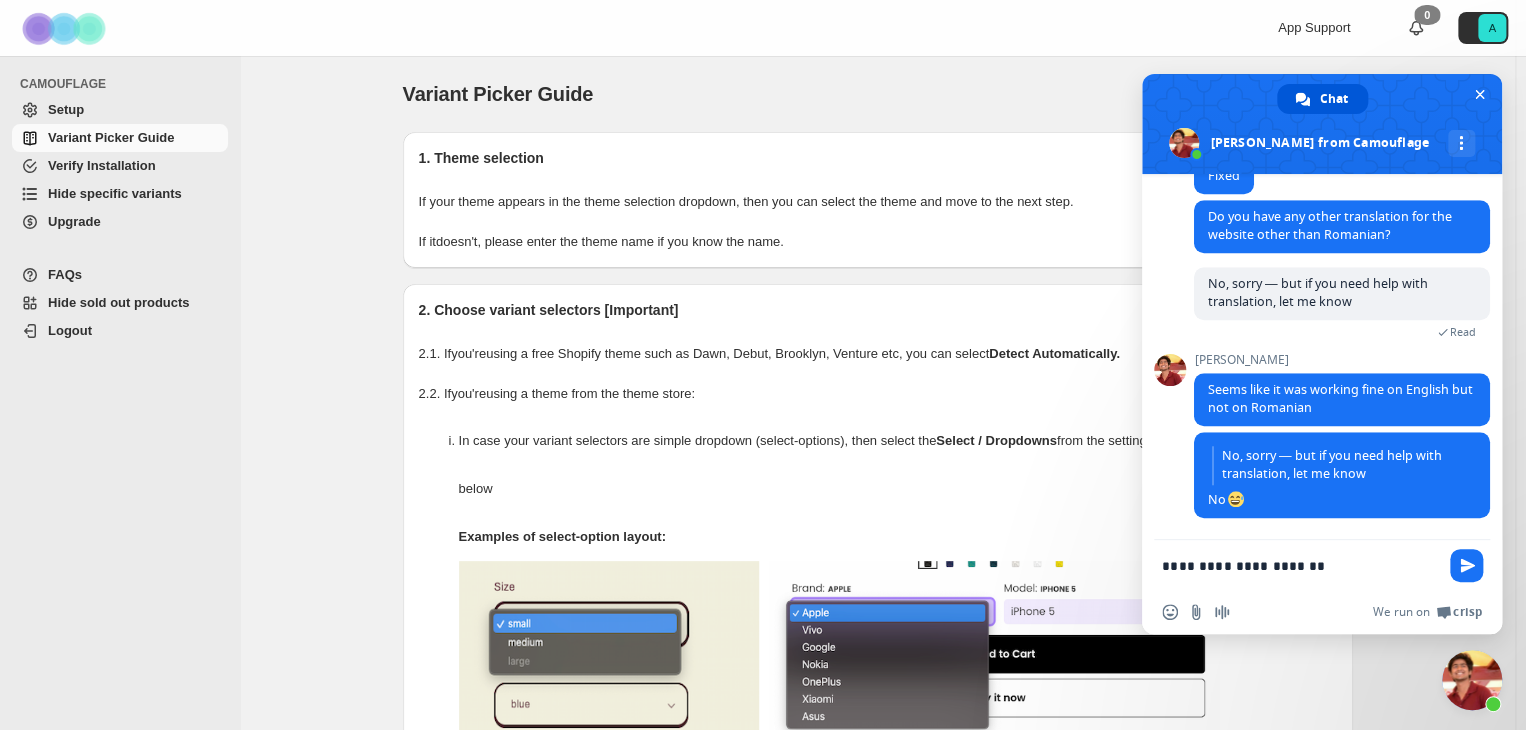 type on "**********" 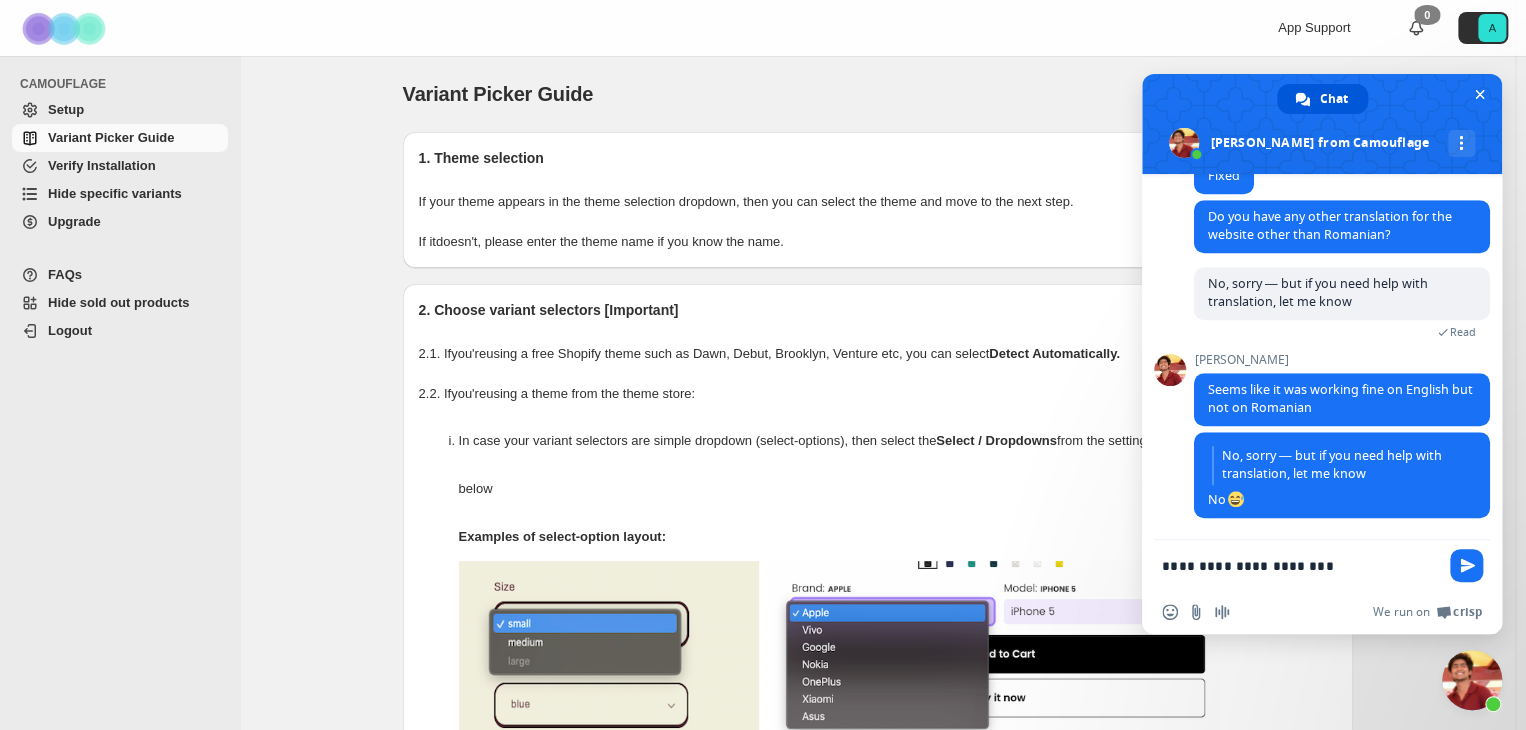 click on "**********" at bounding box center (1302, 565) 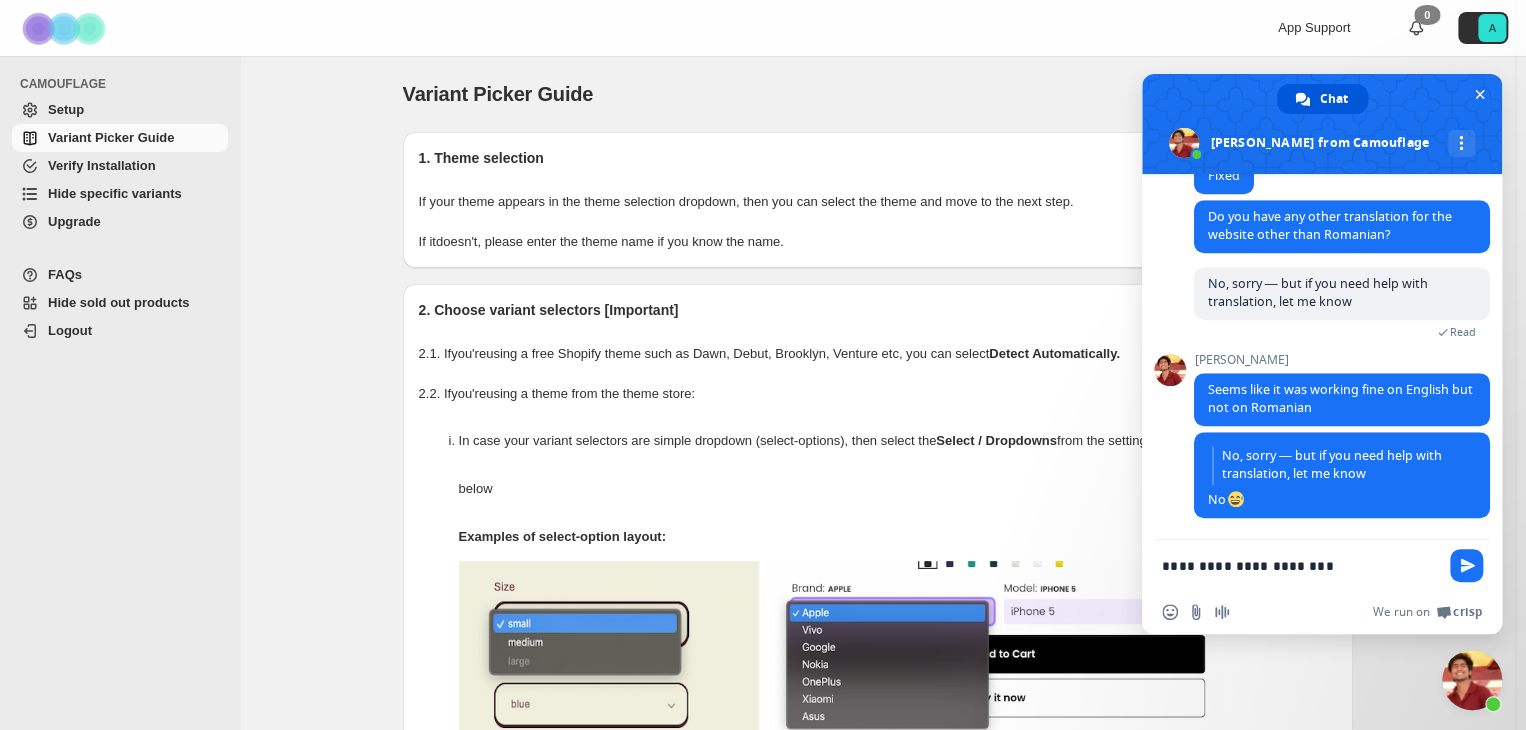 drag, startPoint x: 1305, startPoint y: 567, endPoint x: 1072, endPoint y: 550, distance: 233.61935 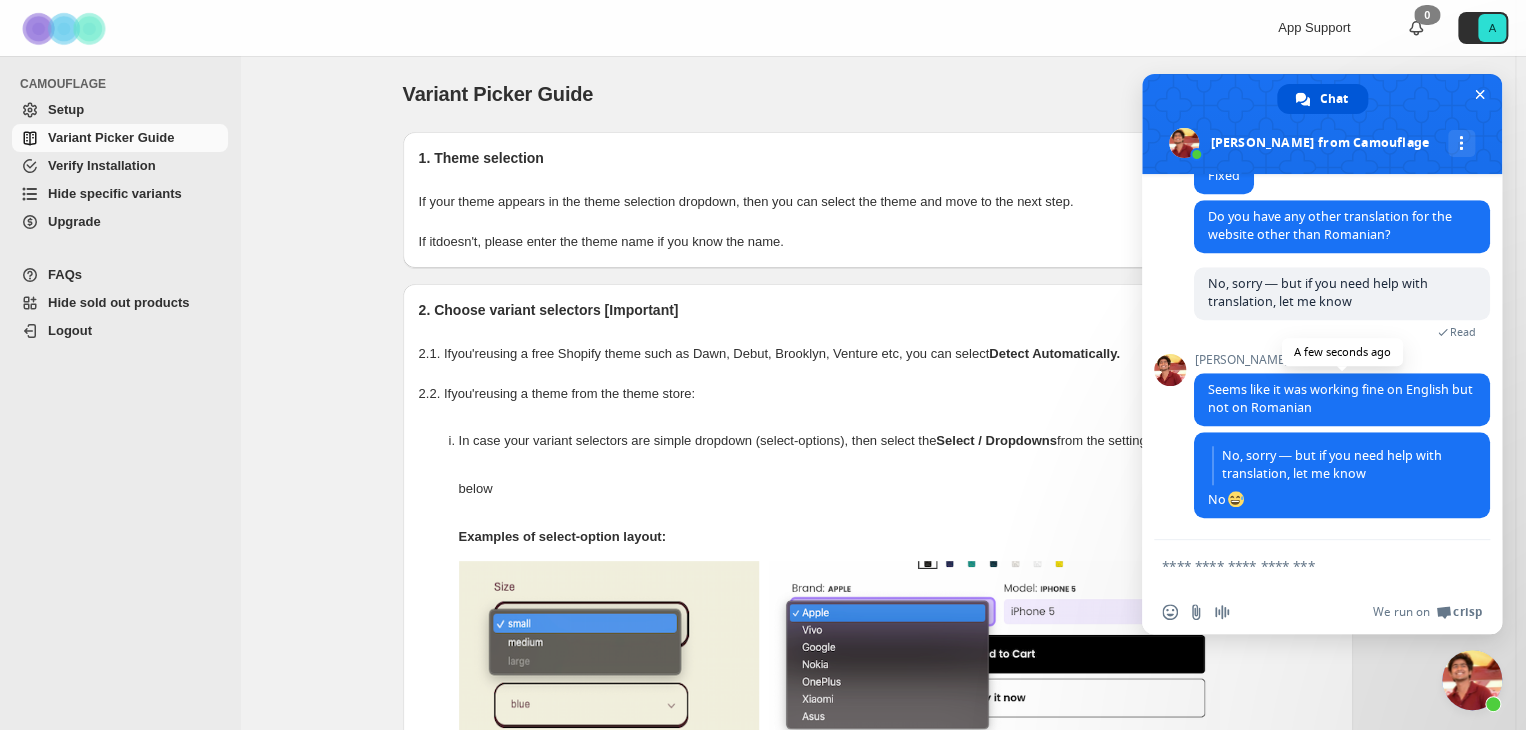 click on "Seems like it was working fine on English but not on Romanian" at bounding box center [1342, 399] 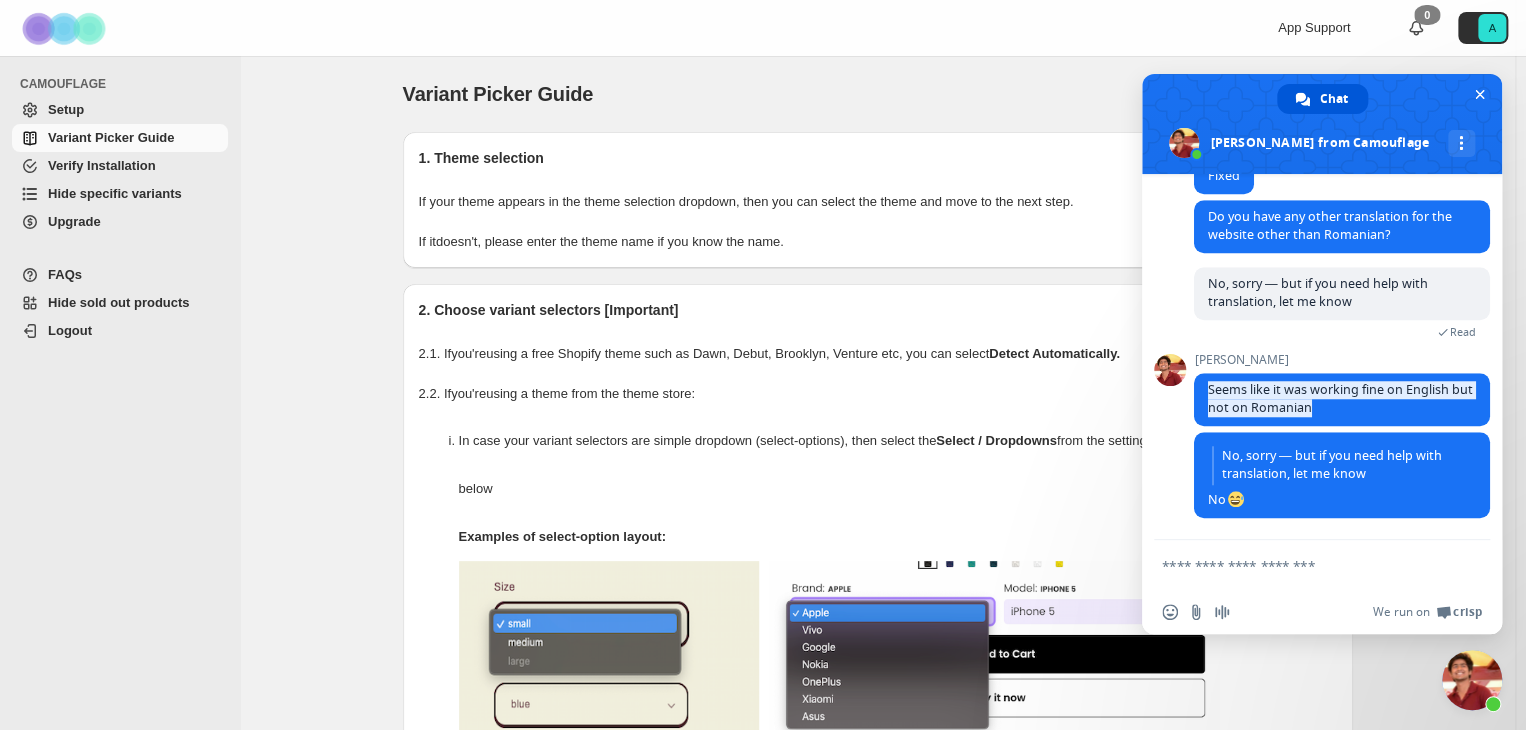 drag, startPoint x: 1184, startPoint y: 381, endPoint x: 1171, endPoint y: 381, distance: 13 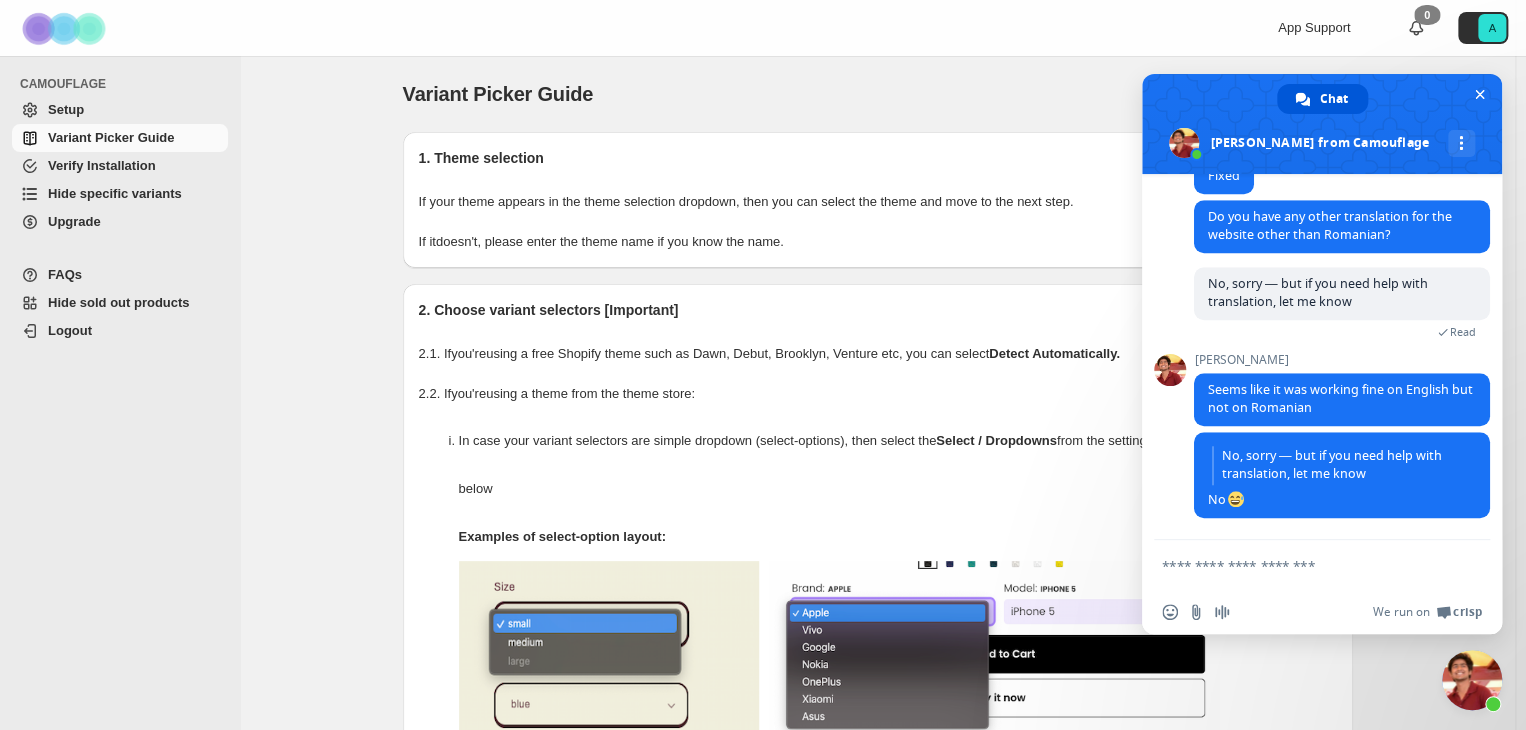 click on "Camouflage Hello! How can I help you?  [DATE] Hi. I'm [PERSON_NAME] from  [DOMAIN_NAME]  Manager to hide out-of-stock color and size variants, and we have the following situation: On the collection page (product preview), colors that are out of stock are still being displayed. However, when we open the product page, those variants are hidden correctly. How can we also hide the out-of-stock colors from the product previews on the collection page? Thank you! 12 minutes ago [PERSON_NAME] Hi [PERSON_NAME] 11 minutes ago [PERSON_NAME] Are you referring to quick views? 10 minutes ago [PERSON_NAME] Could you share a page link where I can access it and check for the problem? 11 minutes ago in preview also 10 minutes ago yes,of course 10 minutes ago [URL][DOMAIN_NAME] 8 minutes ago pleaseyou can see it in the video. 7 minutes ago [PERSON_NAME] Checking, thanks 7 minutes ago [PERSON_NAME] 2 minutes ago [PERSON_NAME] Do you have any other translation for the website other than Romanian? Read" at bounding box center (1322, 357) 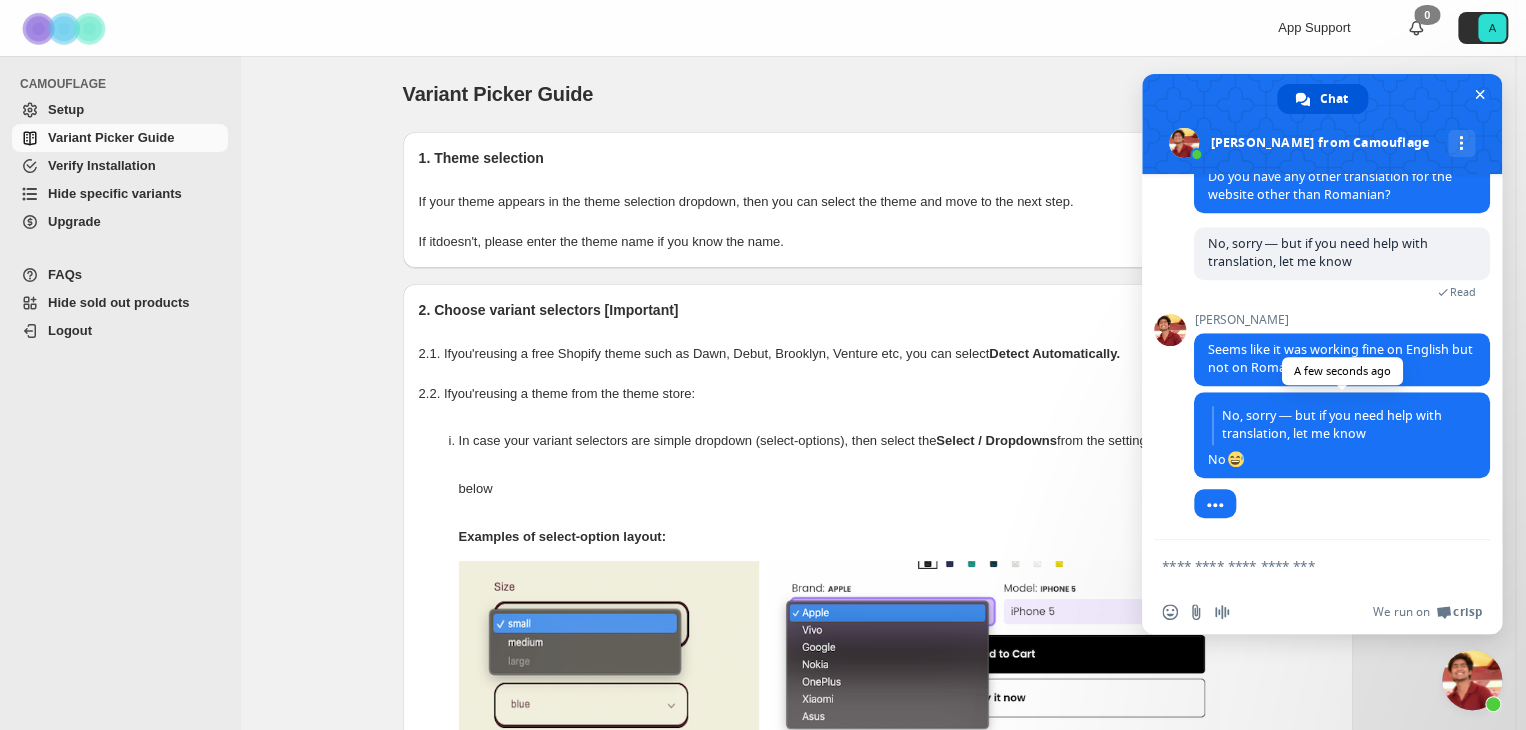 scroll, scrollTop: 924, scrollLeft: 0, axis: vertical 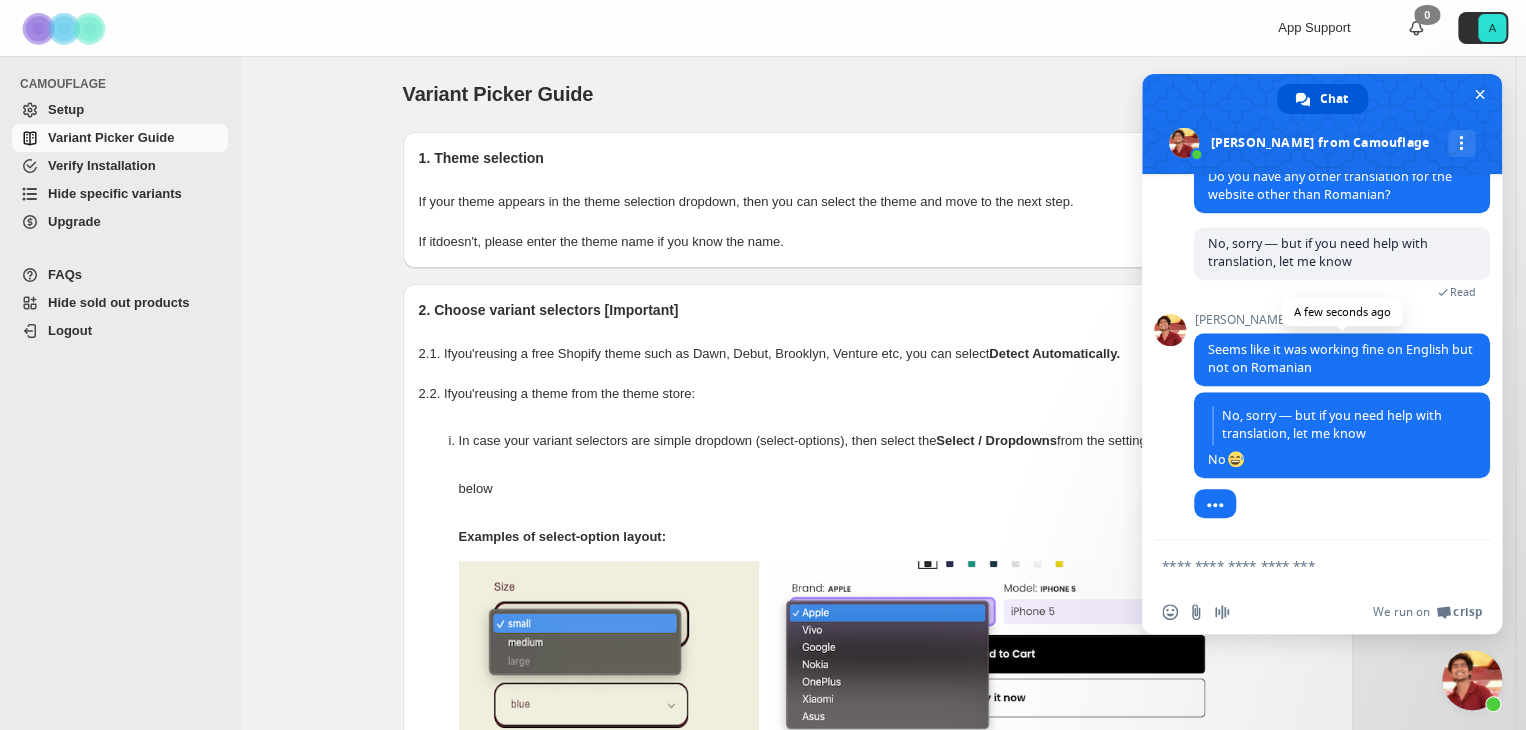 click on "Seems like it was working fine on English but not on Romanian" at bounding box center [1342, 359] 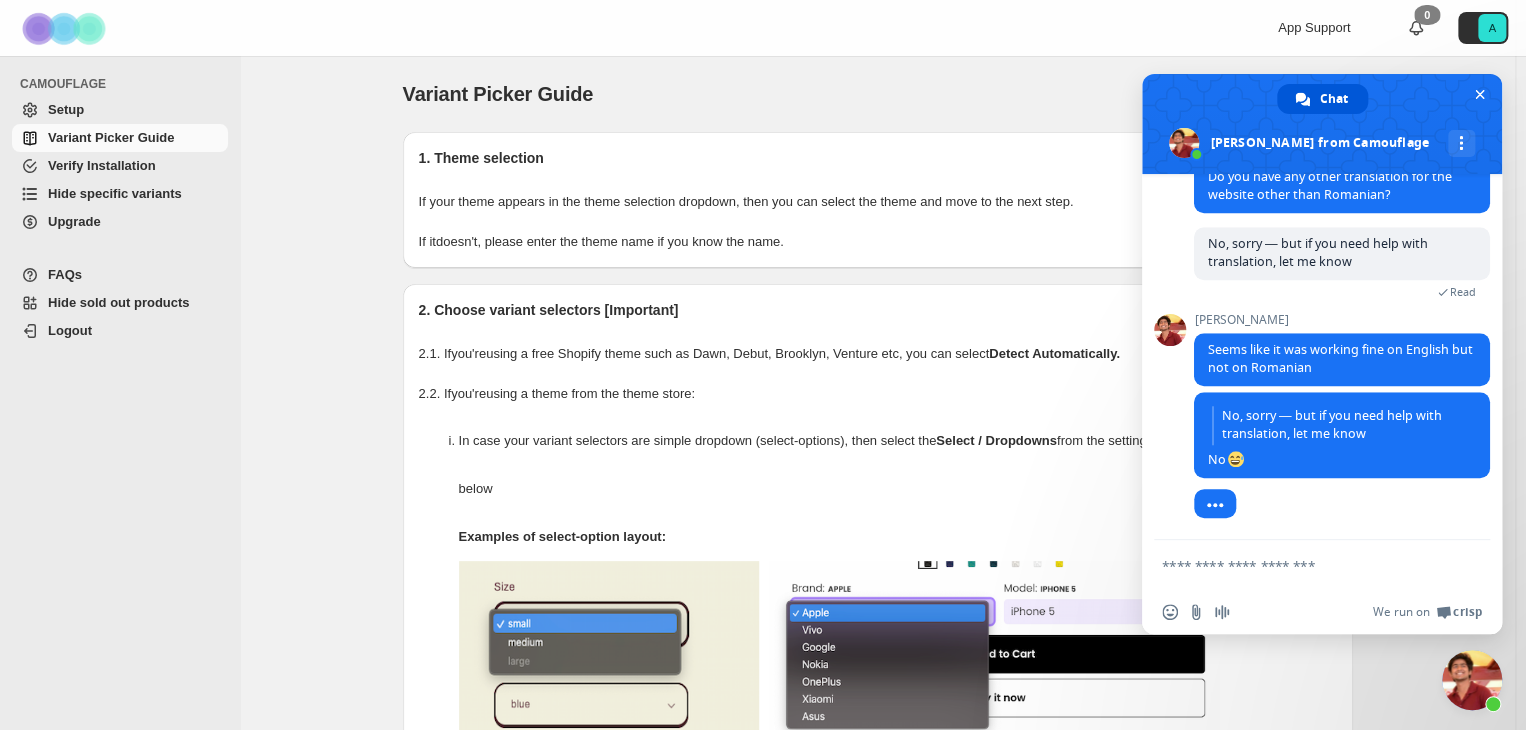 drag, startPoint x: 1456, startPoint y: 345, endPoint x: 1505, endPoint y: 305, distance: 63.25346 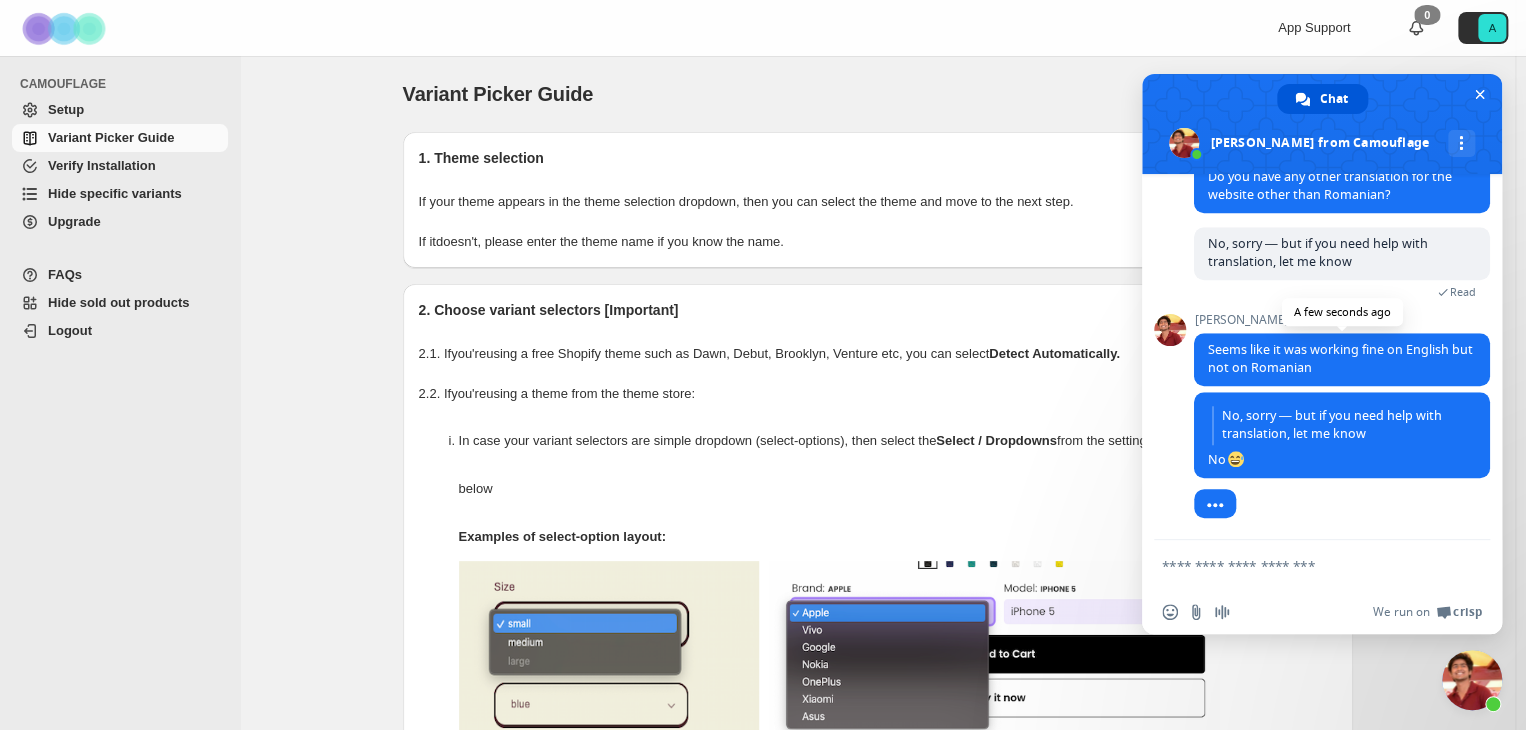 click on "Seems like it was working fine on English but not on Romanian" at bounding box center [1340, 358] 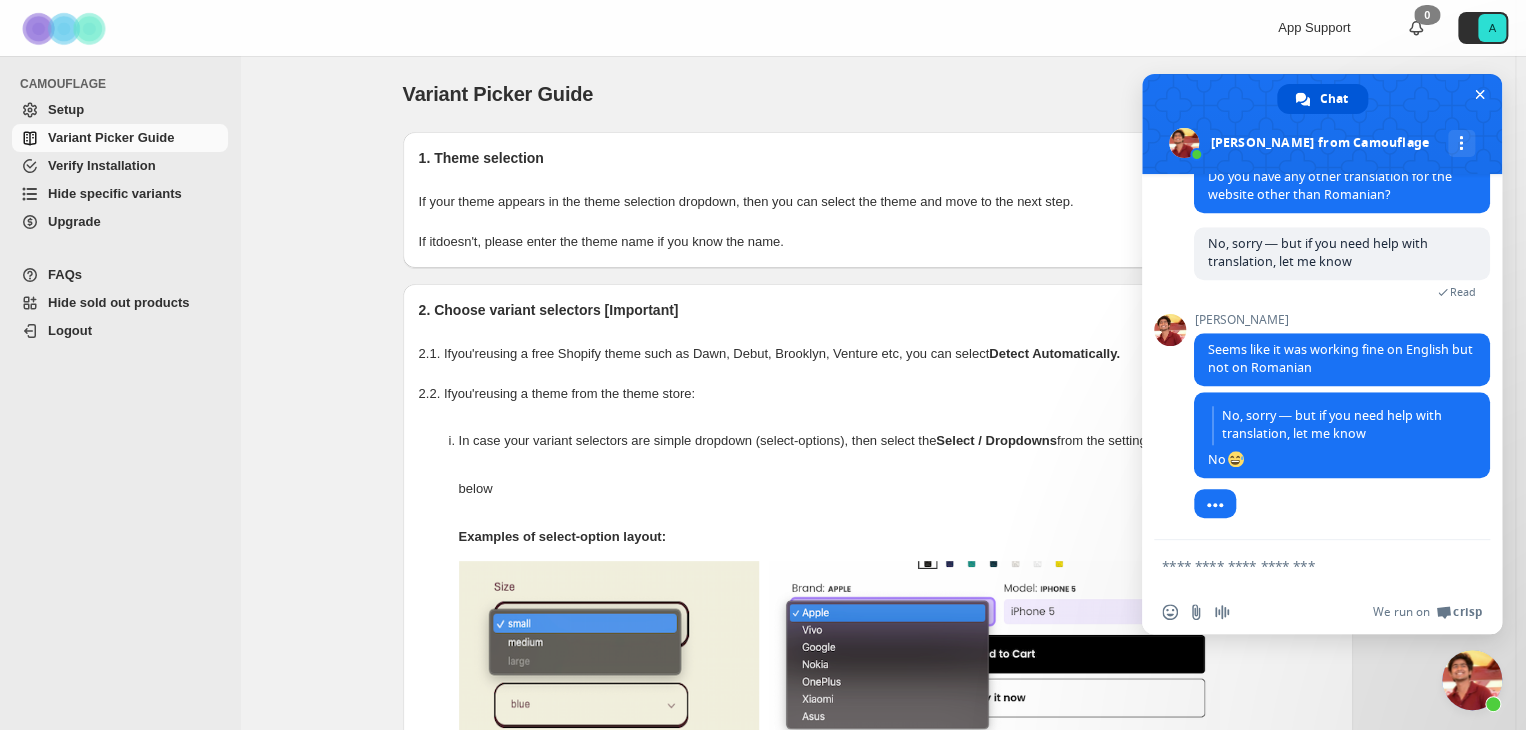 click at bounding box center (1302, 565) 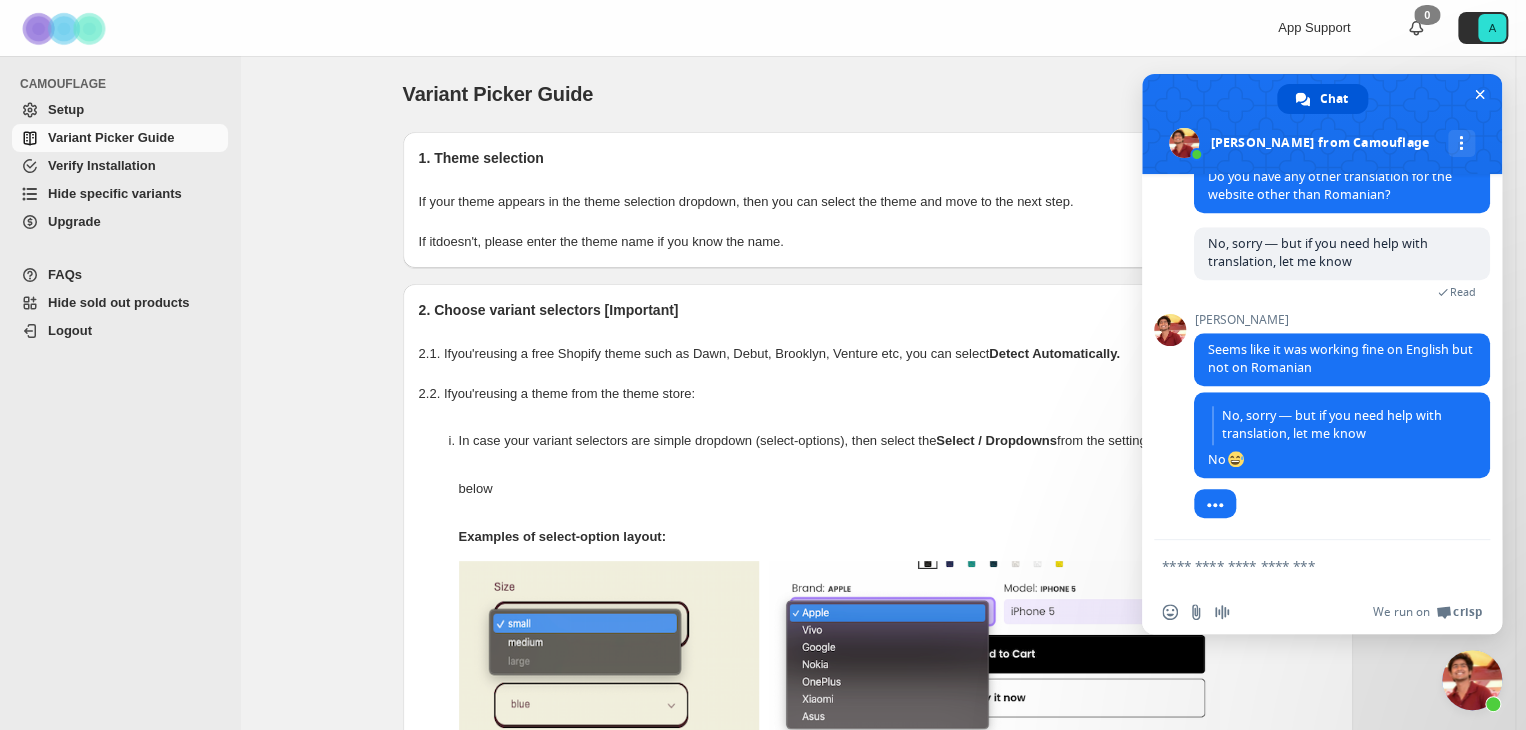 paste on "**********" 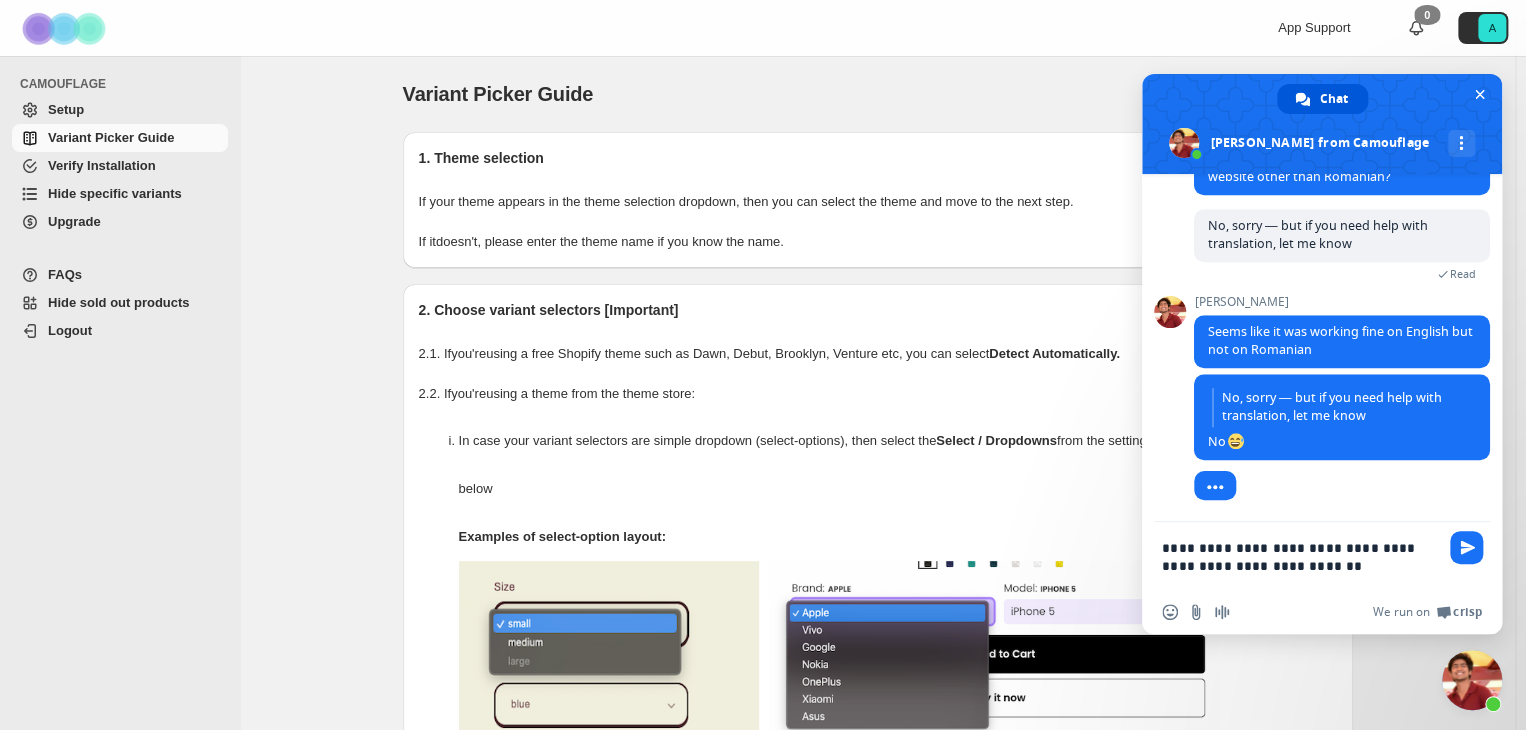type on "**********" 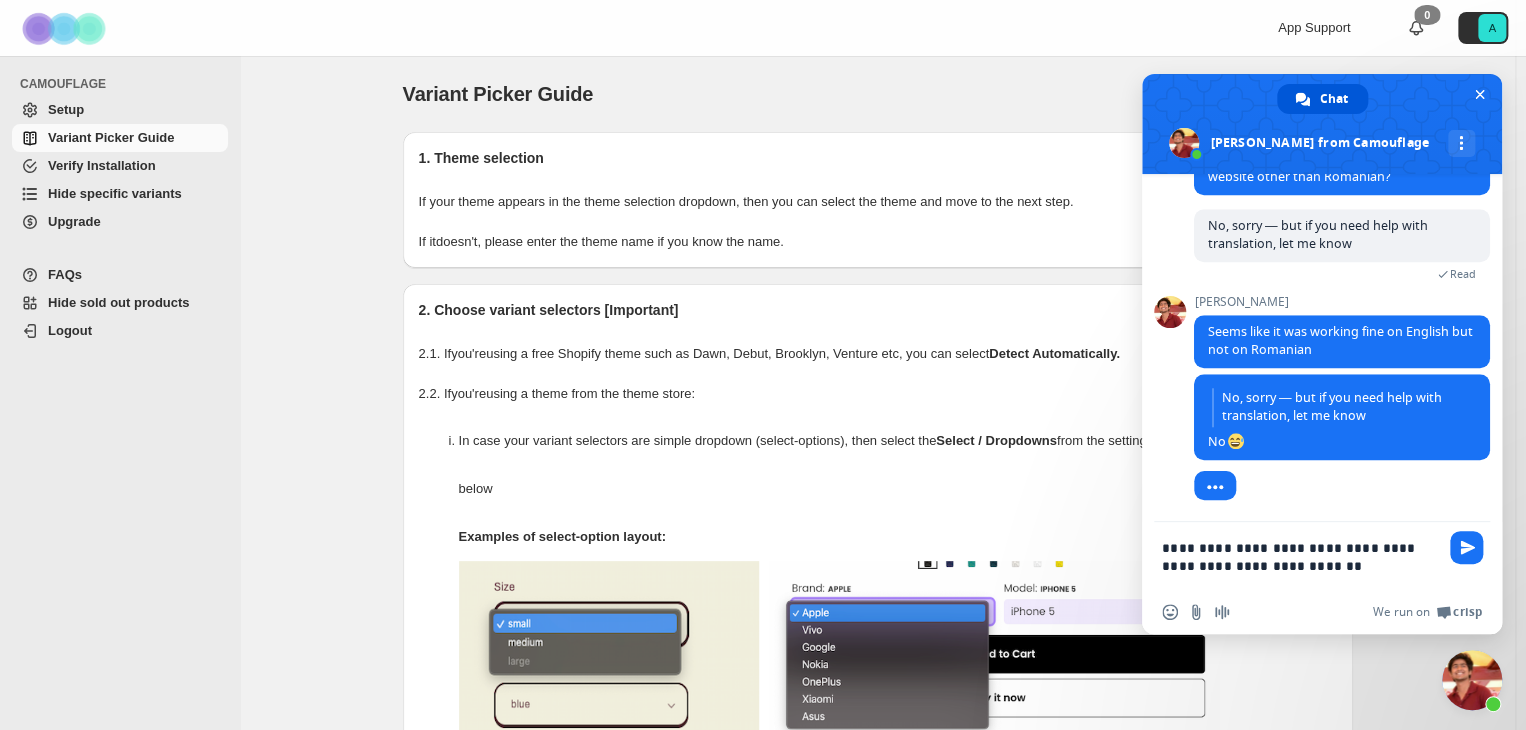 drag, startPoint x: 1156, startPoint y: 547, endPoint x: 1307, endPoint y: 565, distance: 152.06906 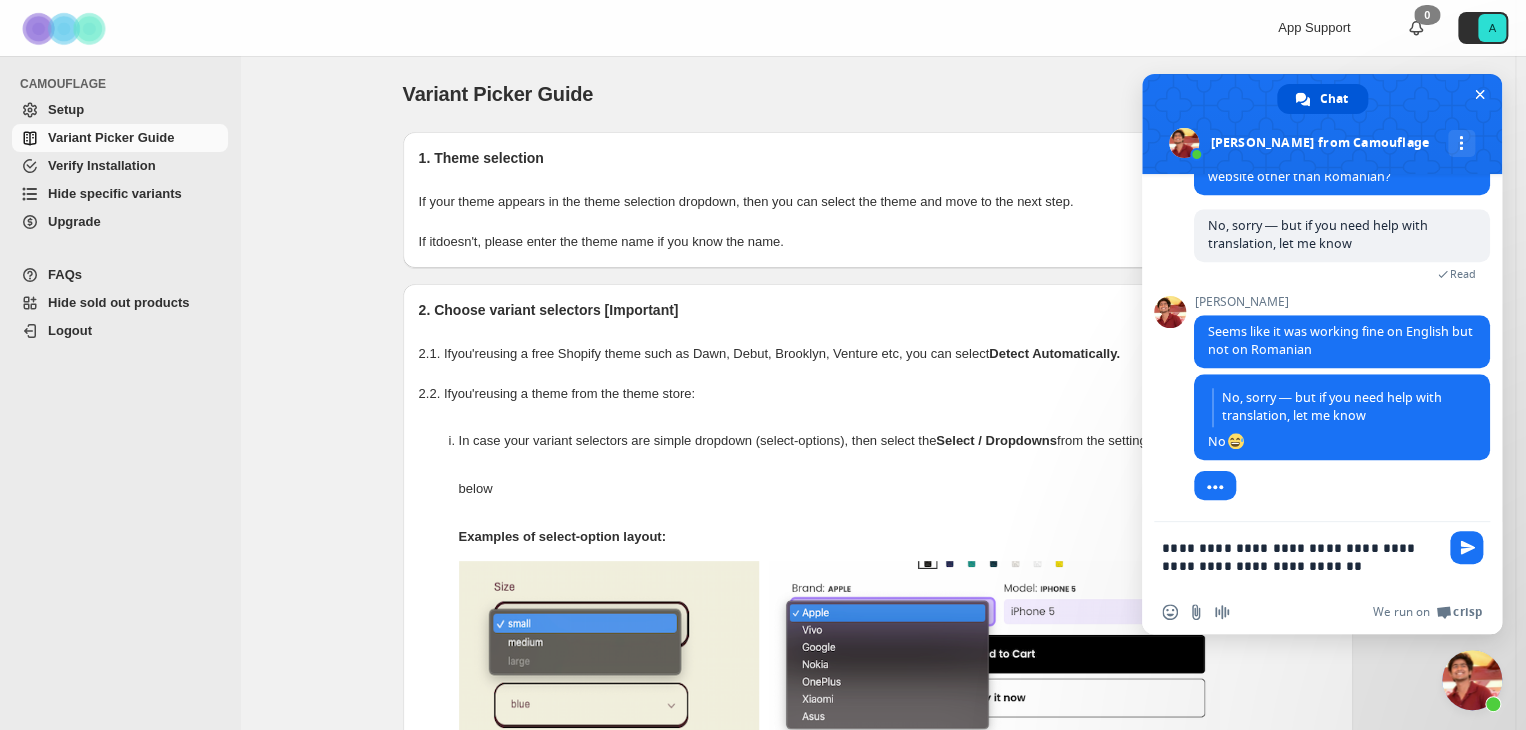 drag, startPoint x: 1352, startPoint y: 567, endPoint x: 1104, endPoint y: 514, distance: 253.60008 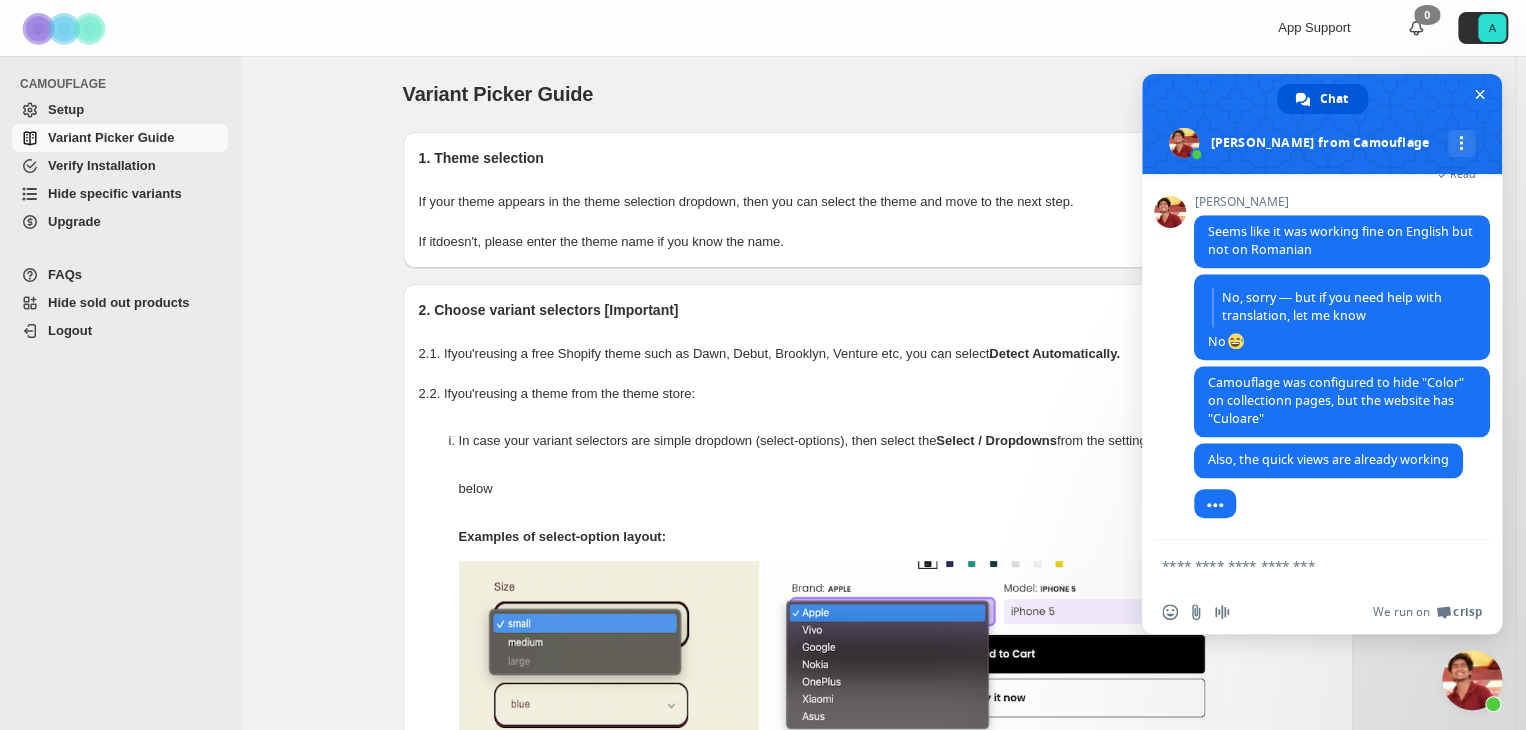 scroll, scrollTop: 1044, scrollLeft: 0, axis: vertical 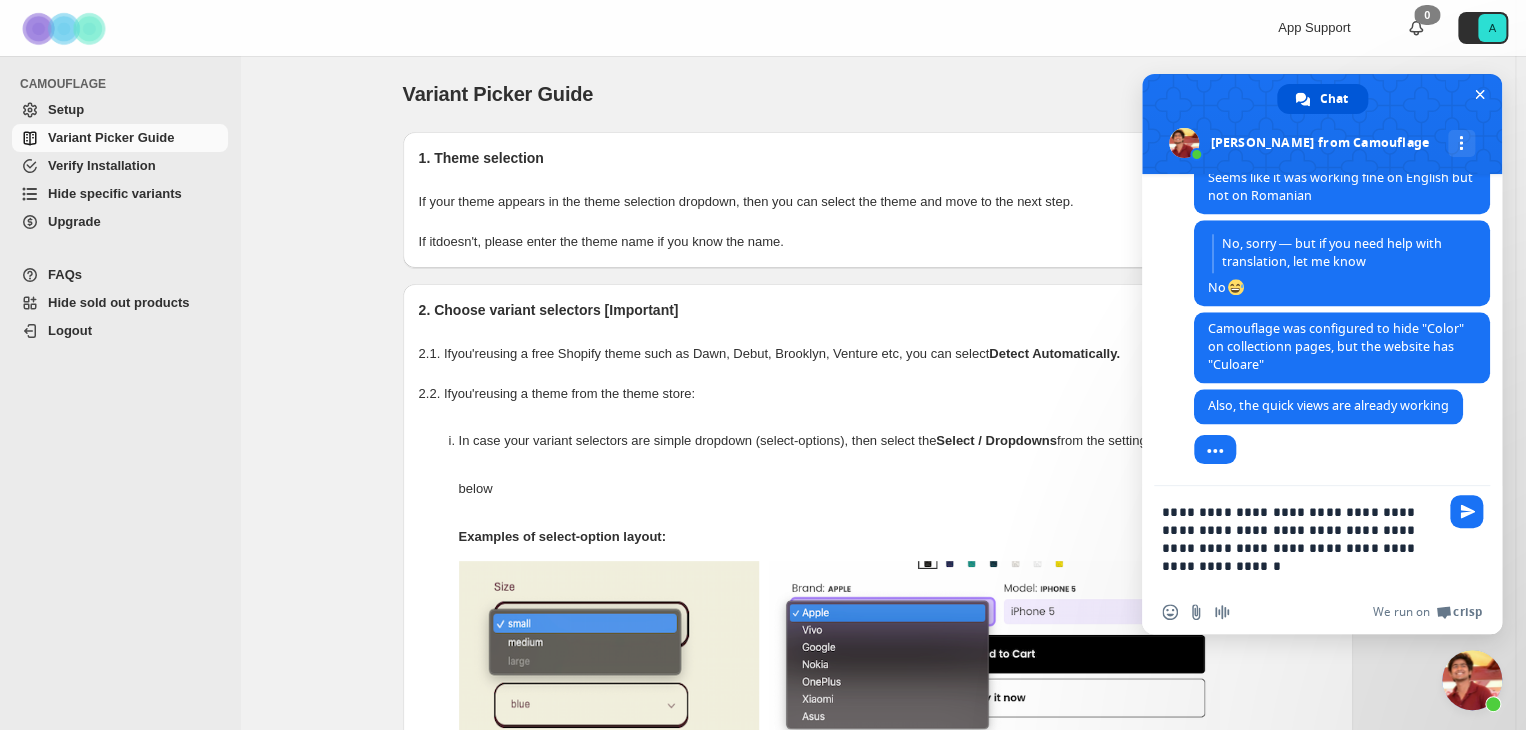 click on "**********" at bounding box center (1302, 538) 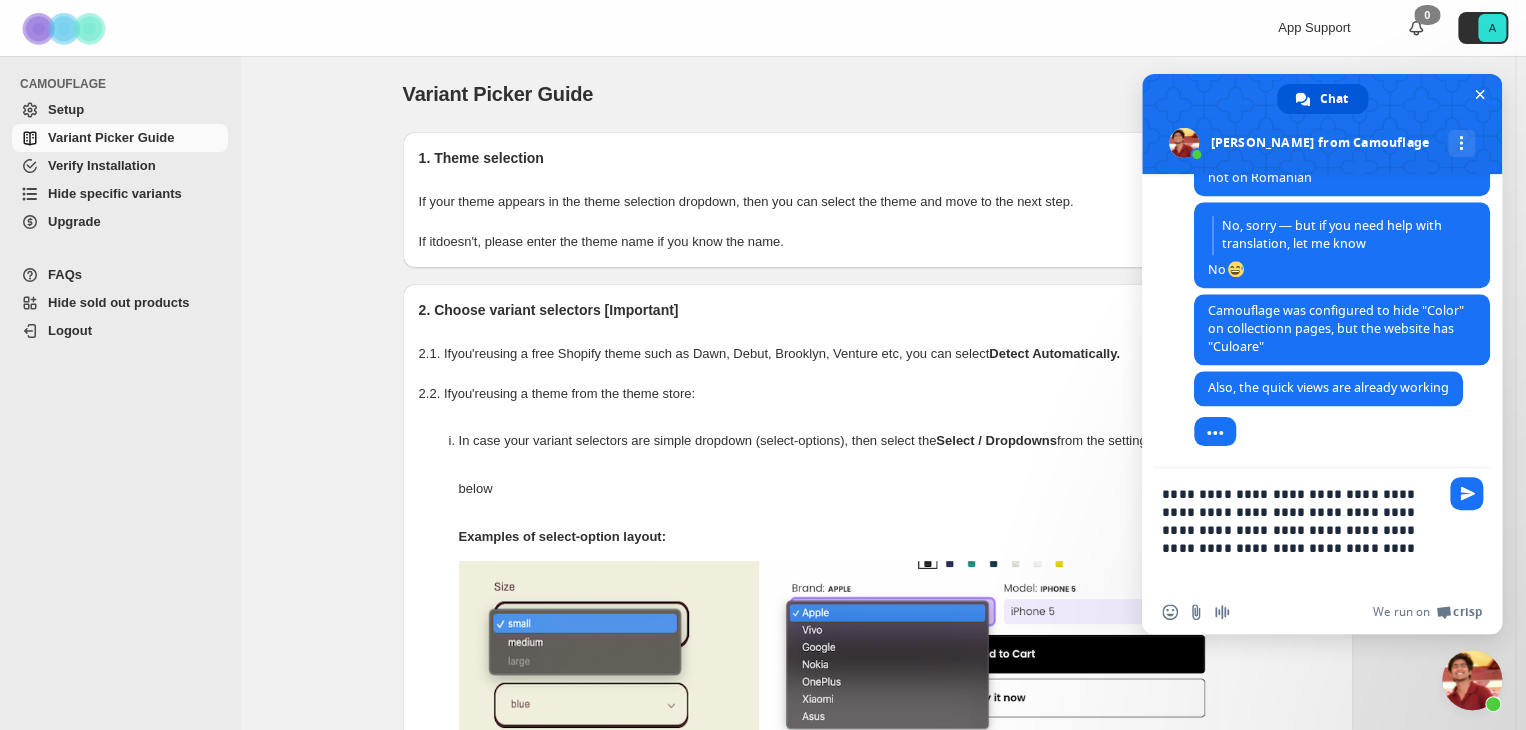 drag, startPoint x: 1265, startPoint y: 492, endPoint x: 1161, endPoint y: 489, distance: 104.04326 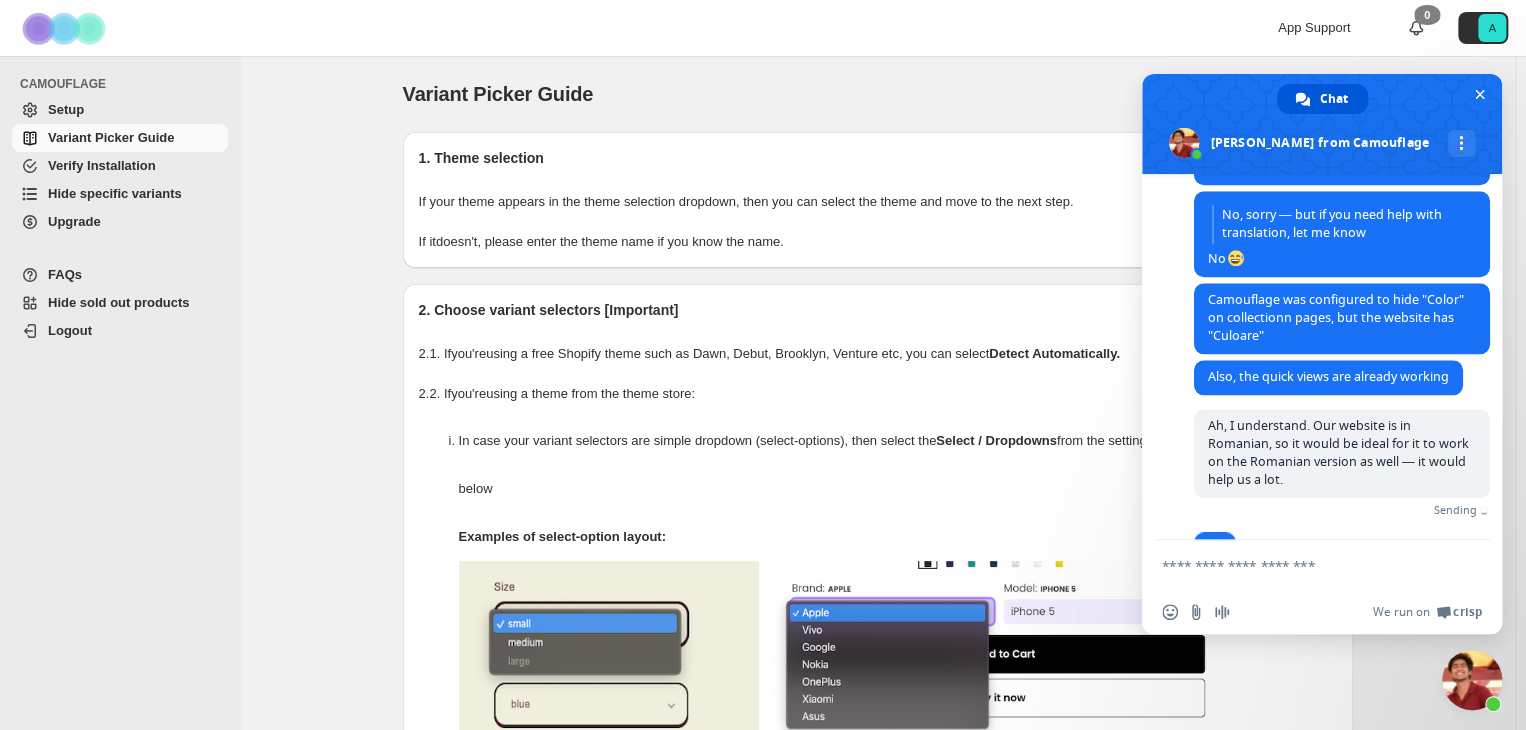 scroll, scrollTop: 1151, scrollLeft: 0, axis: vertical 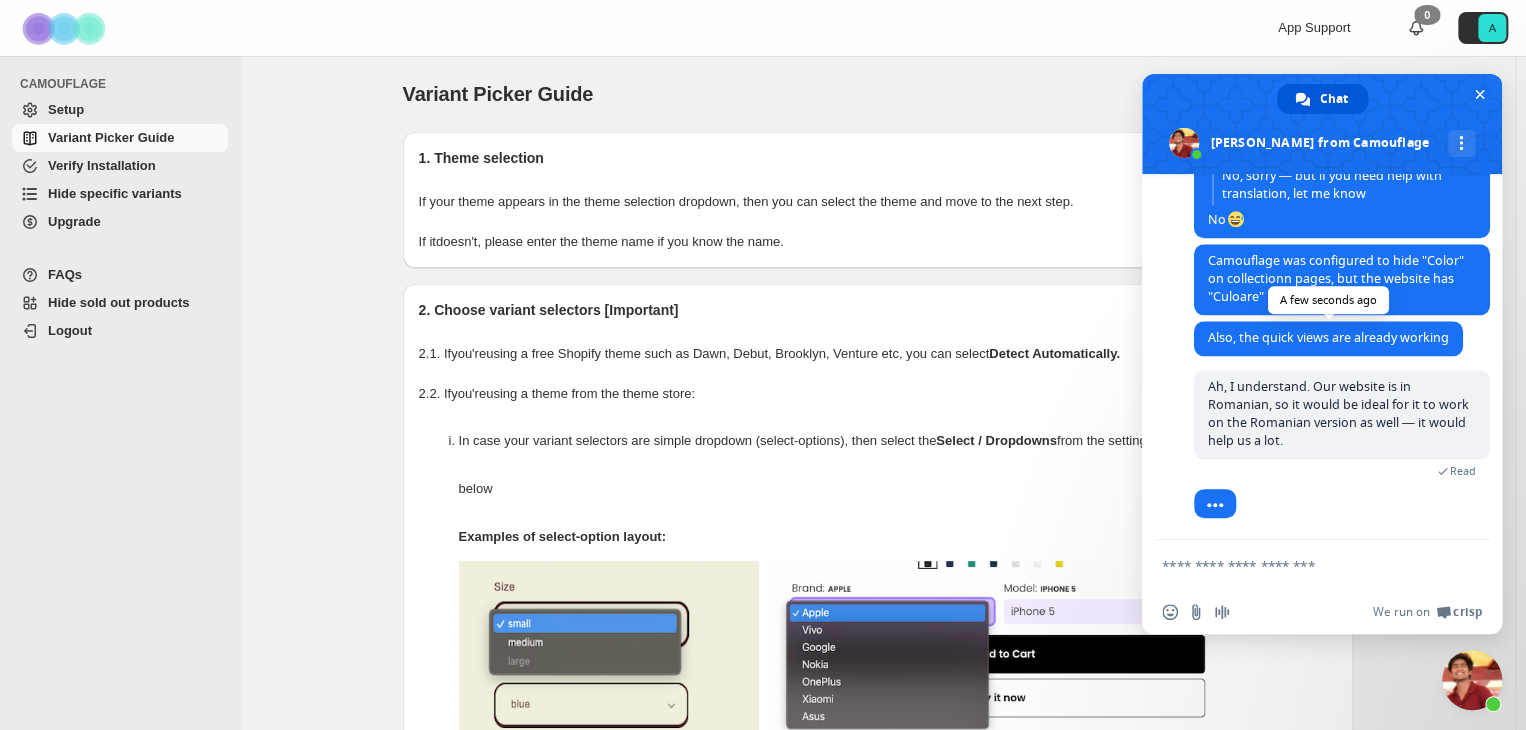click on "Also, the quick views are already working" at bounding box center (1328, 337) 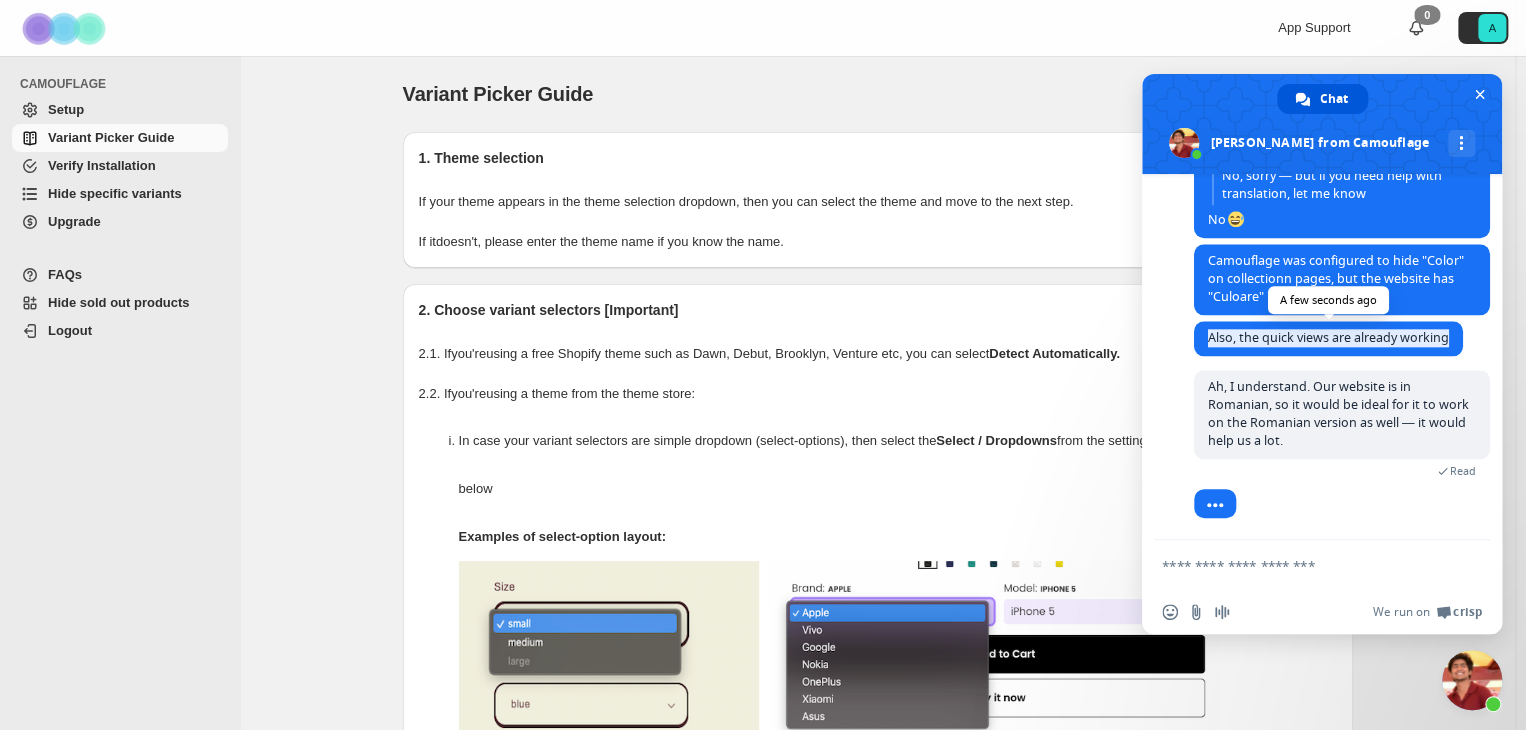 drag, startPoint x: 1452, startPoint y: 334, endPoint x: 1208, endPoint y: 331, distance: 244.01845 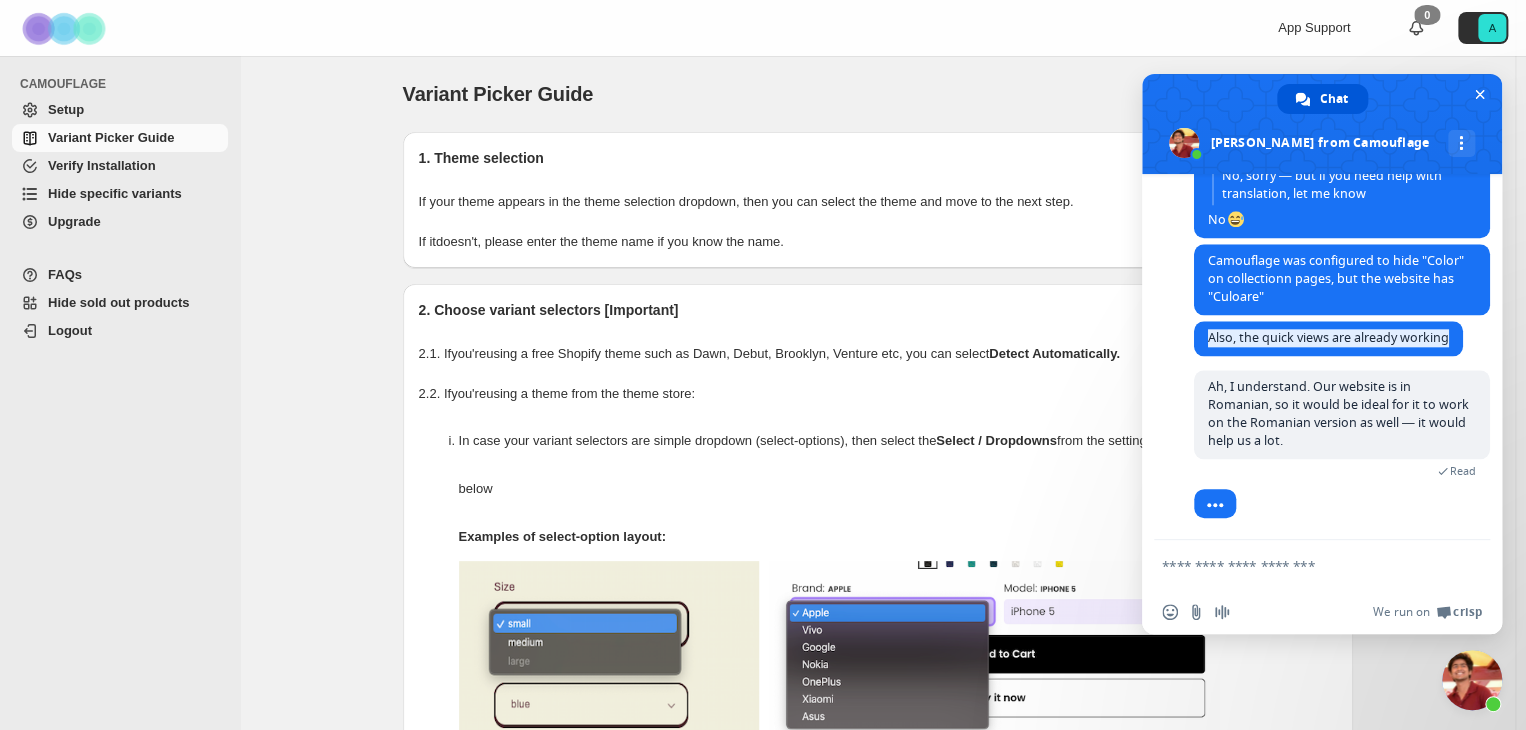 click at bounding box center [1302, 565] 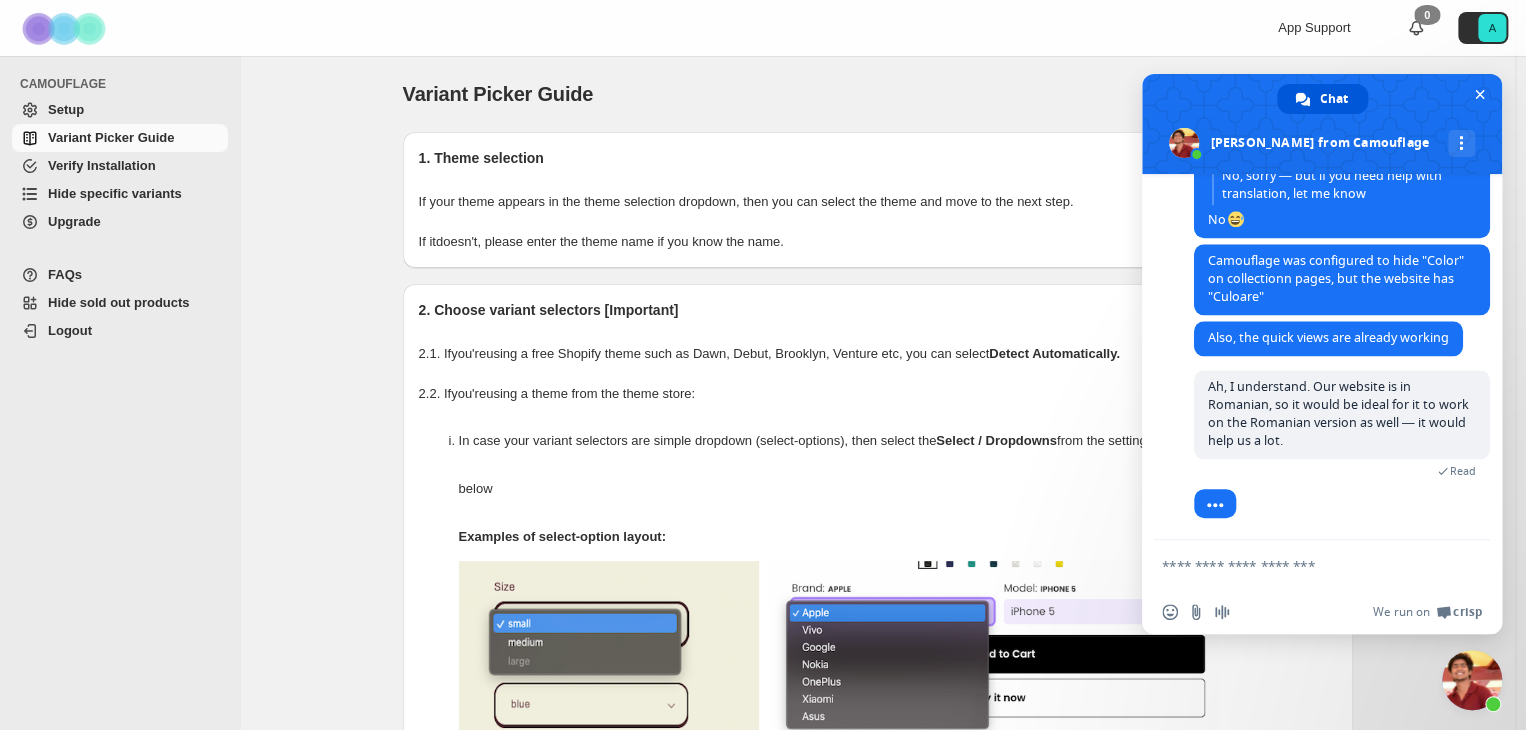 paste on "**********" 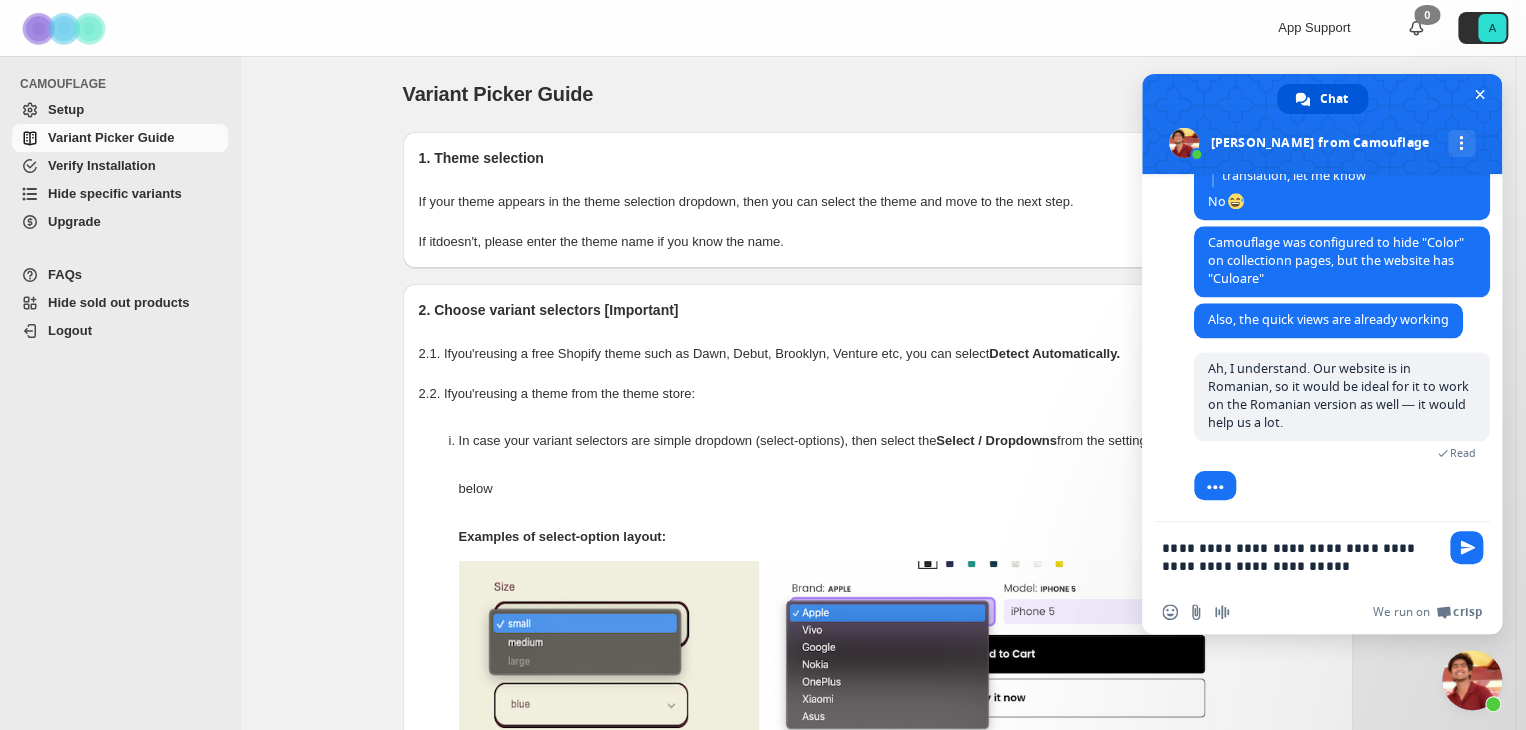 type on "**********" 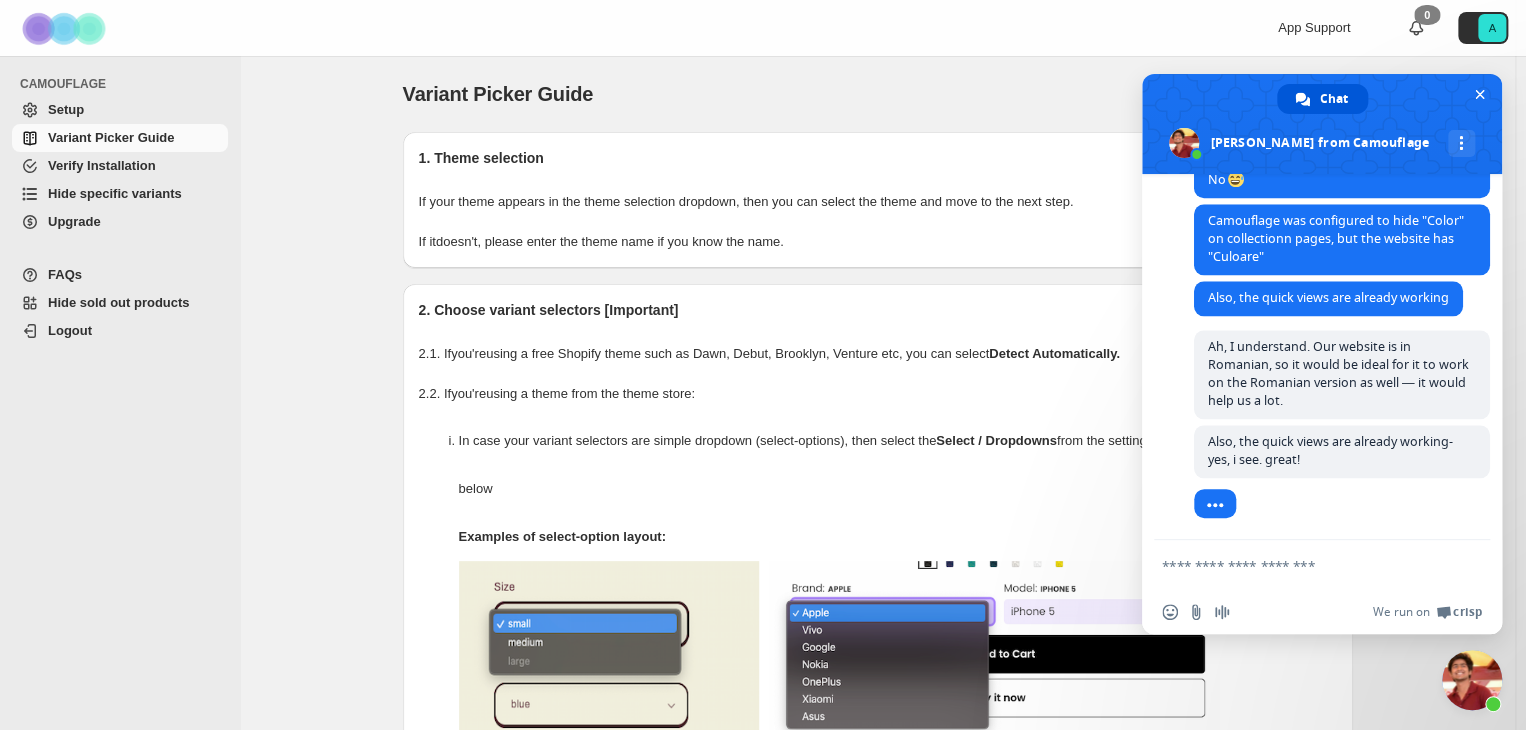 scroll, scrollTop: 1306, scrollLeft: 0, axis: vertical 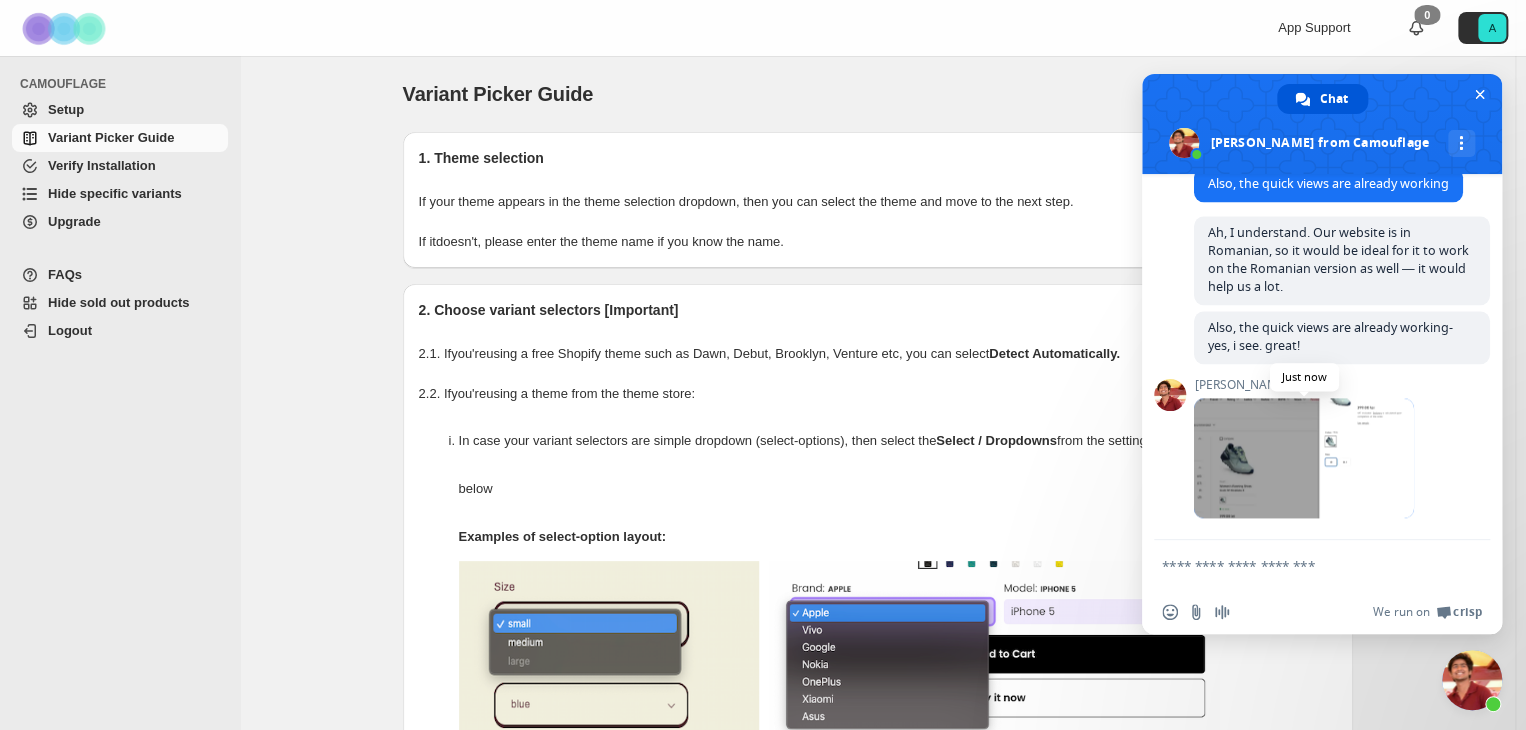 click at bounding box center (1304, 458) 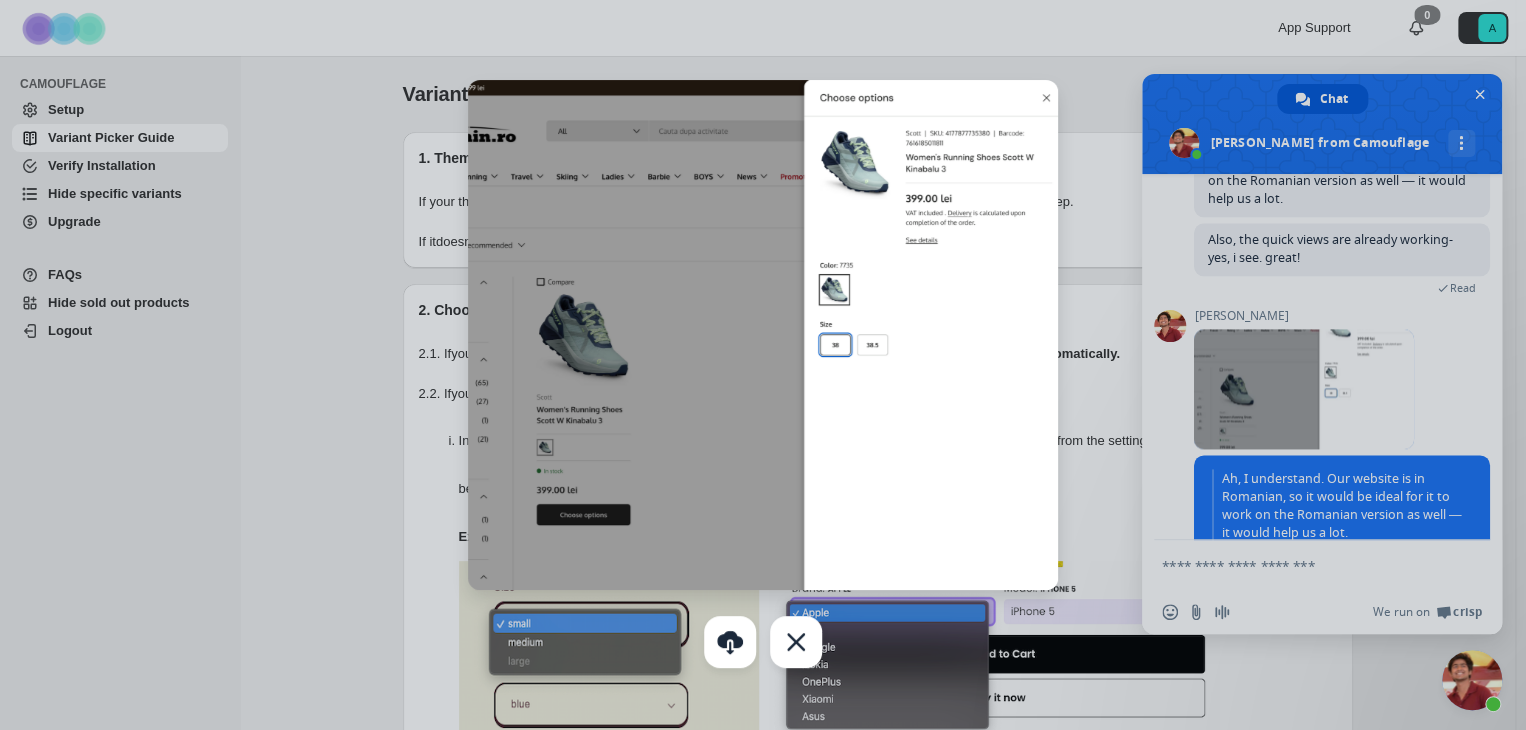 scroll, scrollTop: 1454, scrollLeft: 0, axis: vertical 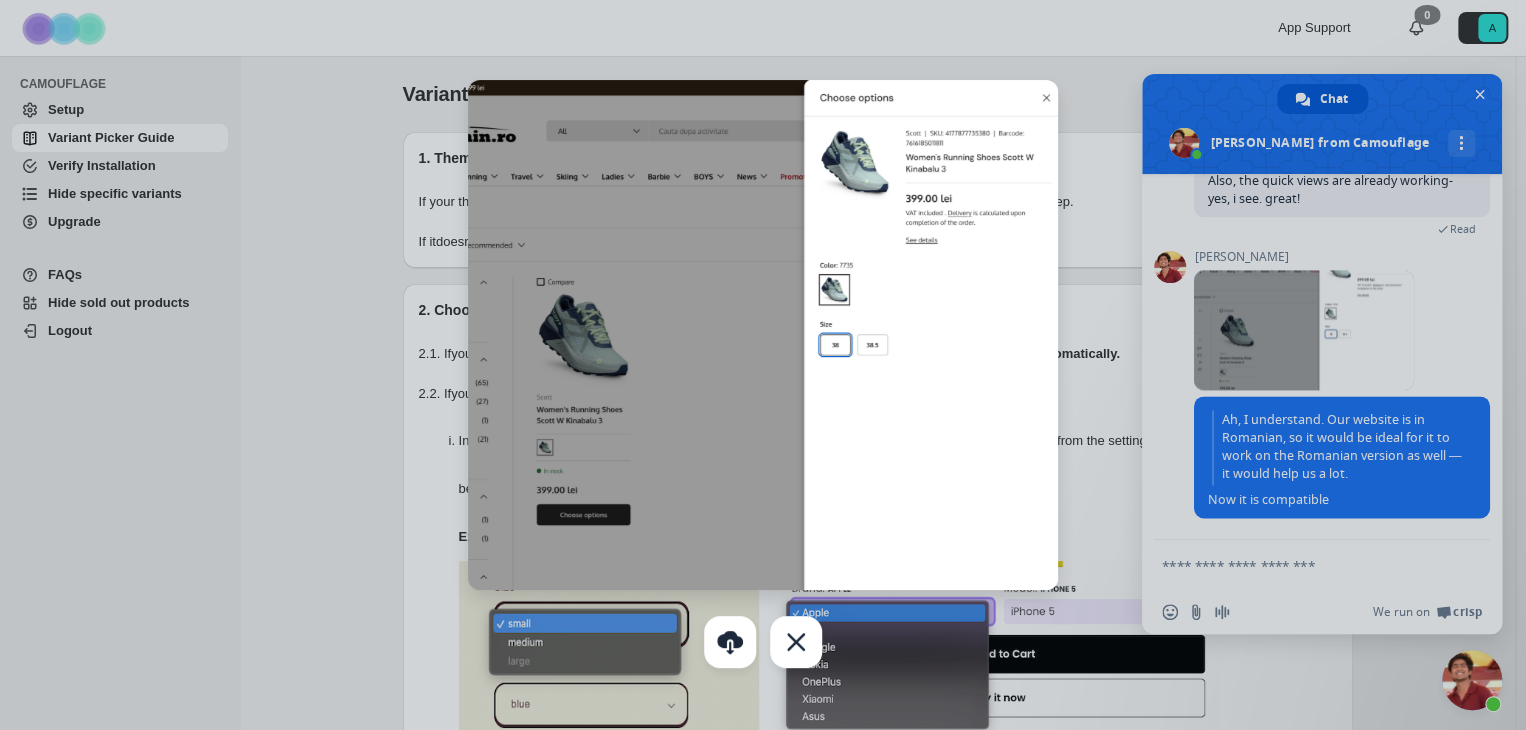 click at bounding box center [763, 335] 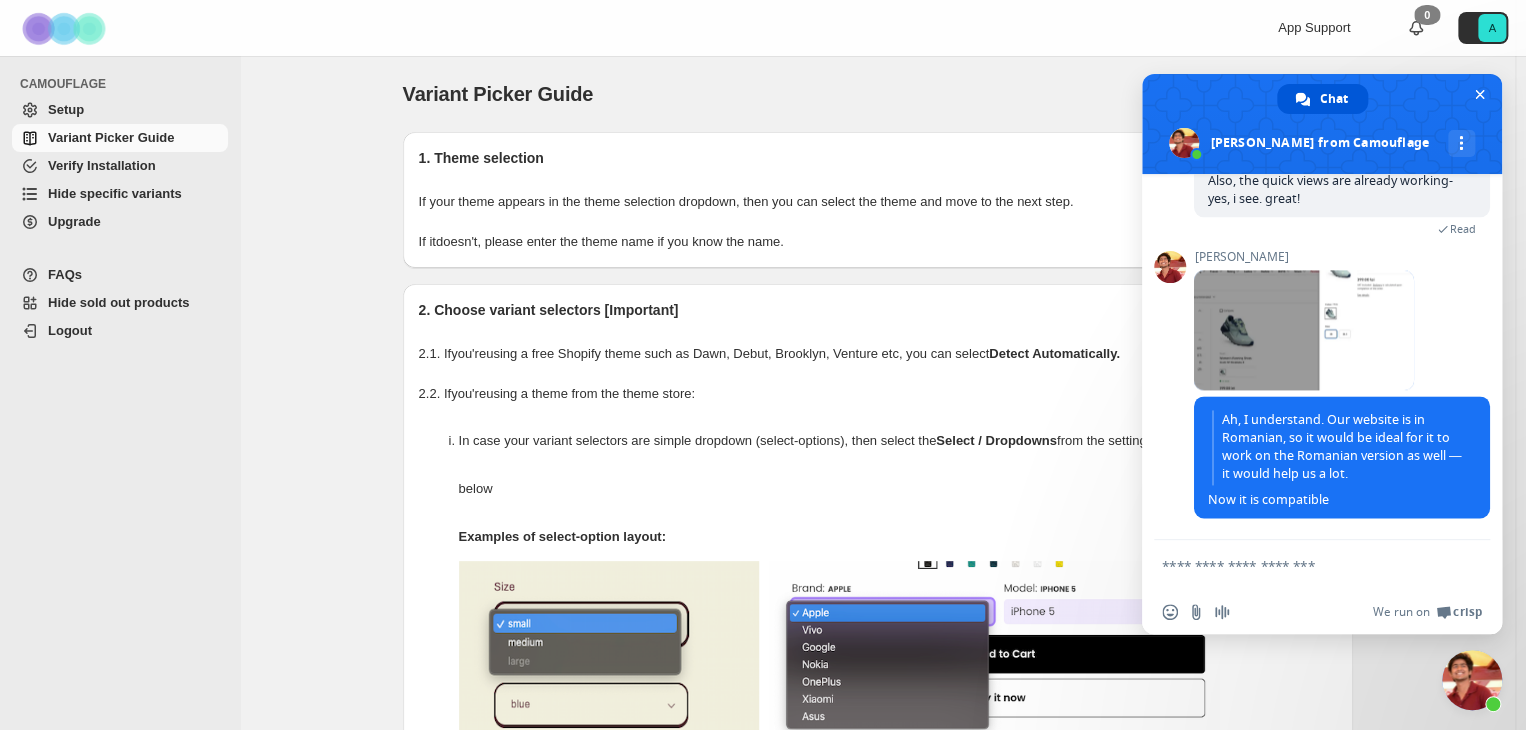 click at bounding box center [1302, 565] 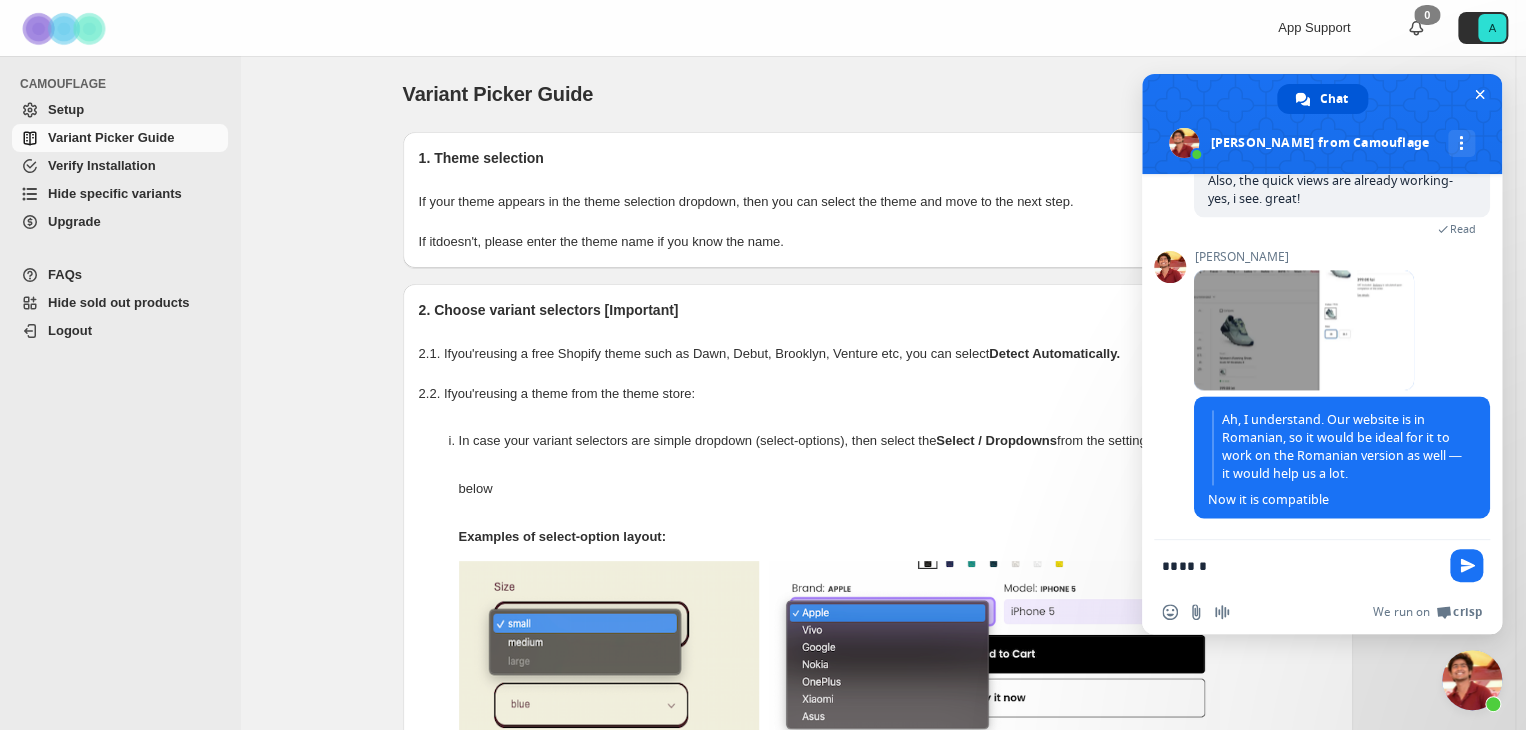type on "*******" 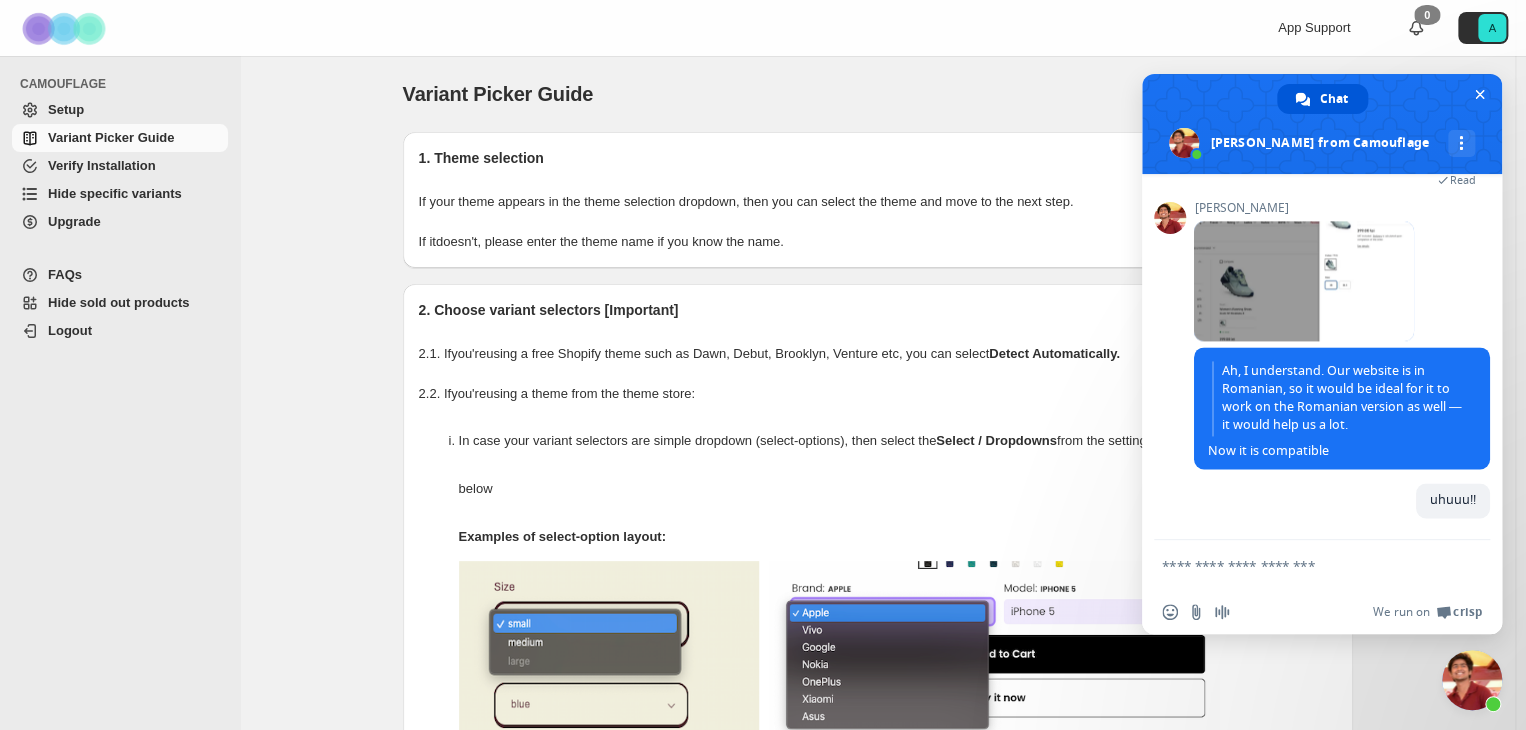 scroll, scrollTop: 1504, scrollLeft: 0, axis: vertical 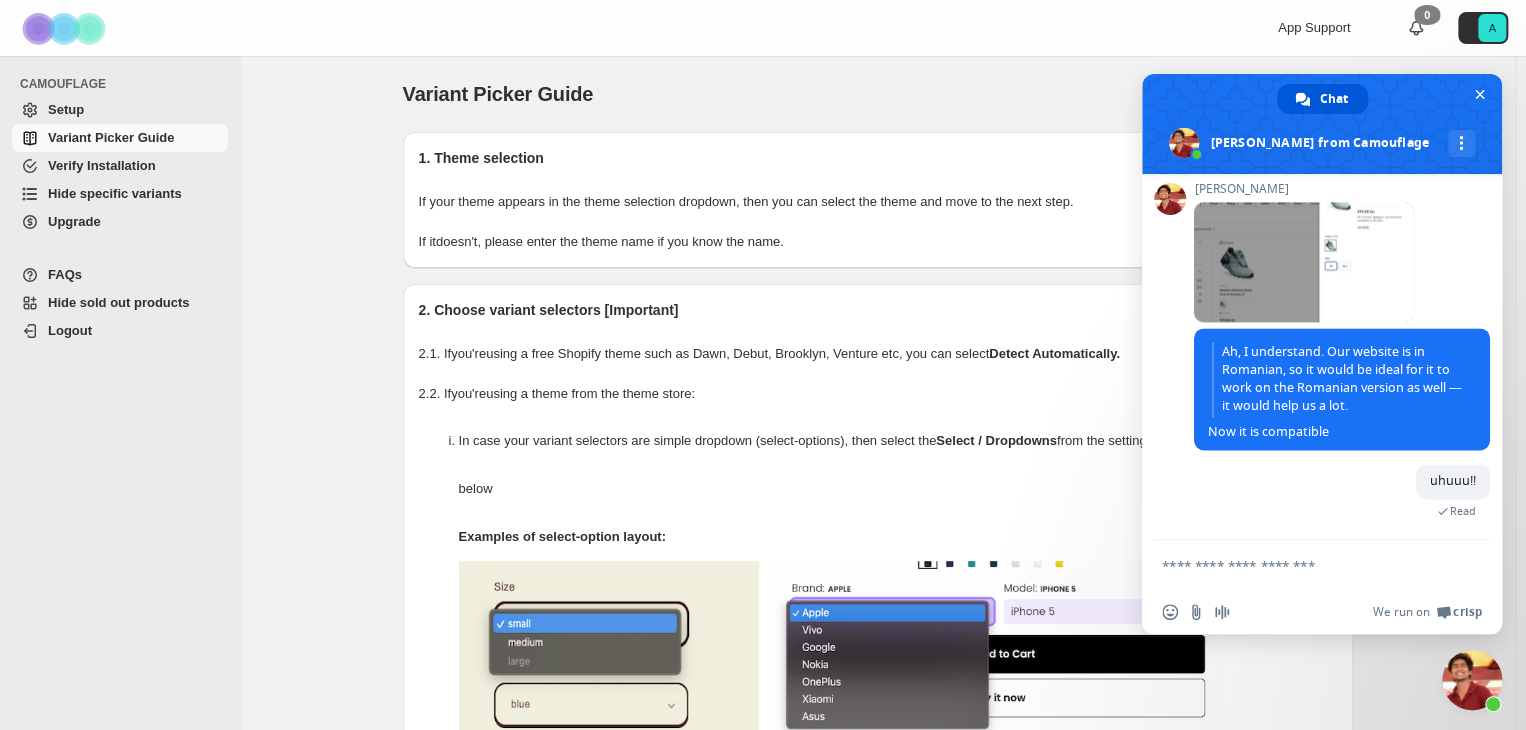 paste on "**********" 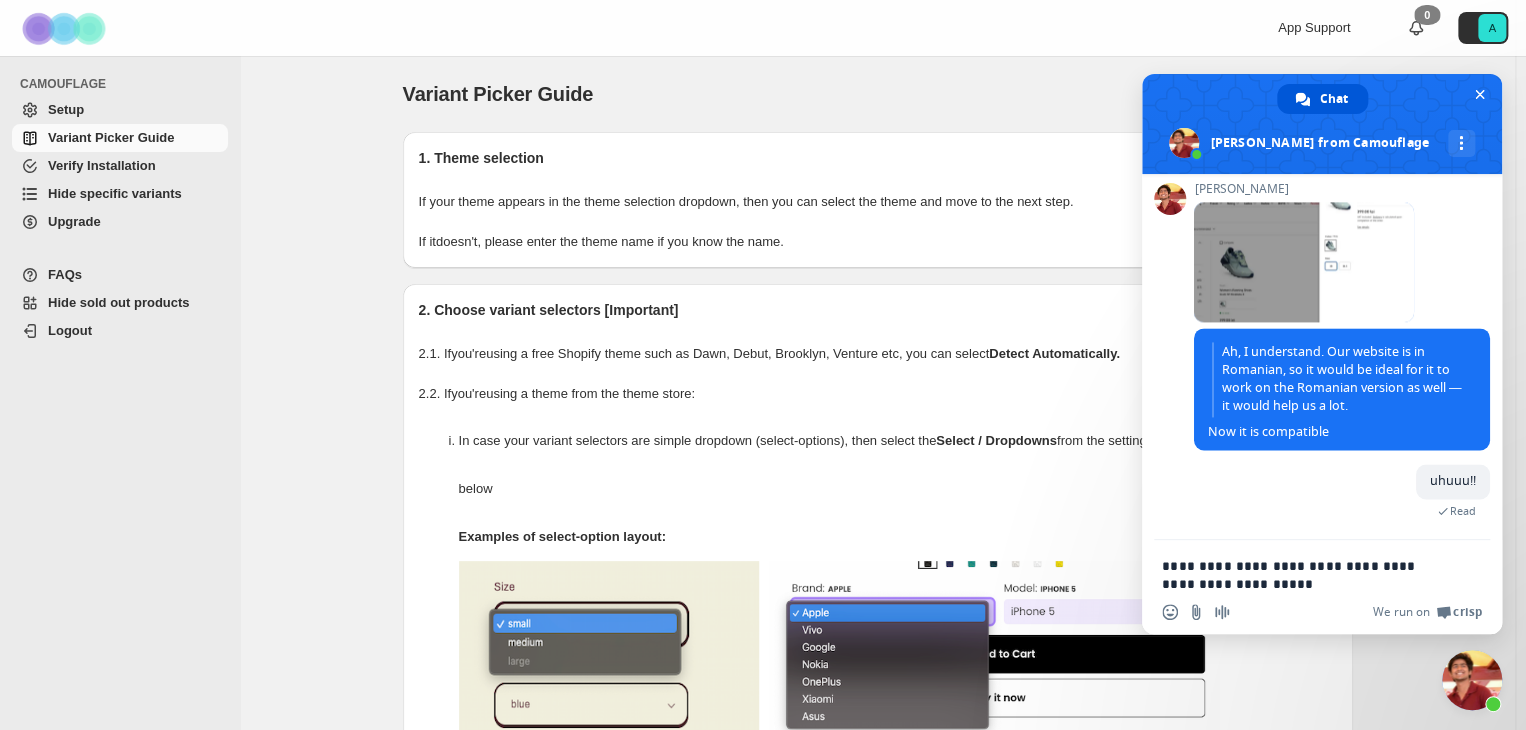 scroll, scrollTop: 3, scrollLeft: 0, axis: vertical 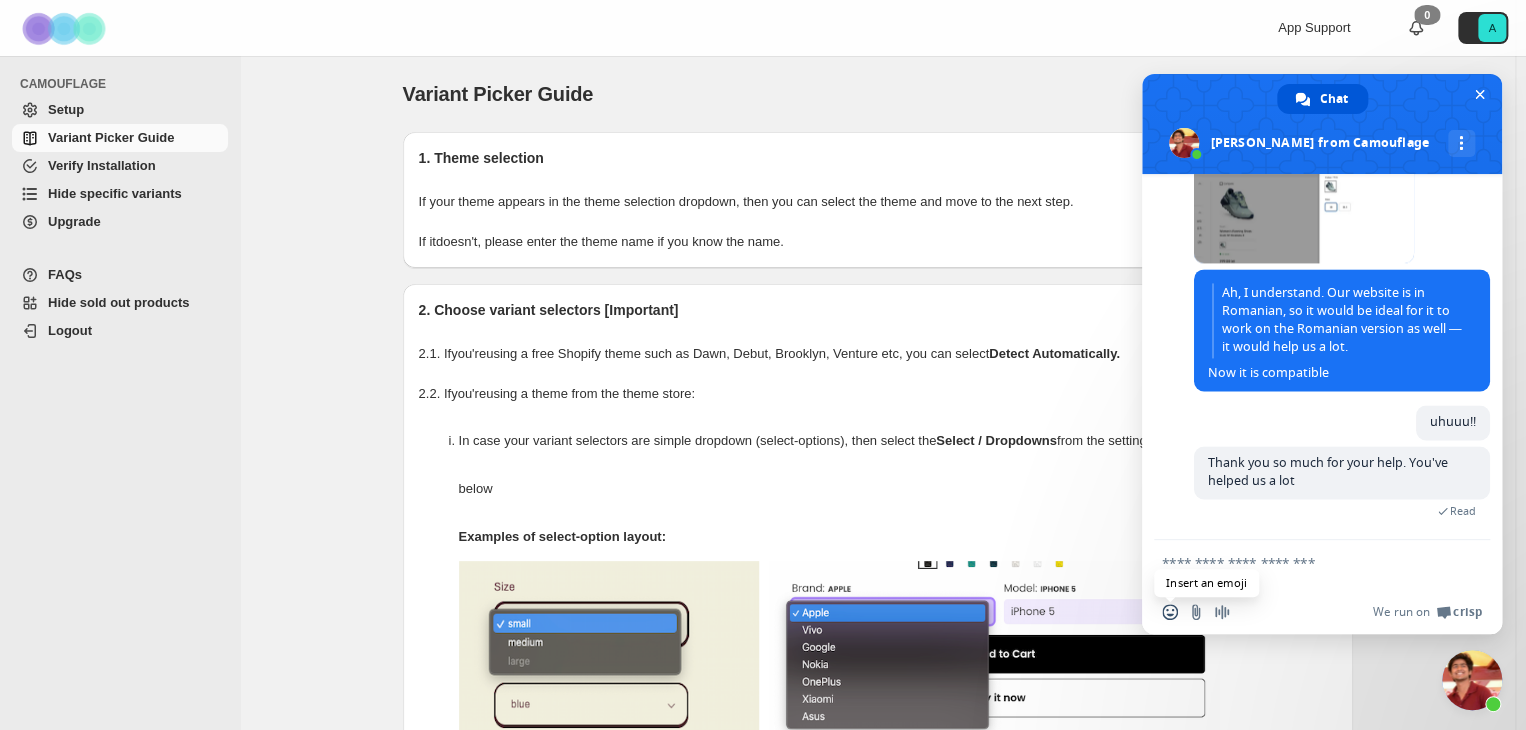 click at bounding box center (1170, 612) 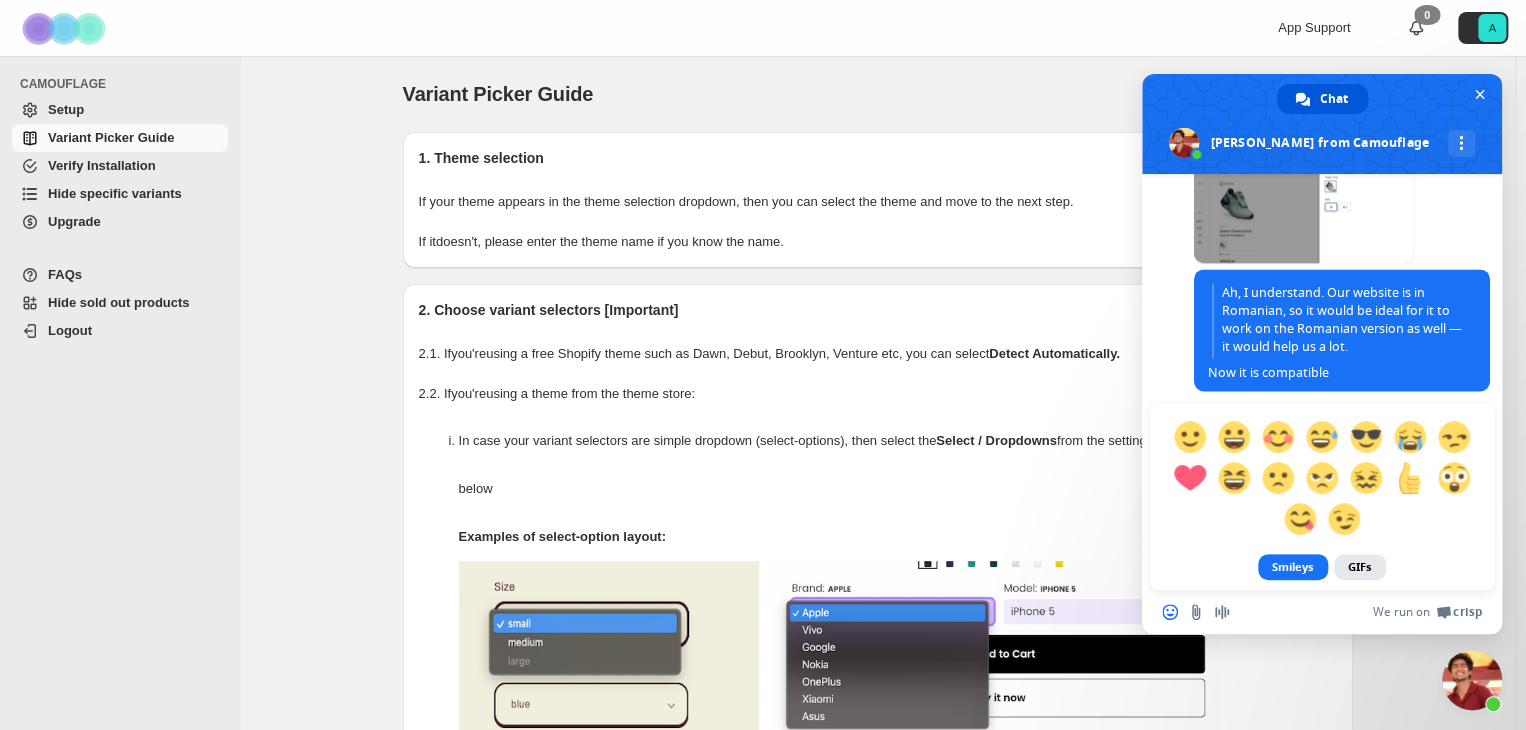 click on "GIFs" at bounding box center (1360, 567) 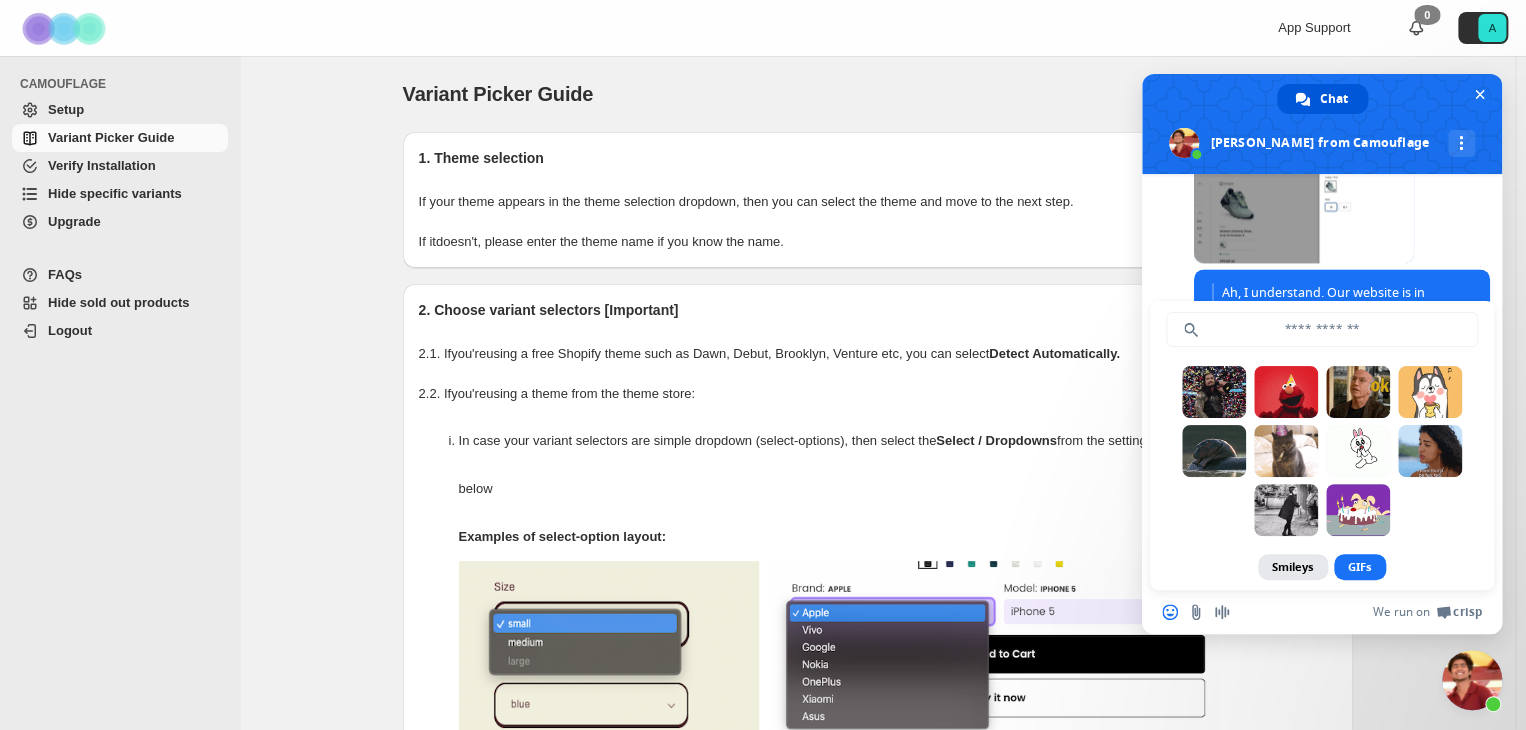 click on "Smileys" at bounding box center [1293, 567] 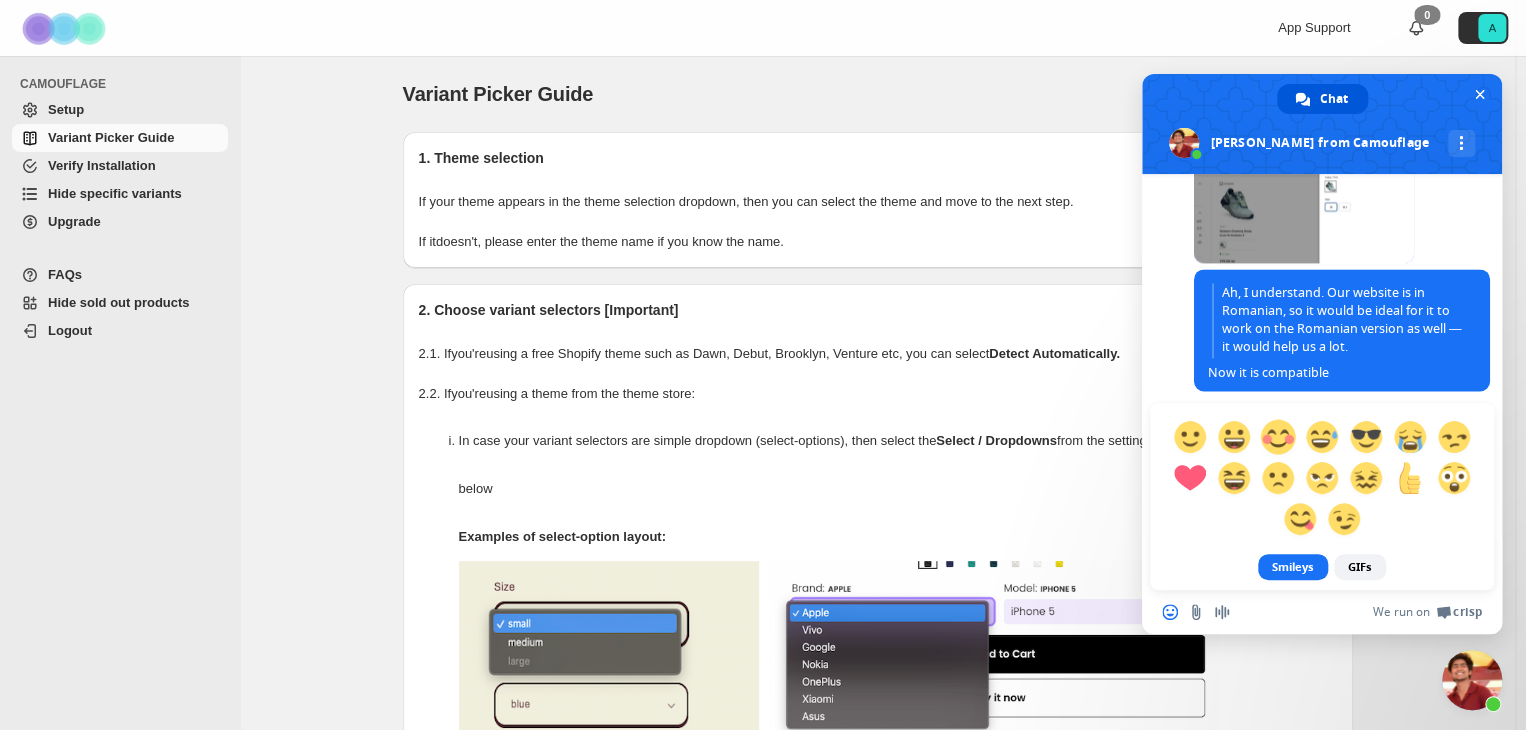 click at bounding box center [1277, 436] 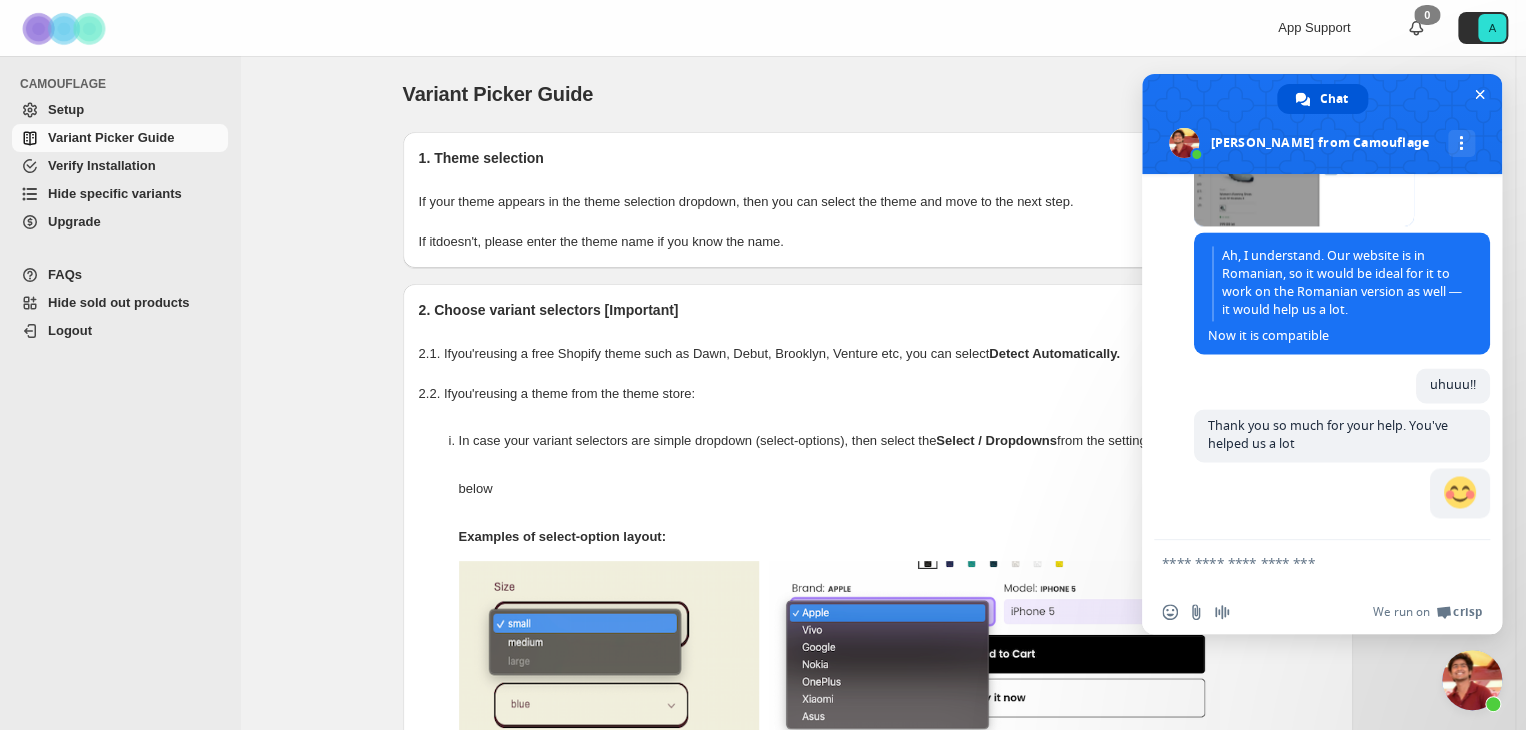 scroll, scrollTop: 1620, scrollLeft: 0, axis: vertical 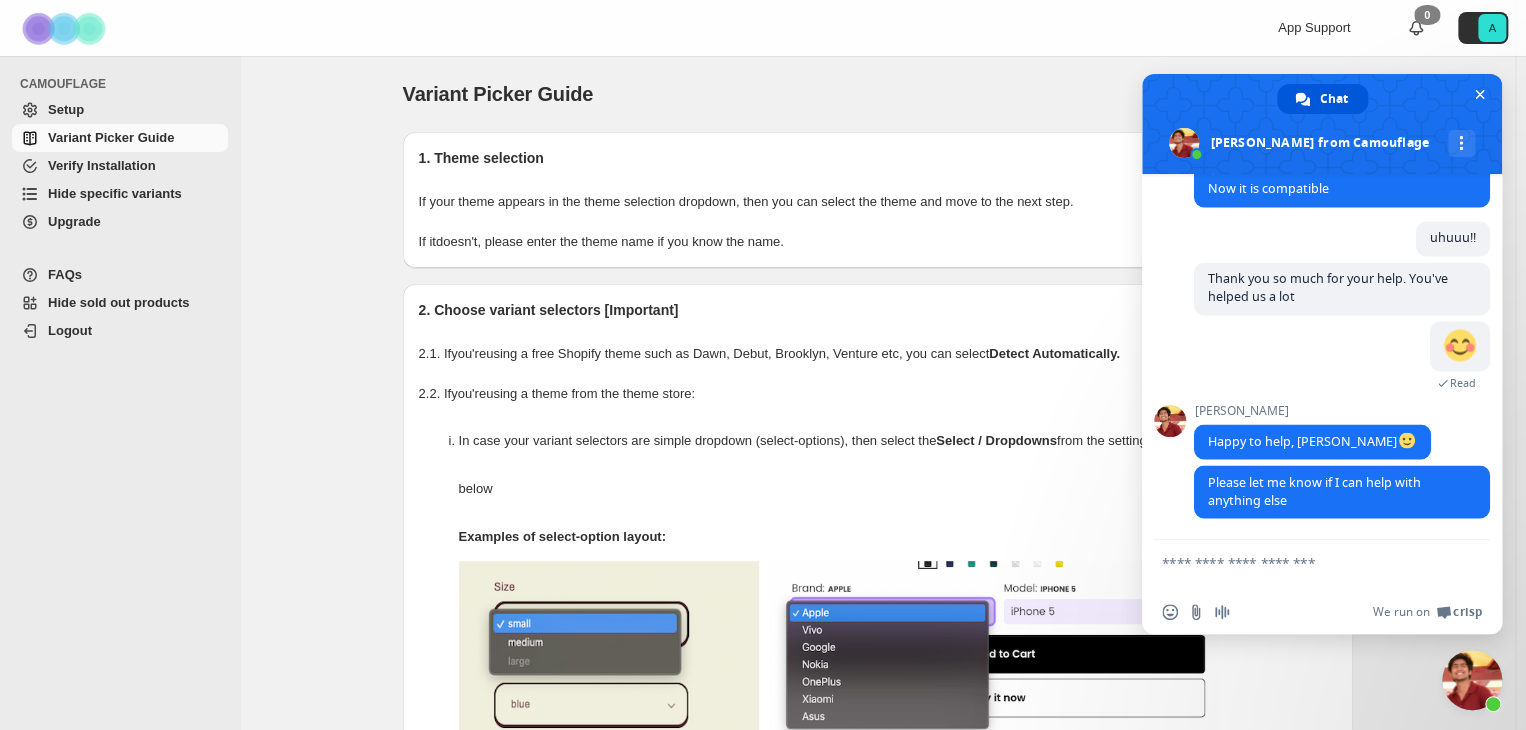 paste on "**********" 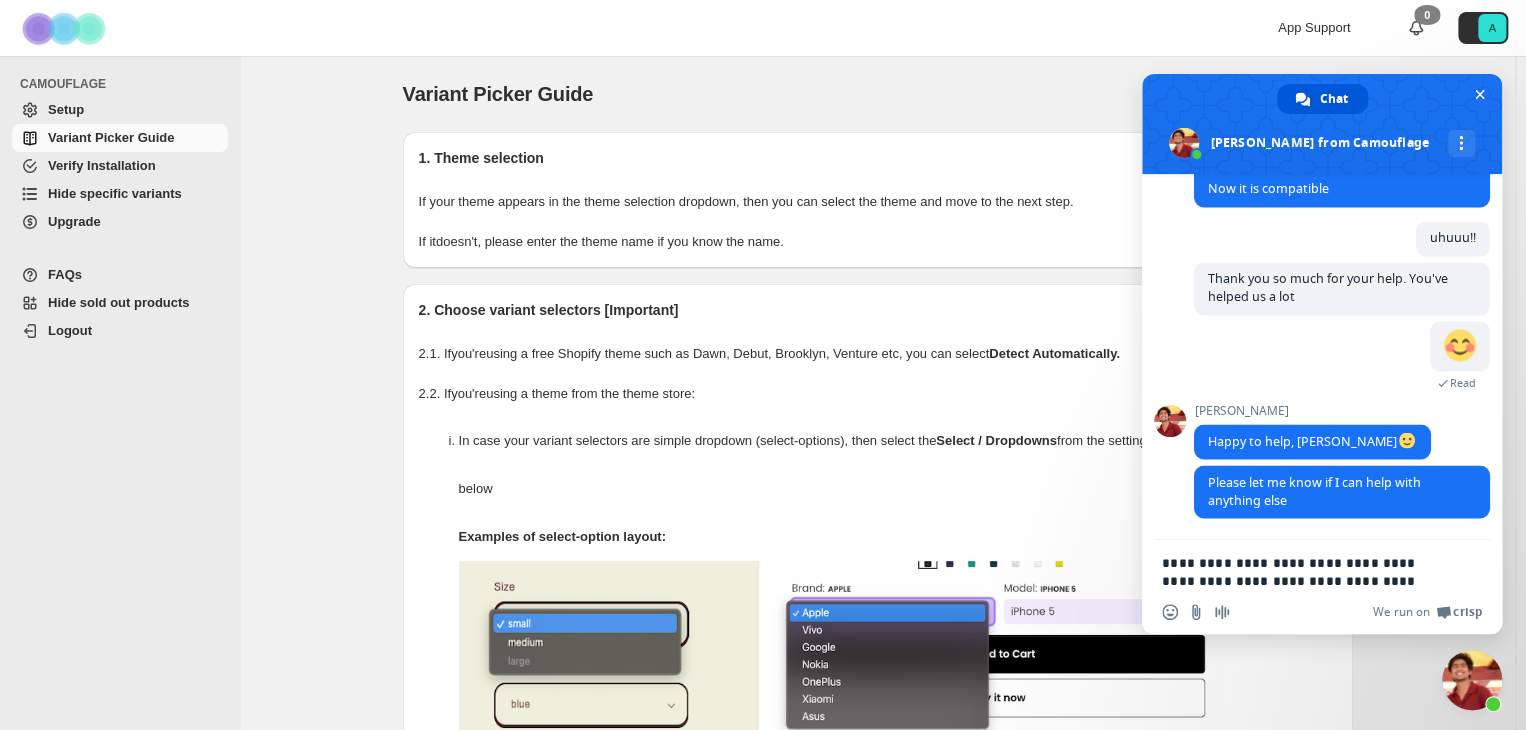 scroll, scrollTop: 0, scrollLeft: 0, axis: both 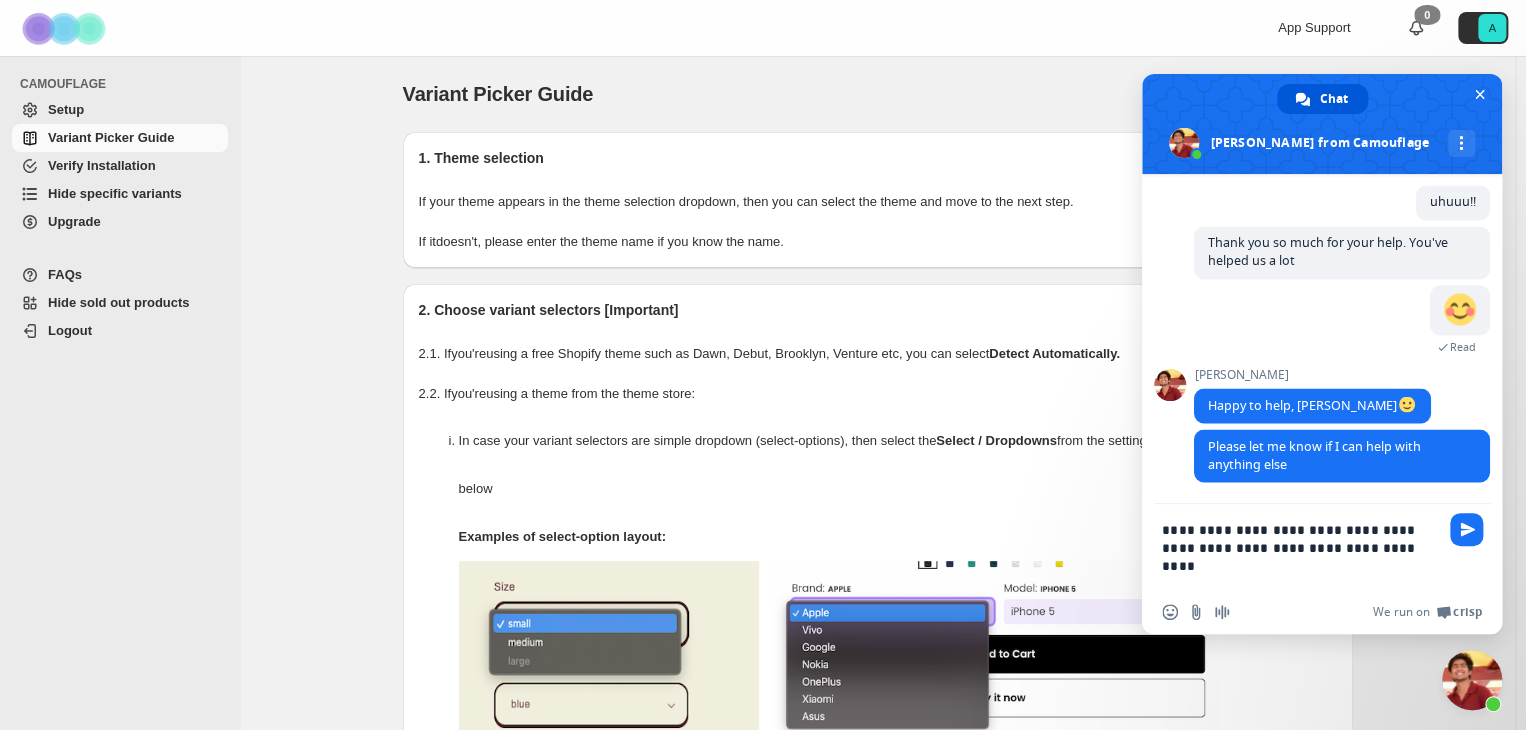 type 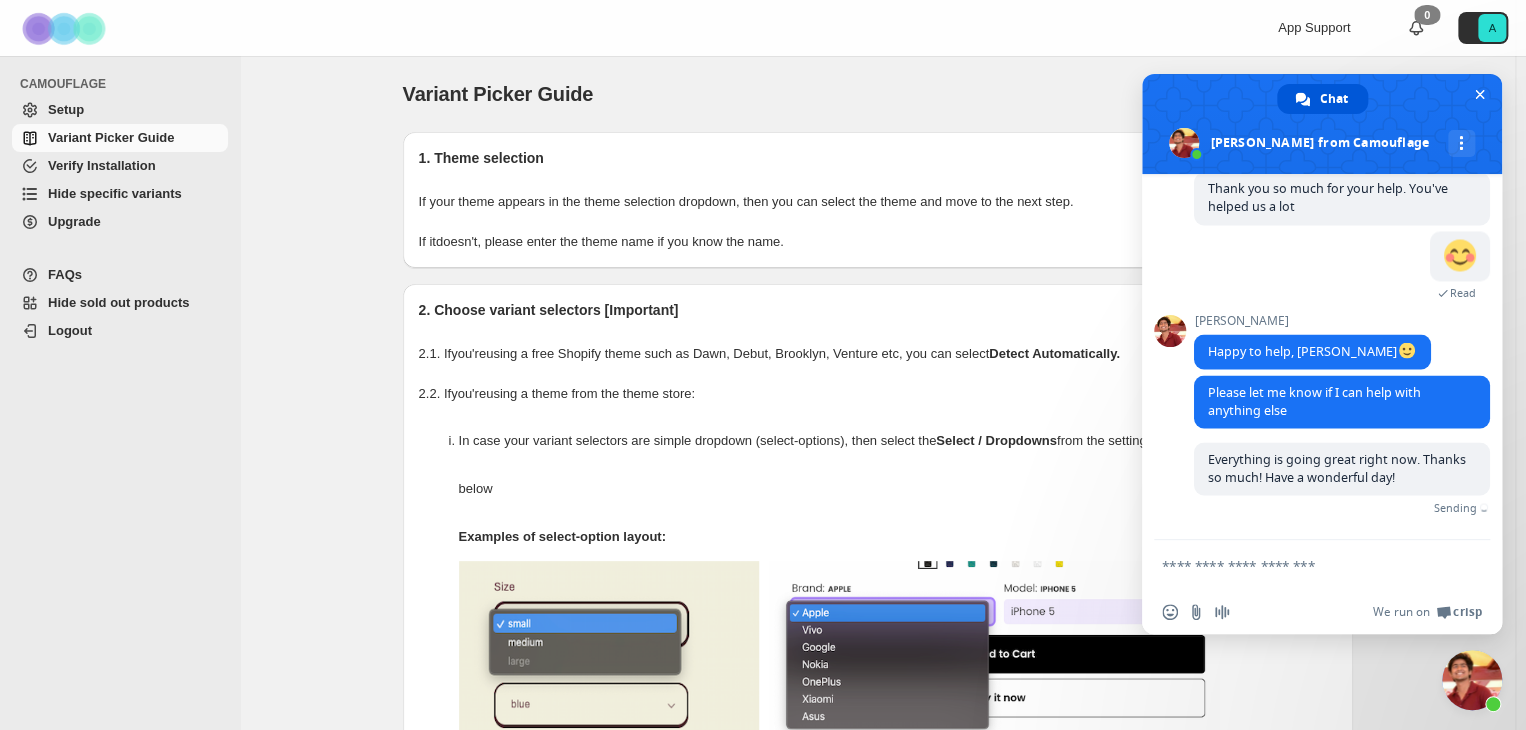 scroll, scrollTop: 1820, scrollLeft: 0, axis: vertical 